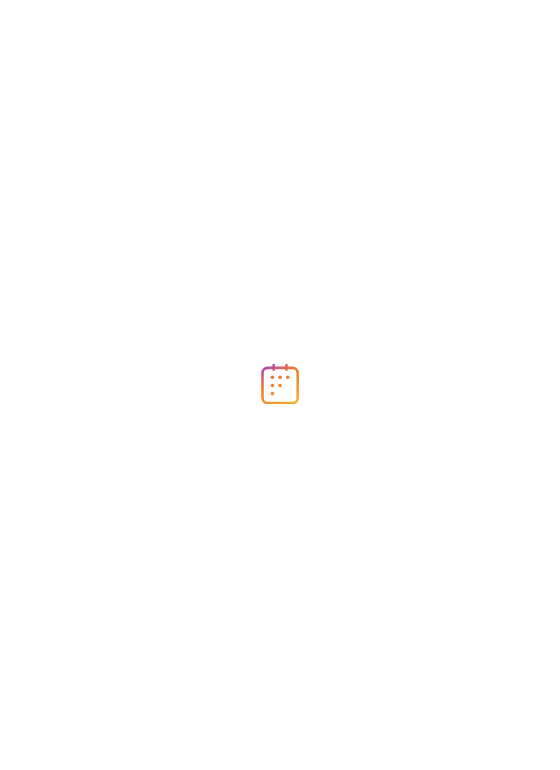 scroll, scrollTop: 0, scrollLeft: 0, axis: both 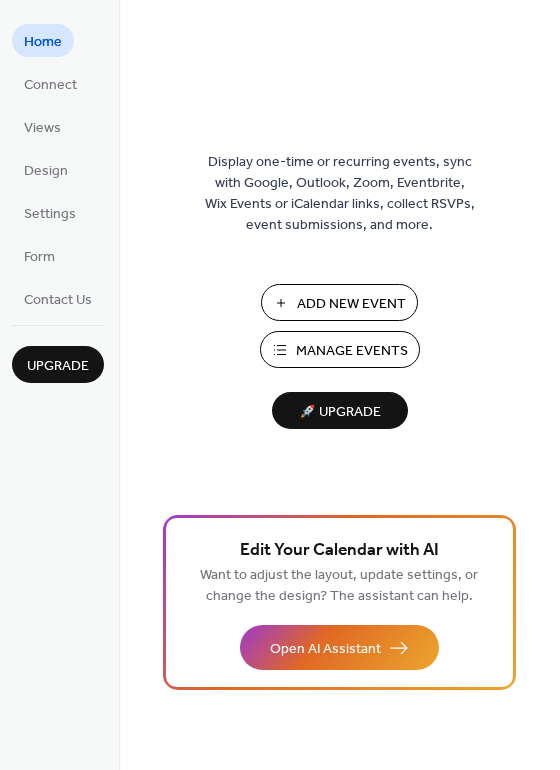 click on "Add New Event" at bounding box center [351, 304] 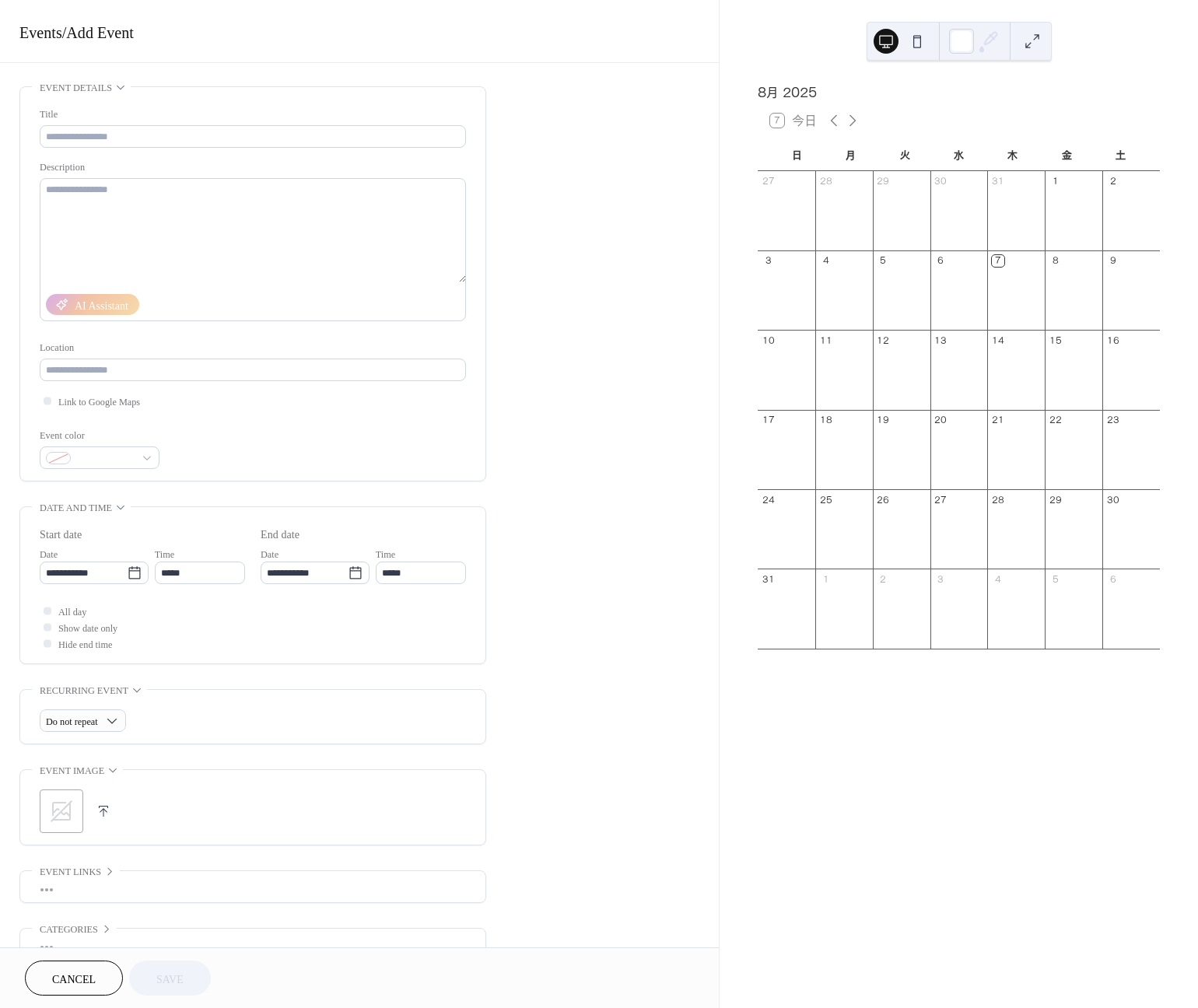 scroll, scrollTop: 0, scrollLeft: 0, axis: both 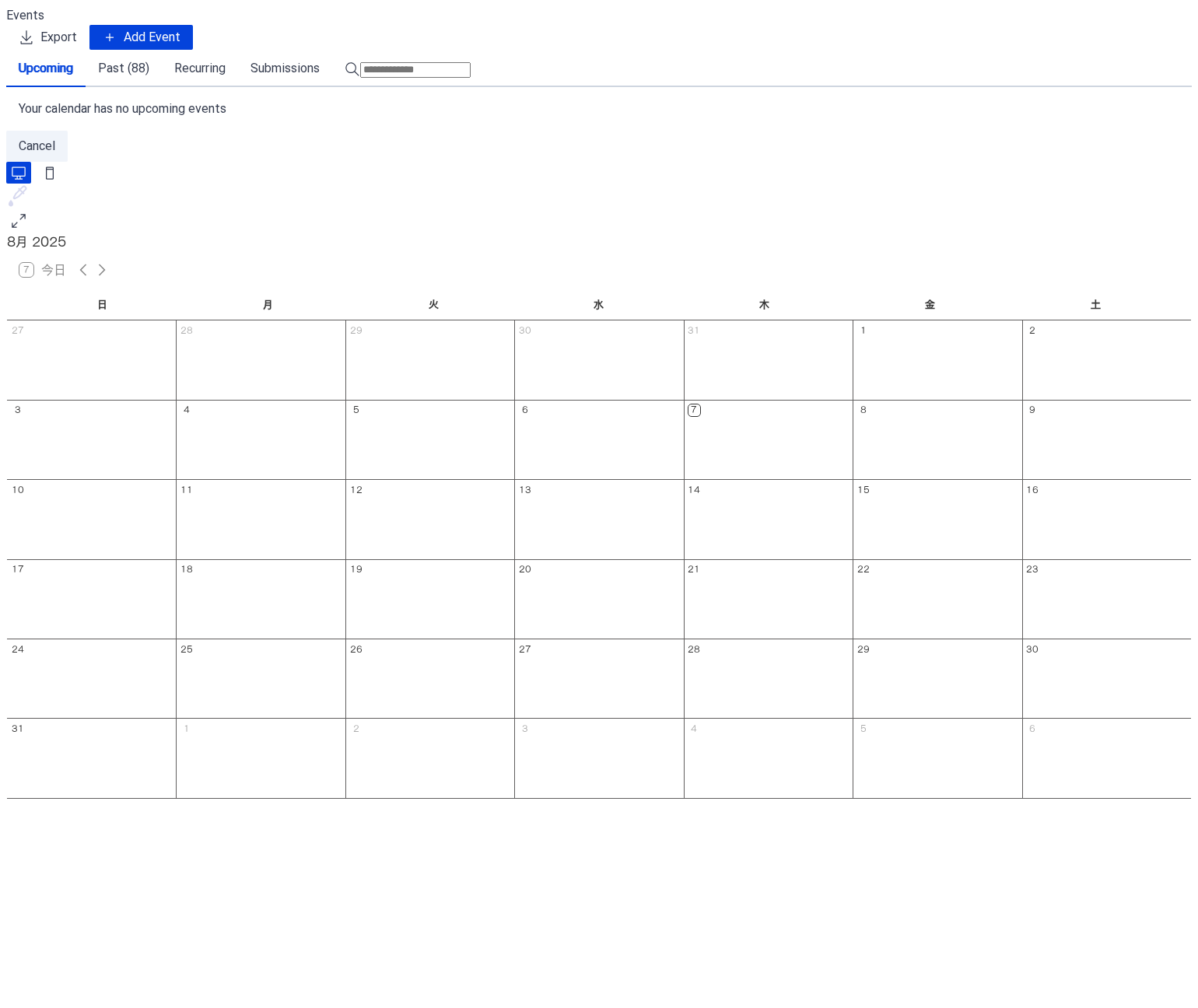 click on "Past (88)" at bounding box center [124, 68] 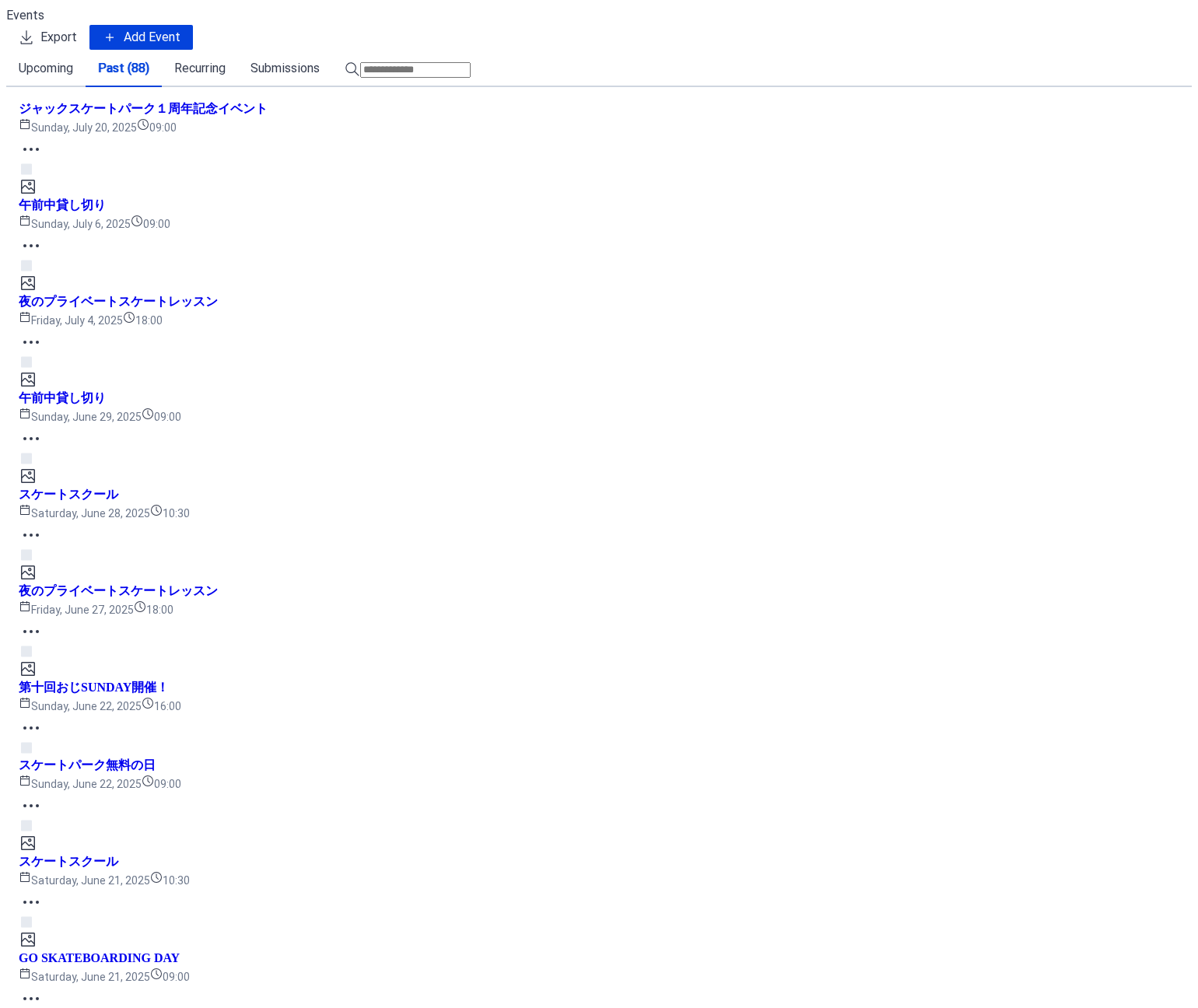 scroll, scrollTop: 553, scrollLeft: 0, axis: vertical 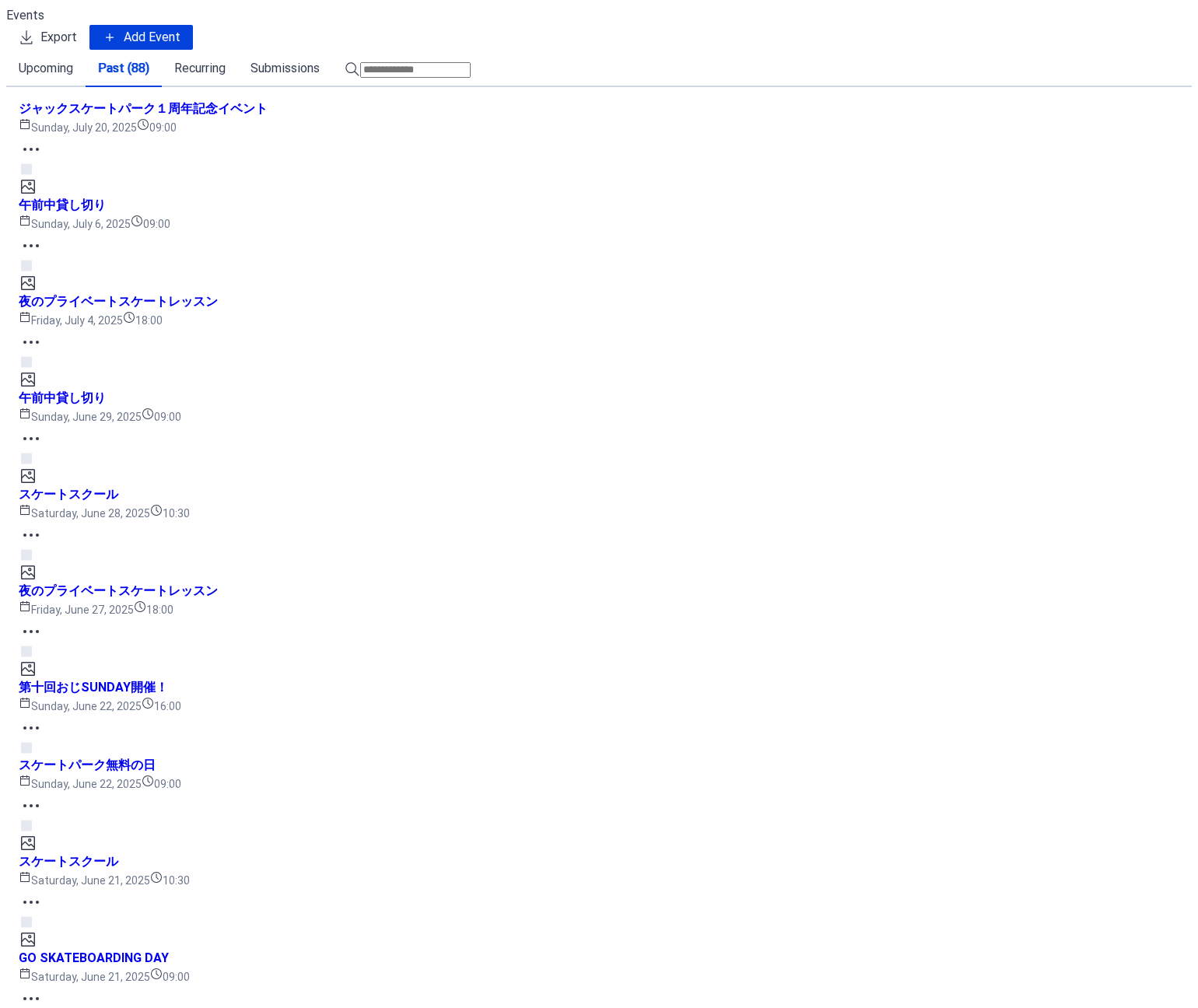 click 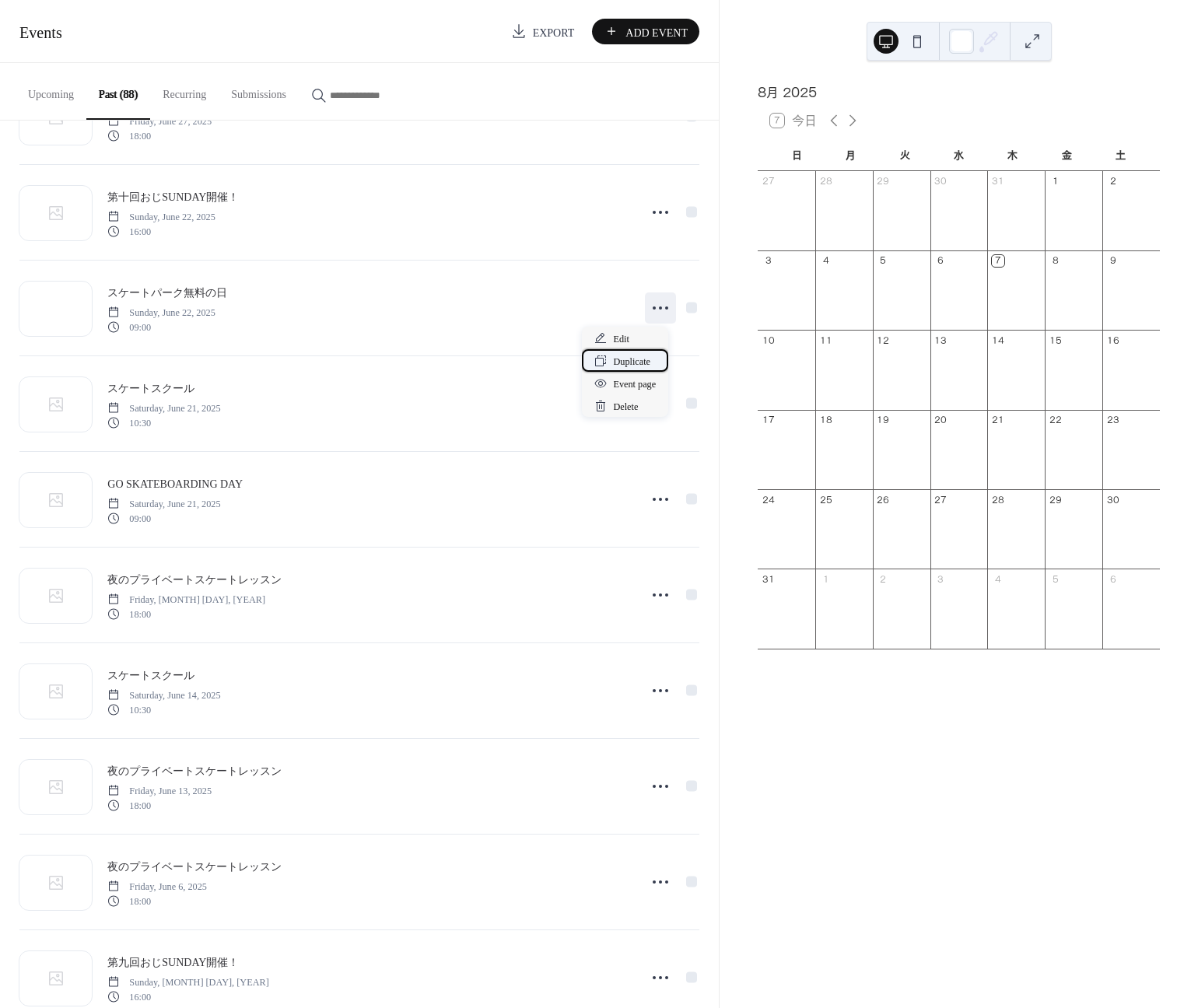 click on "Duplicate" at bounding box center [632, 362] 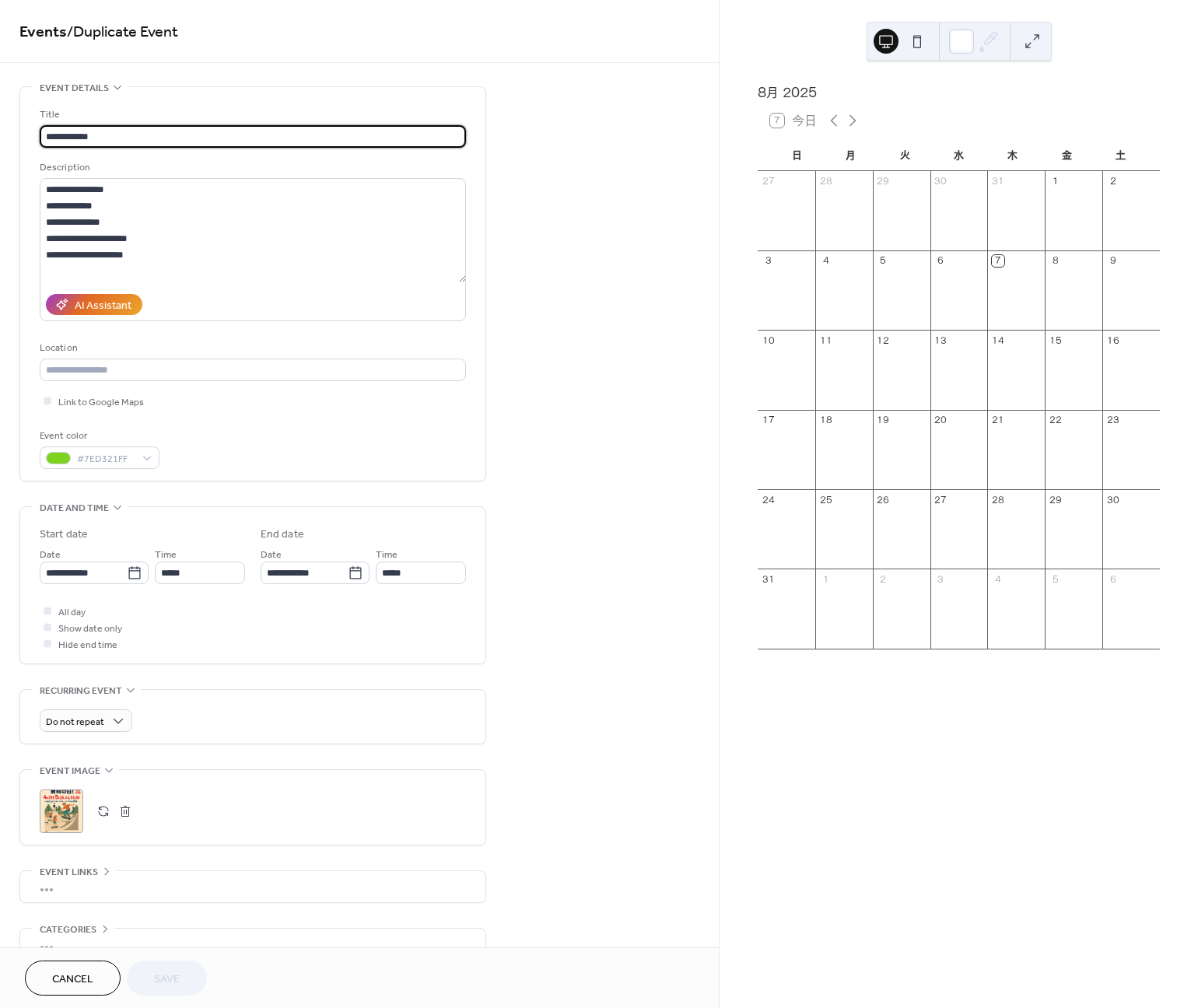 click at bounding box center (125, 811) 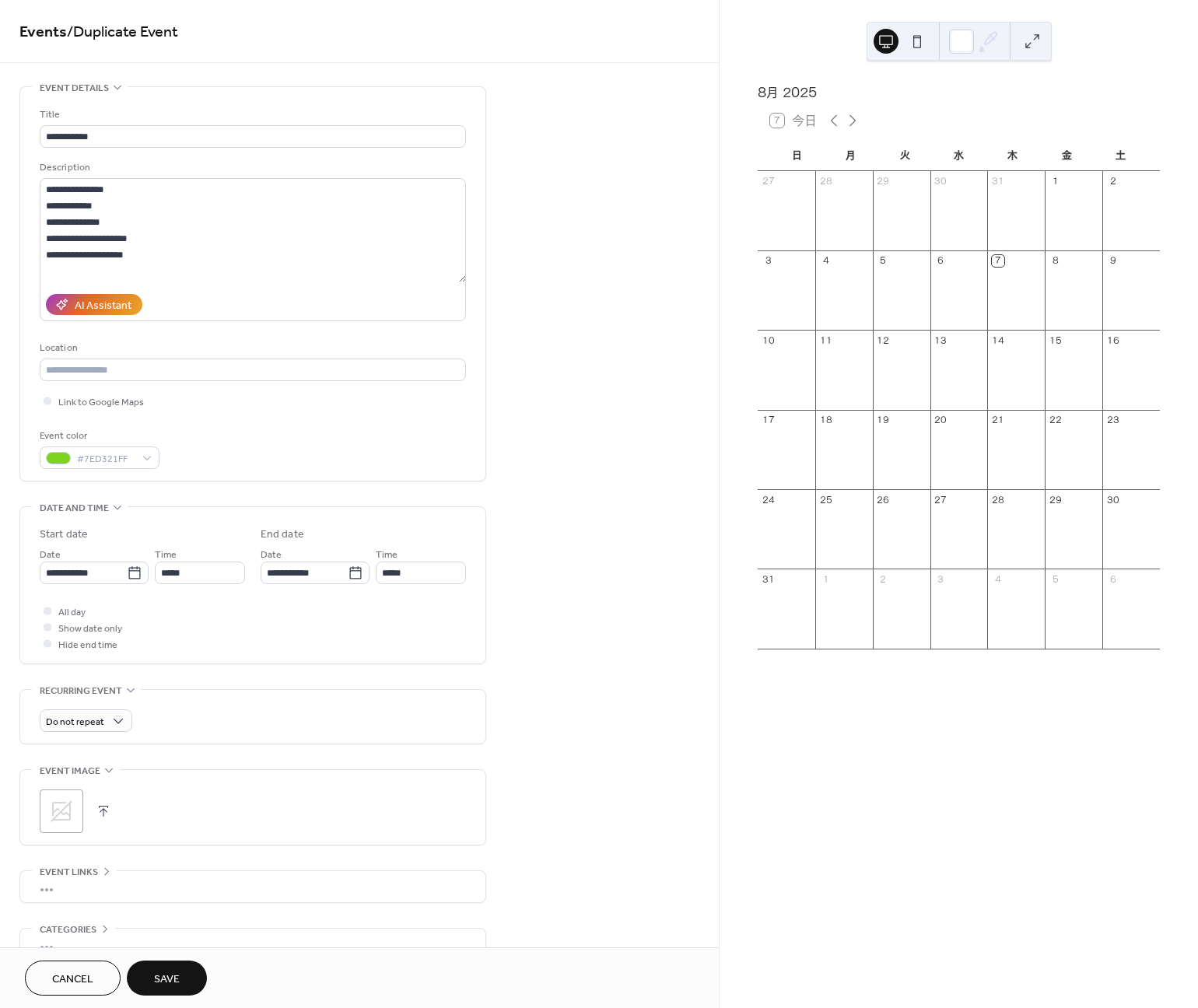 click 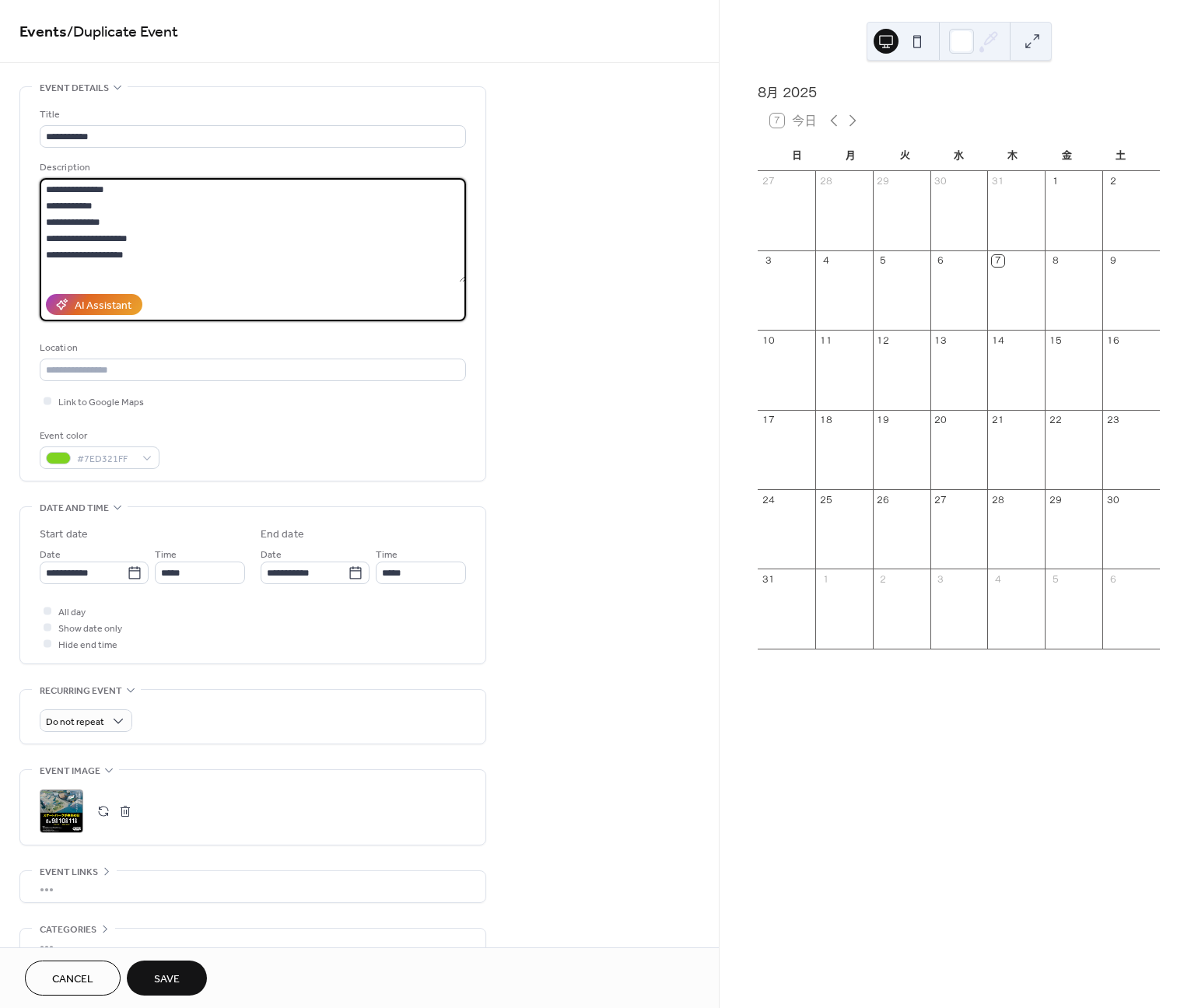 click on "**********" at bounding box center (253, 230) 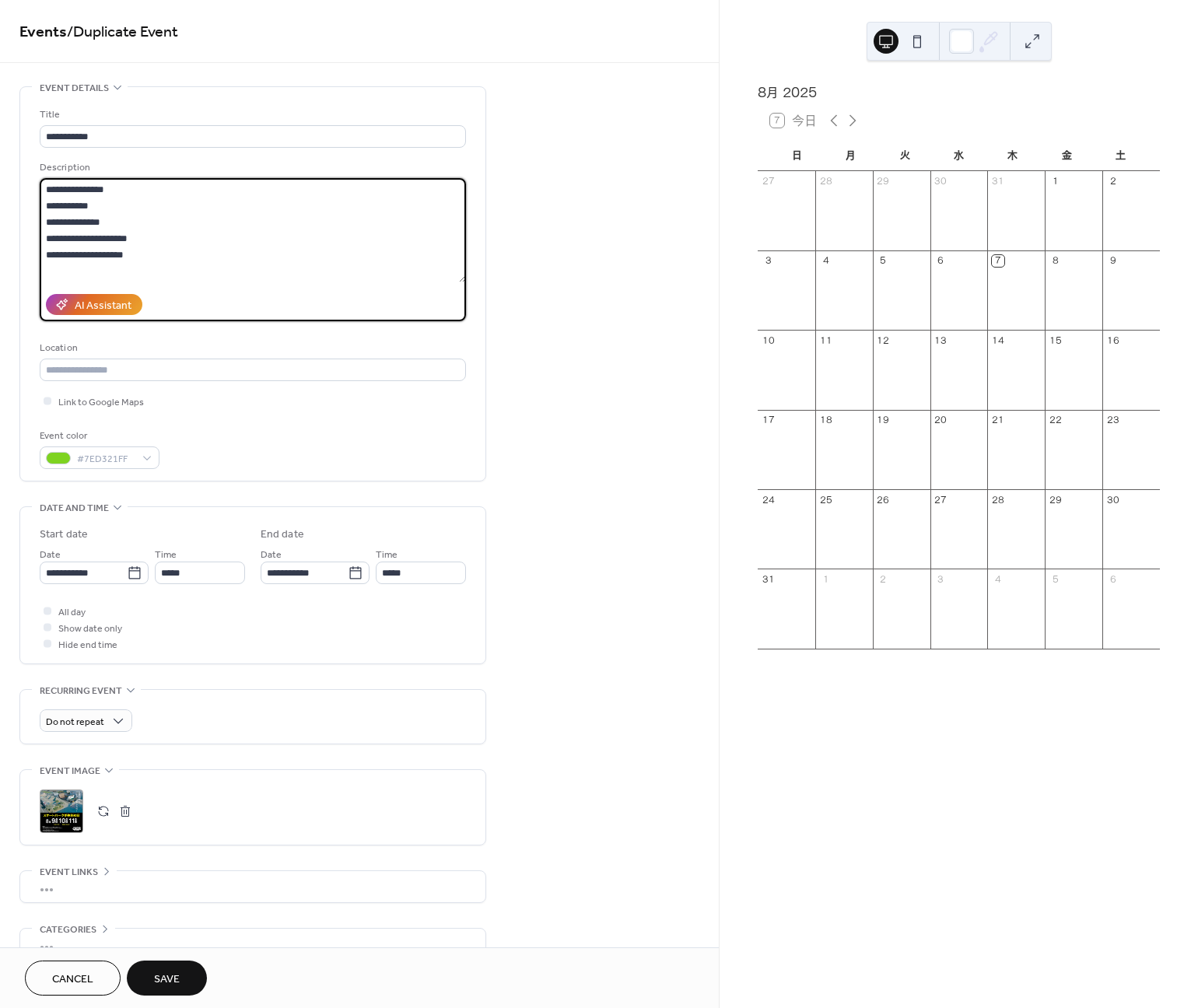 click on "**********" at bounding box center (253, 230) 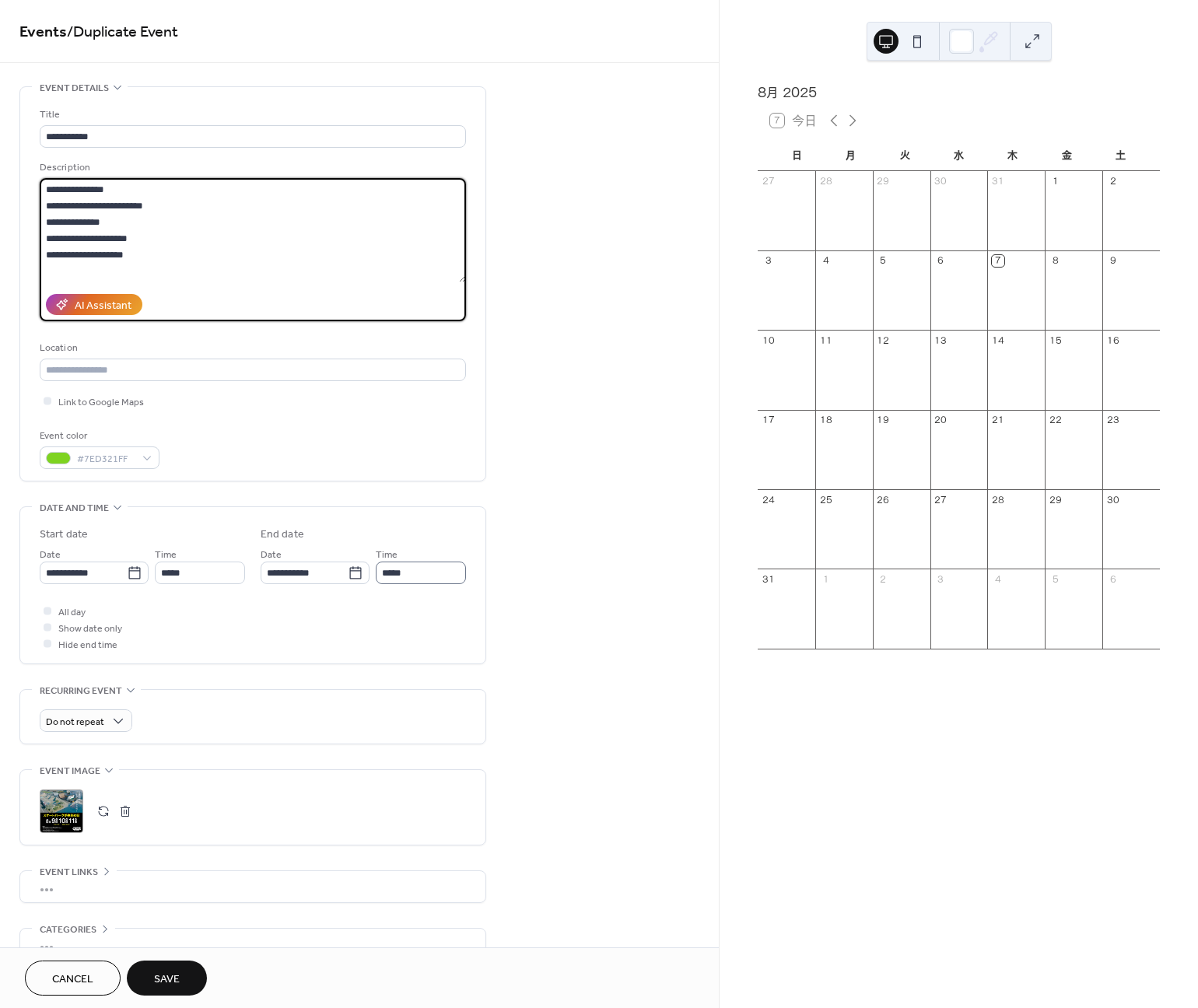type on "**********" 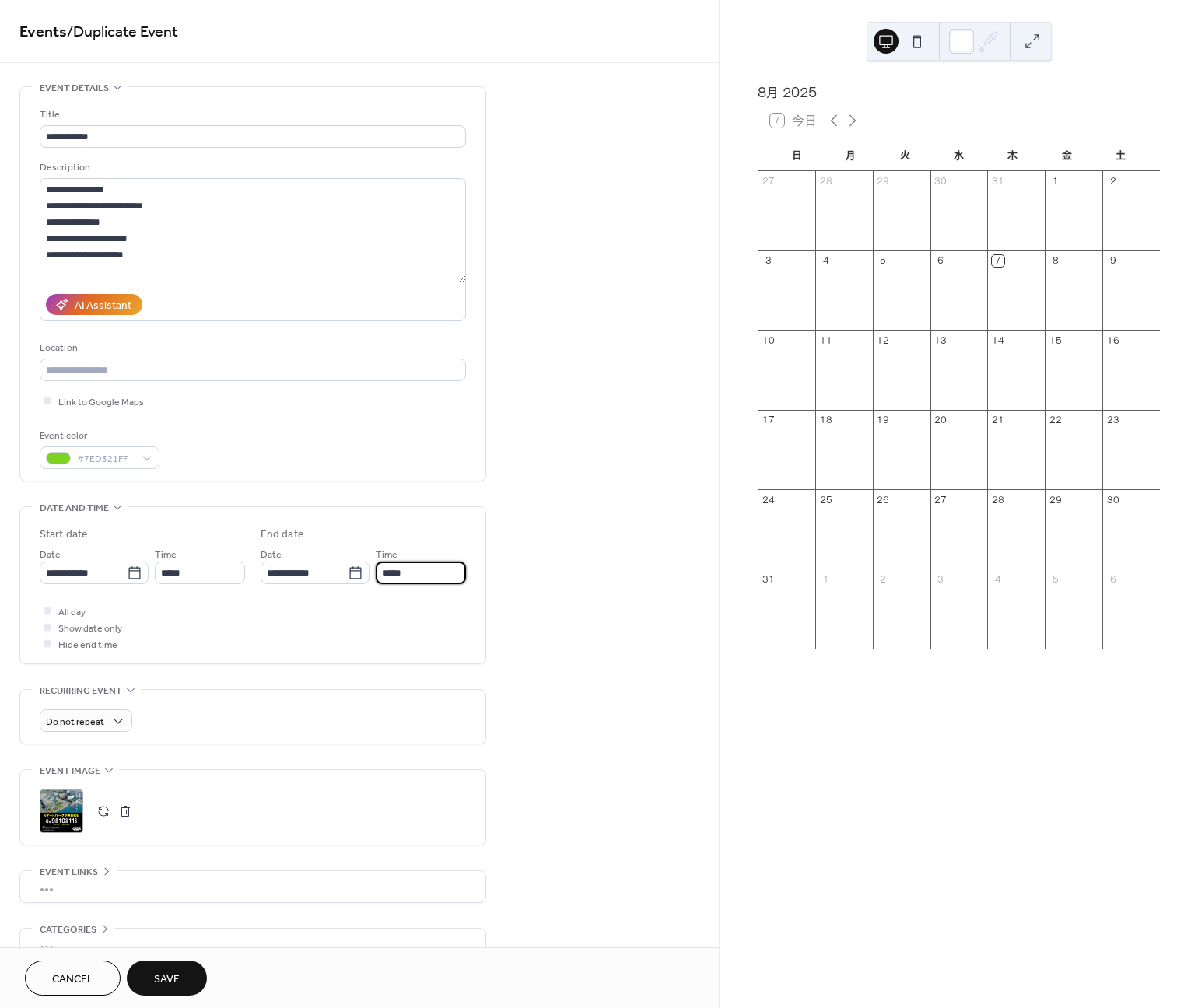 click on "*****" at bounding box center (421, 572) 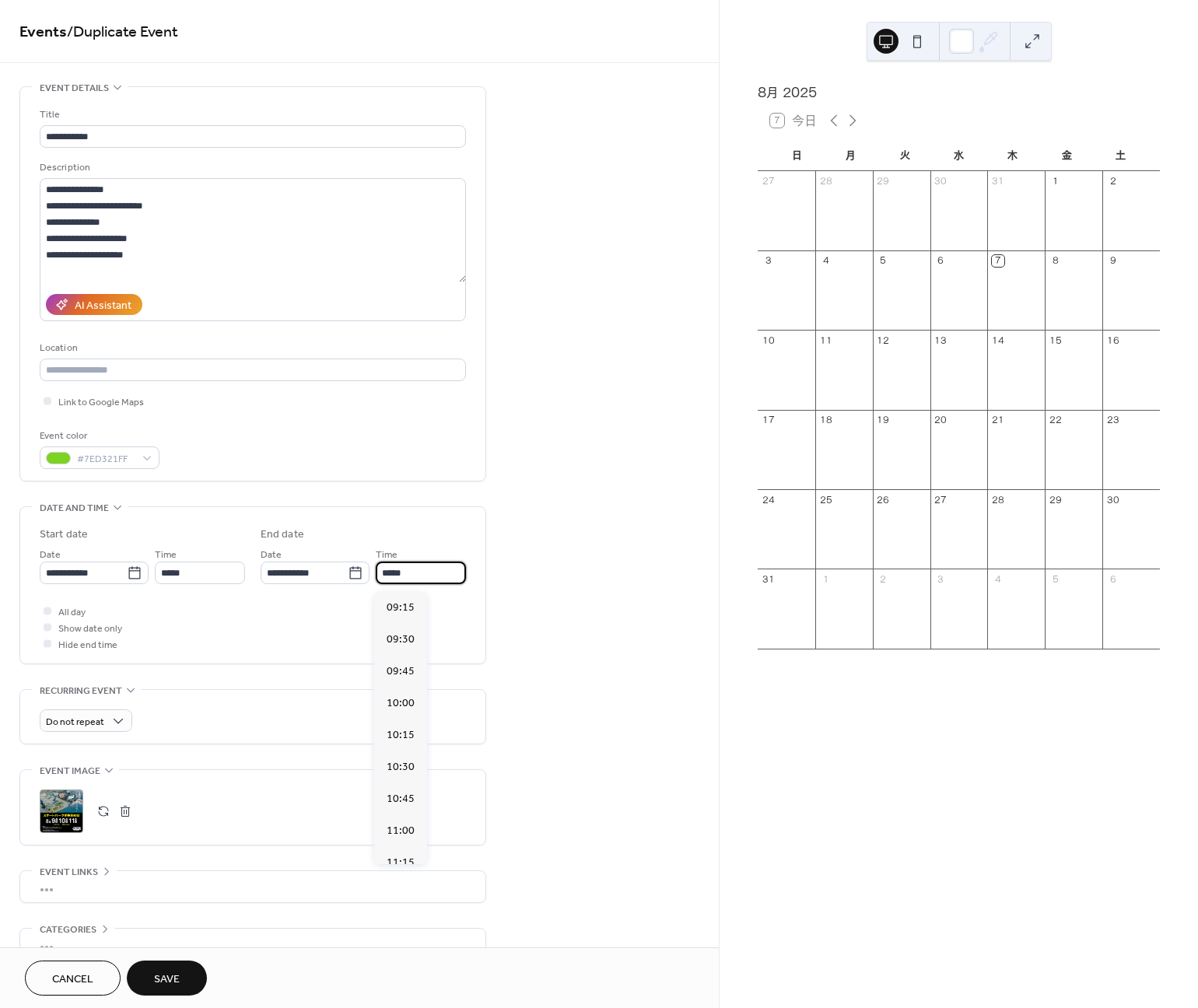 scroll, scrollTop: 1244, scrollLeft: 0, axis: vertical 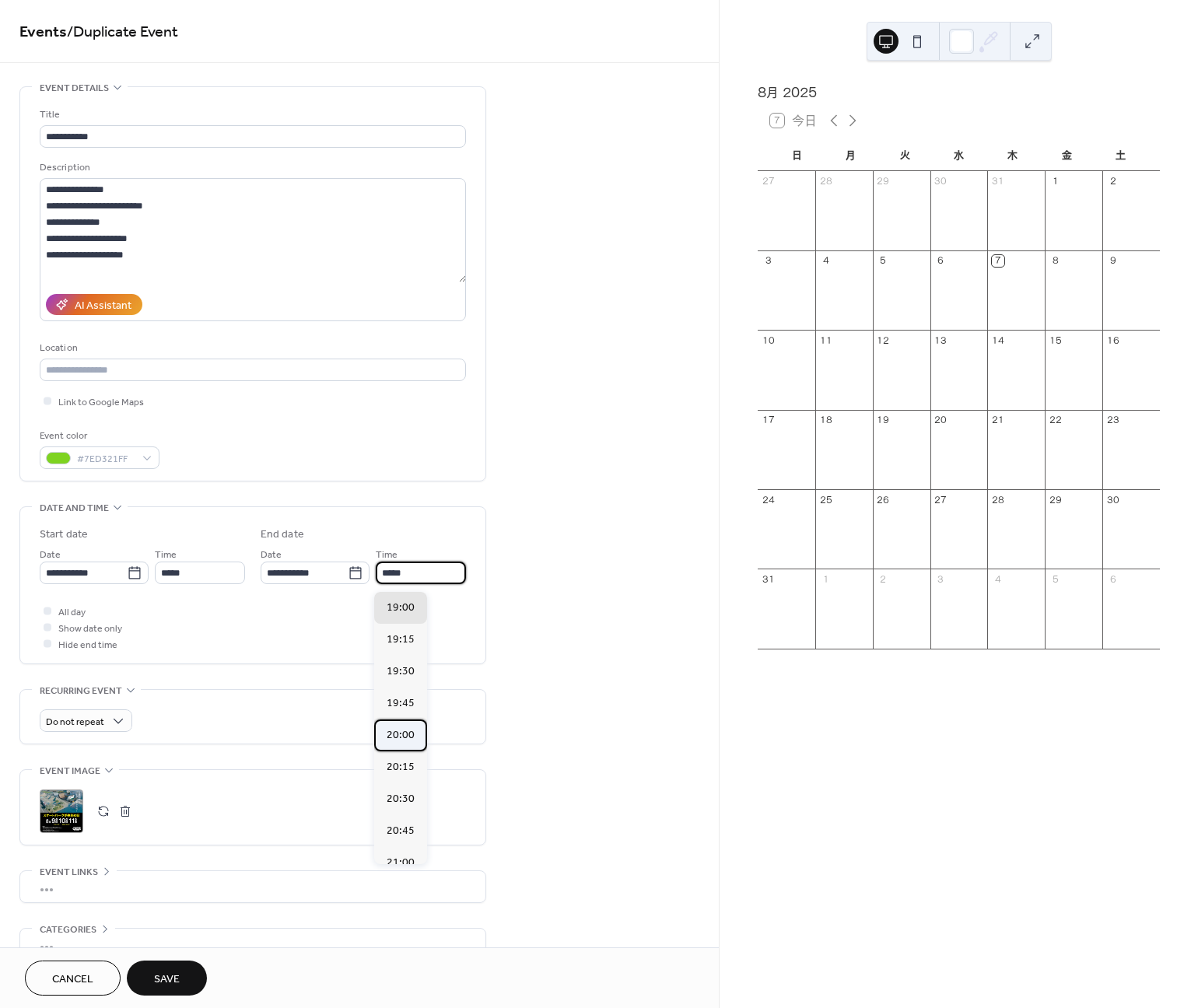 click on "20:00" at bounding box center (401, 735) 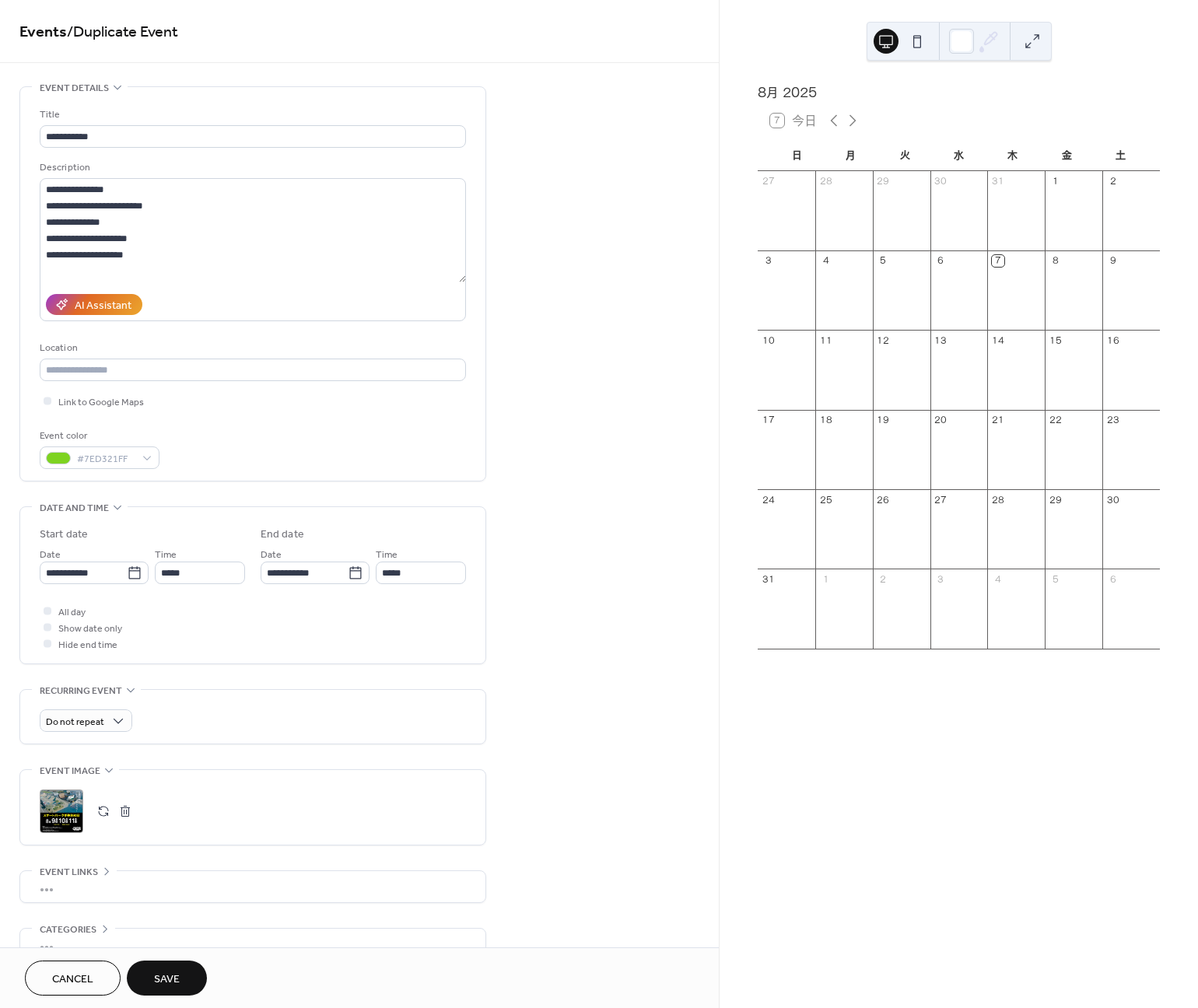 type on "*****" 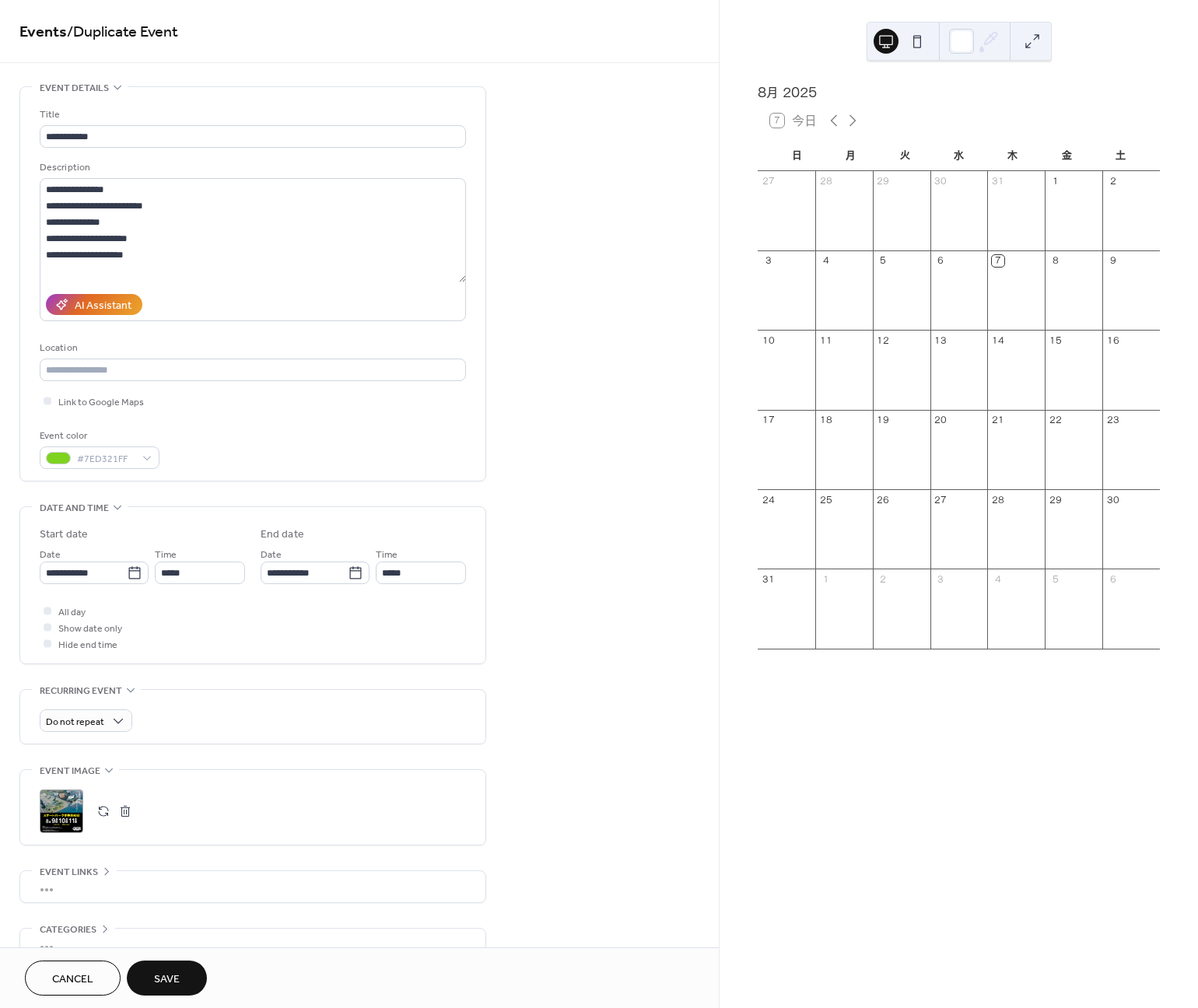 click on "**********" at bounding box center [359, 560] 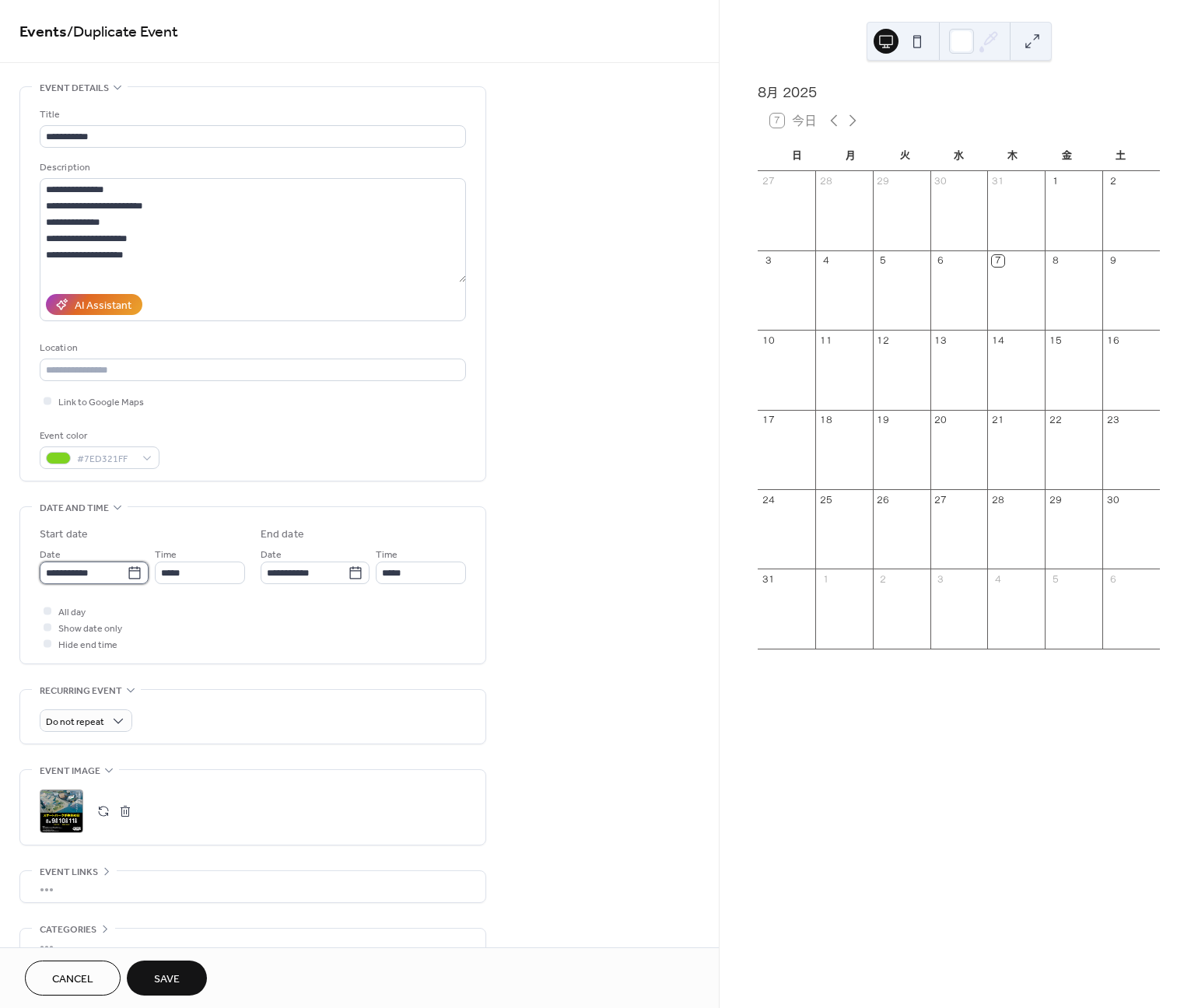 click on "**********" at bounding box center (83, 572) 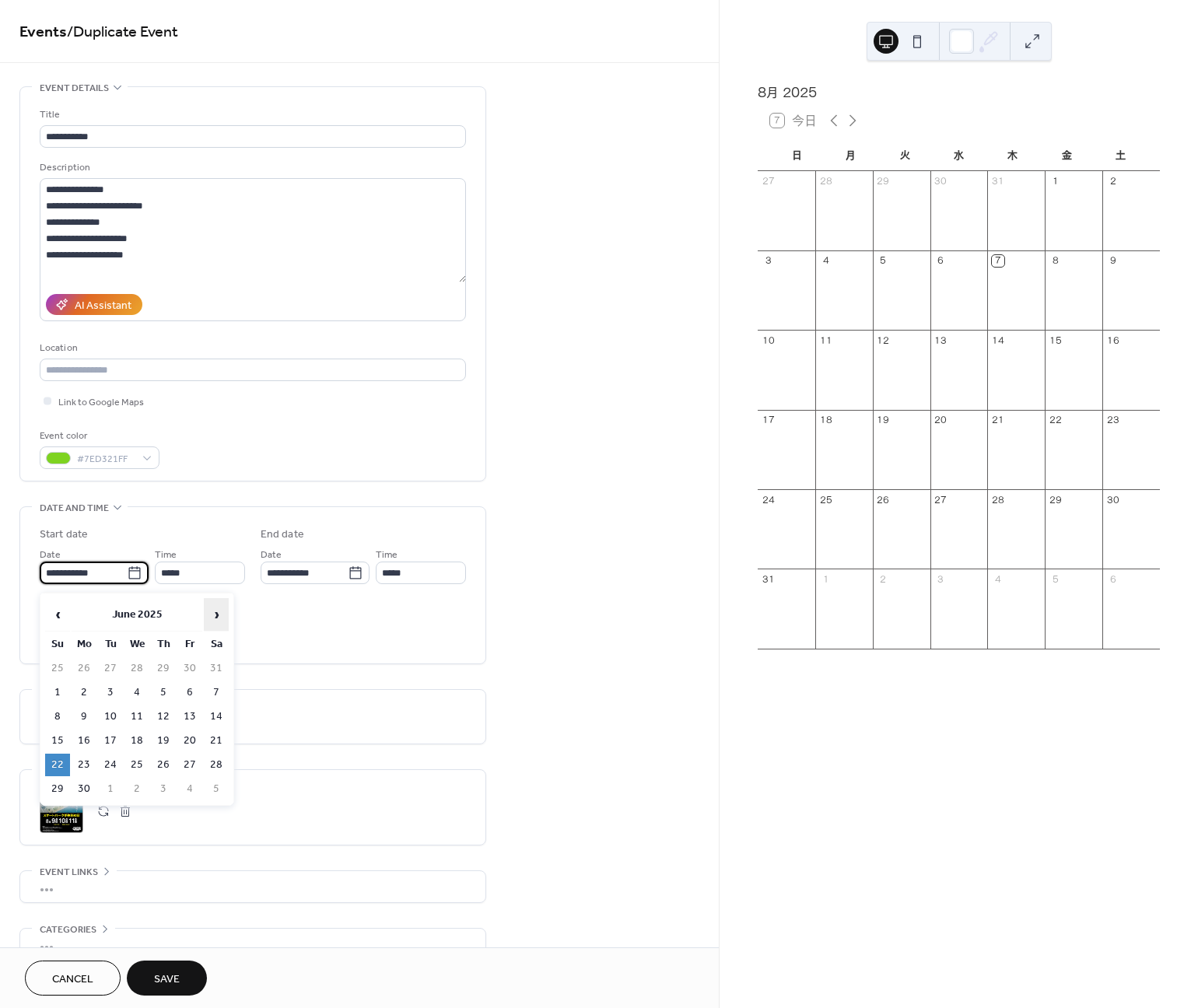 click on "›" at bounding box center (216, 614) 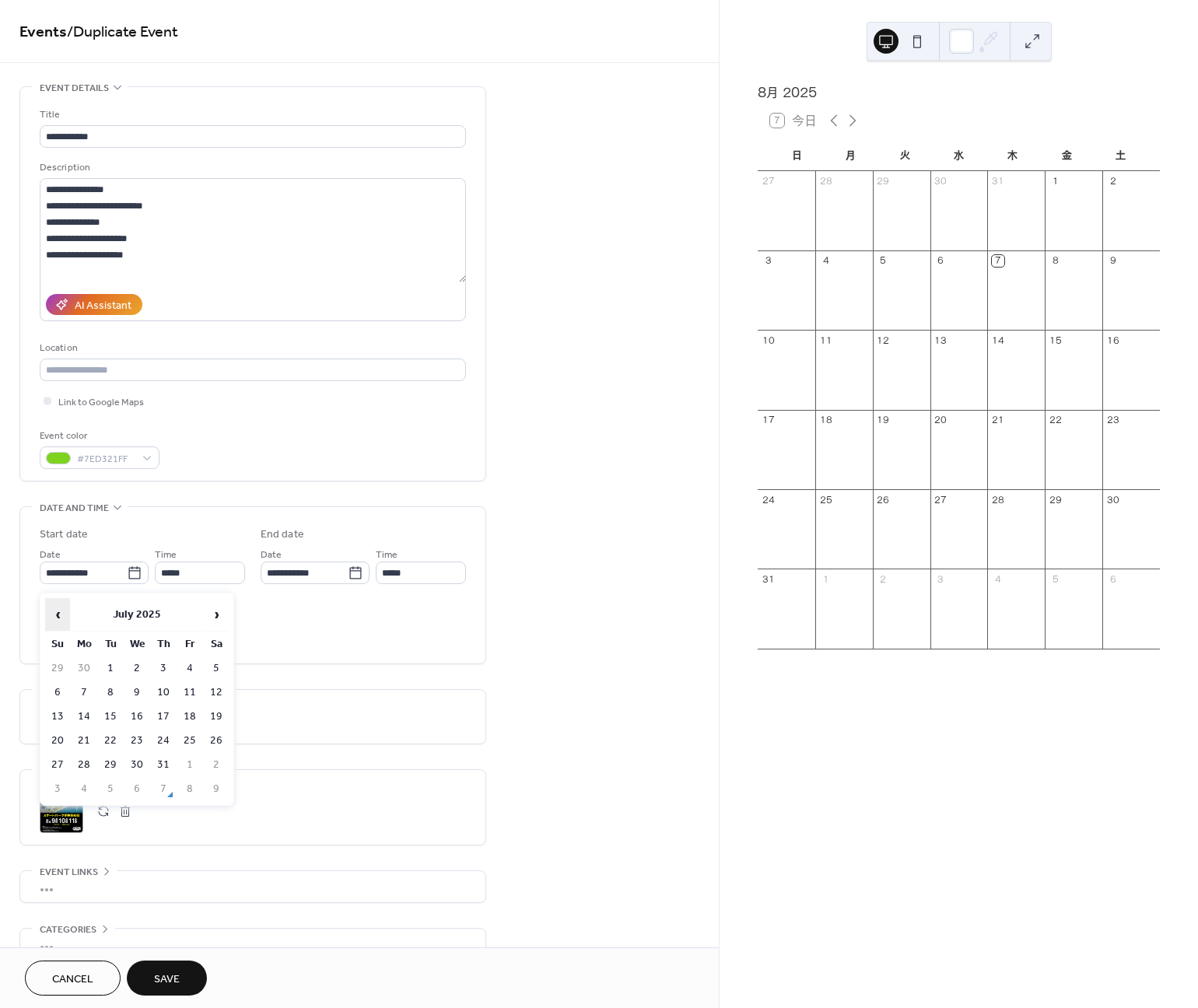 click on "‹" at bounding box center (58, 614) 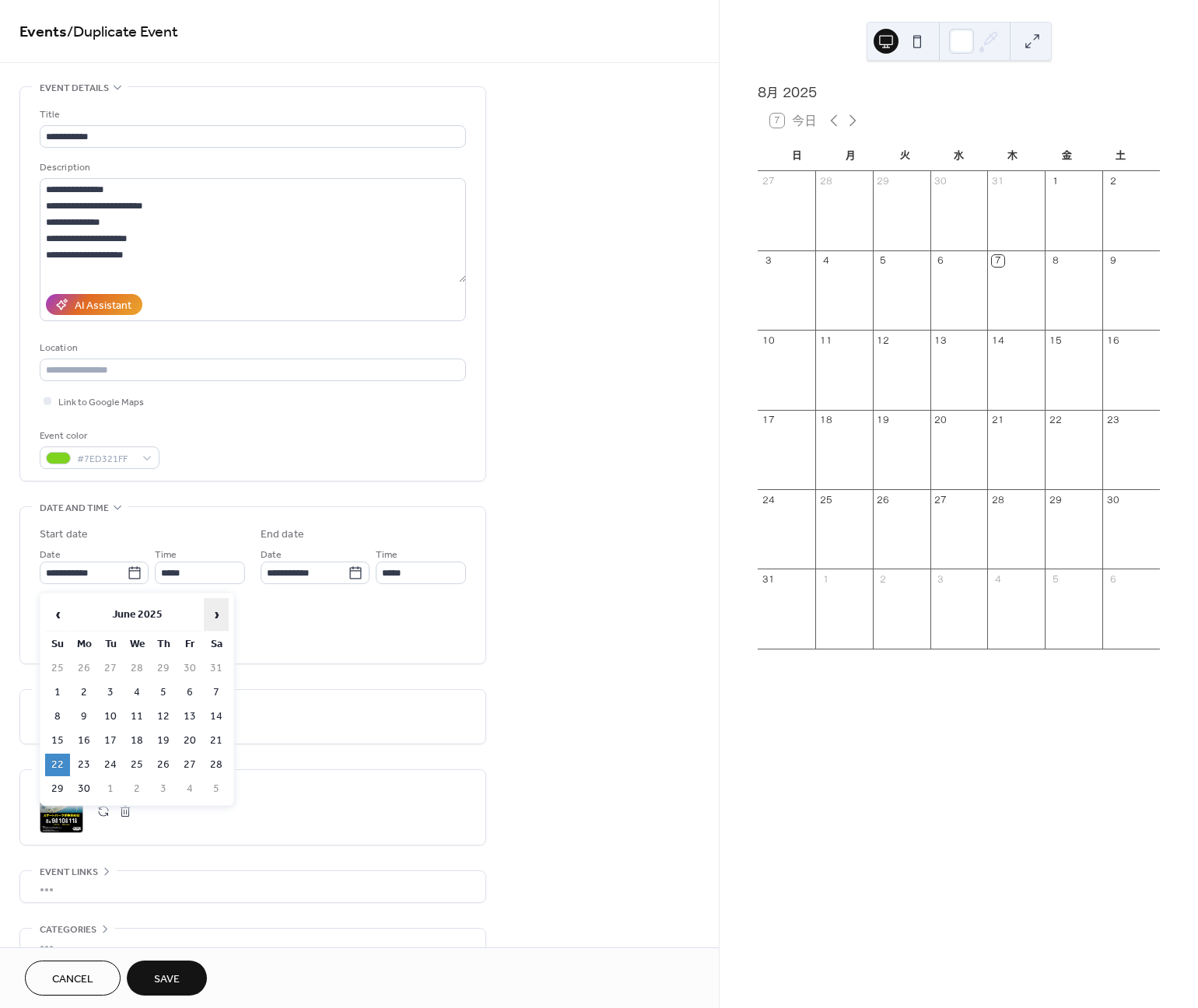 click on "›" at bounding box center [216, 614] 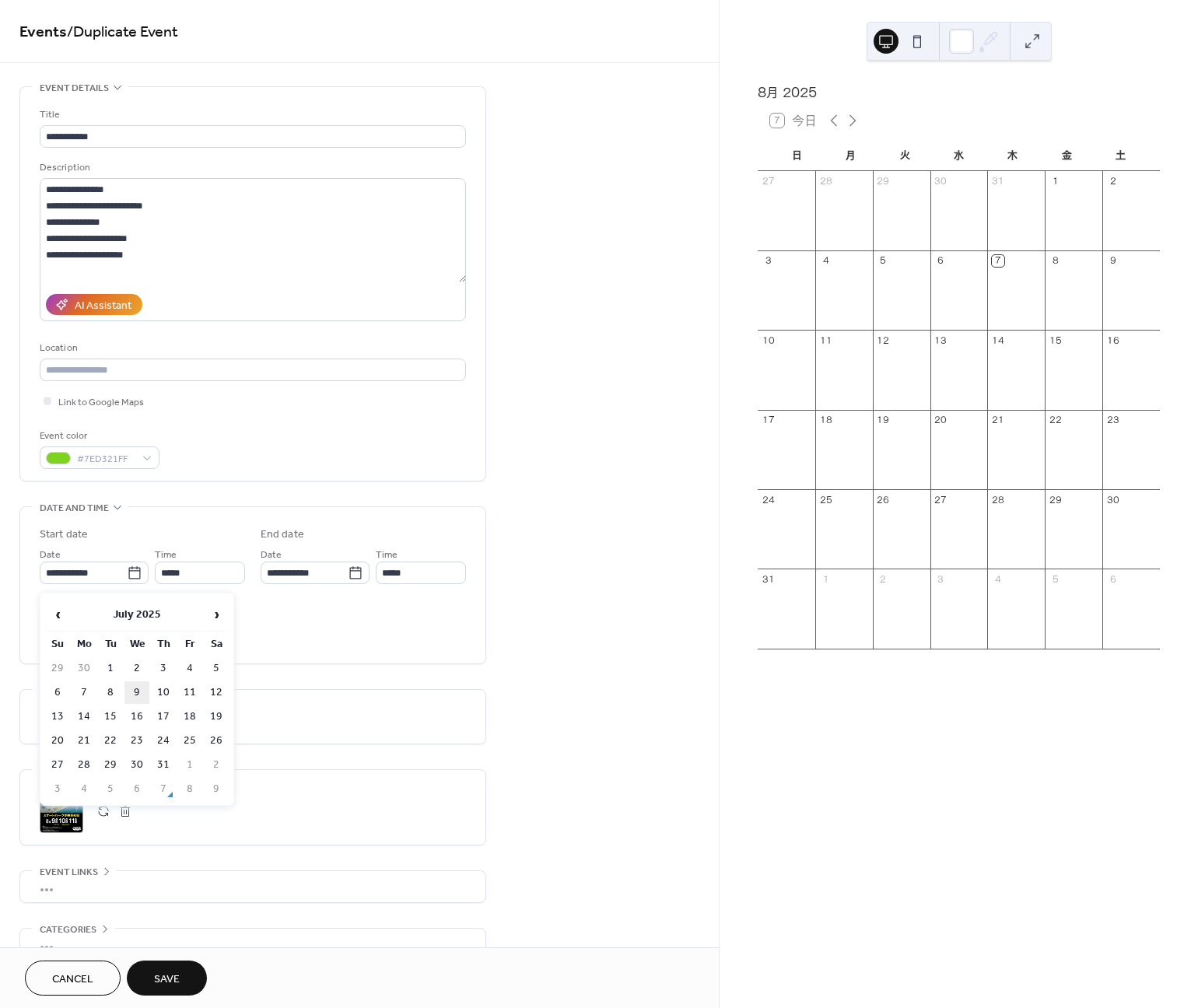 click on "9" at bounding box center [137, 692] 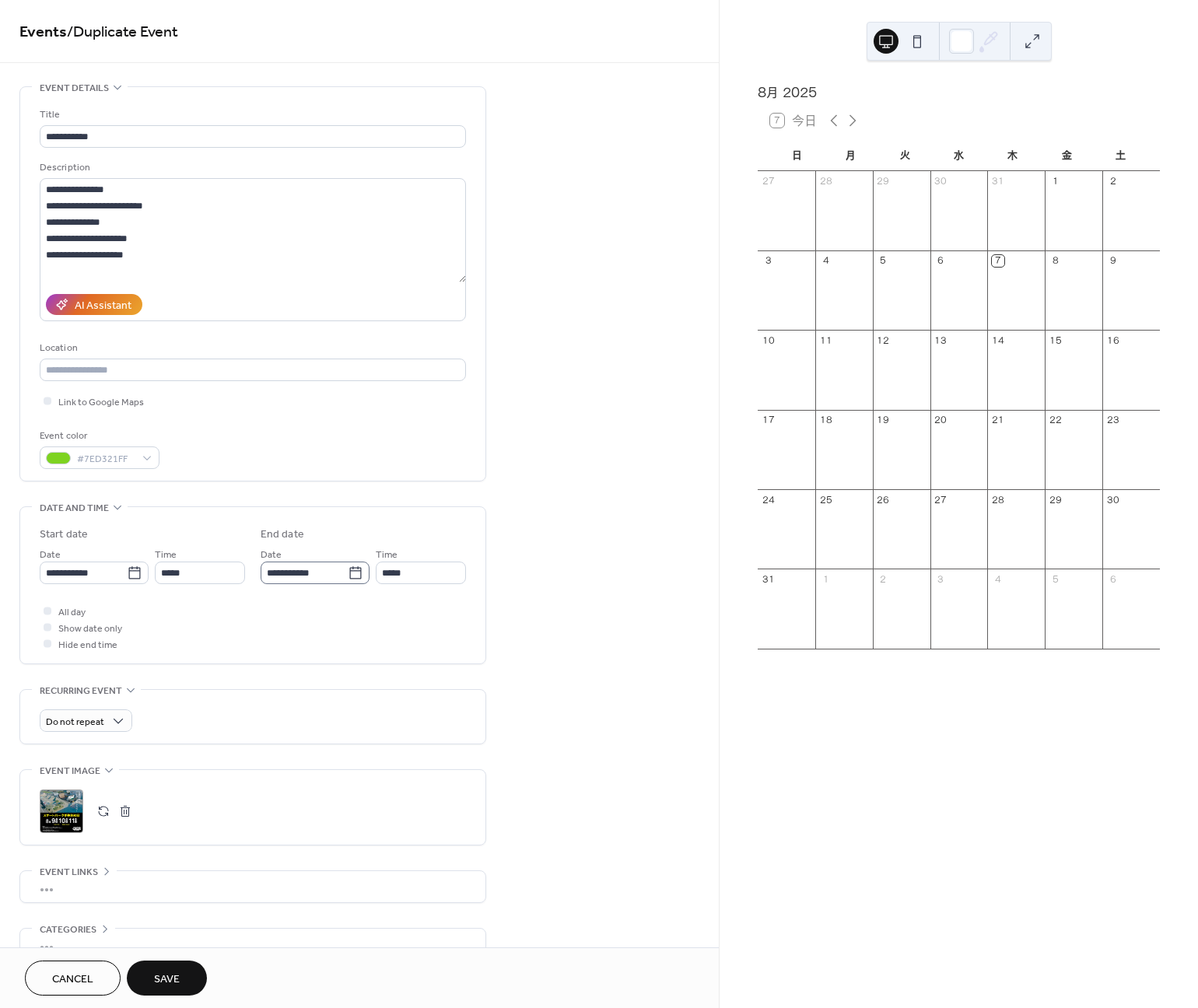 scroll, scrollTop: 2, scrollLeft: 0, axis: vertical 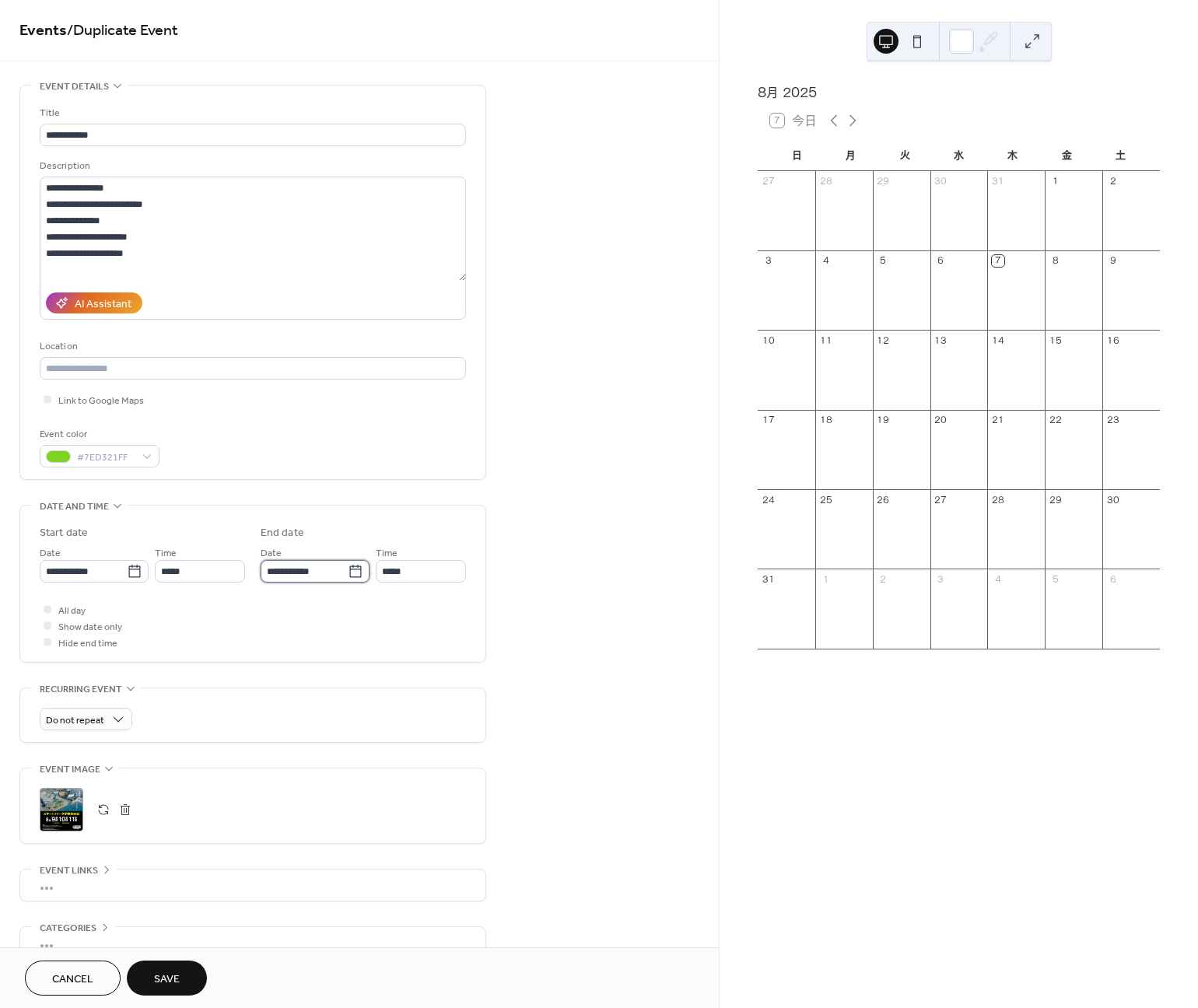 click on "**********" at bounding box center (304, 571) 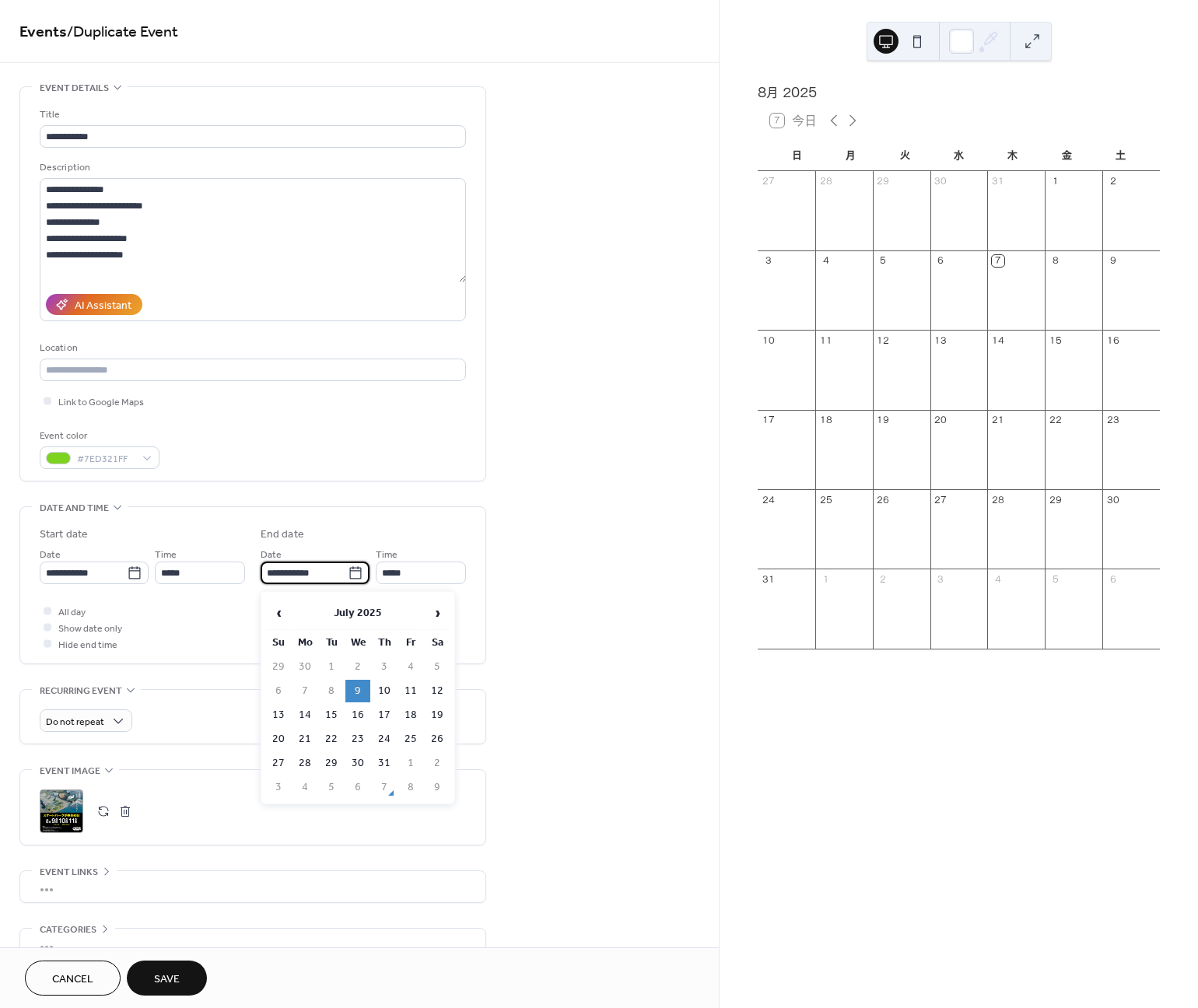 scroll, scrollTop: 7, scrollLeft: 0, axis: vertical 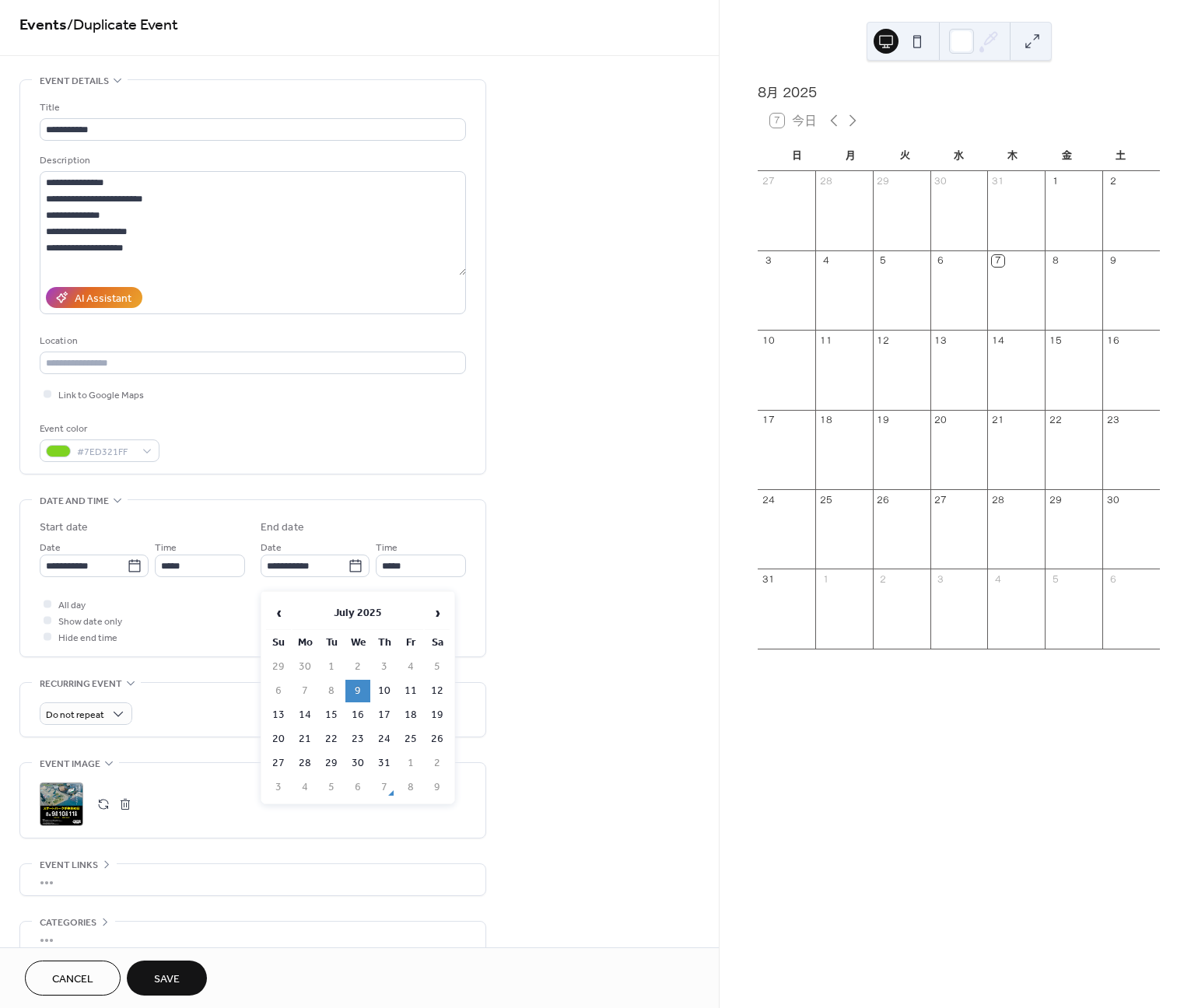 click on "11" at bounding box center [411, 691] 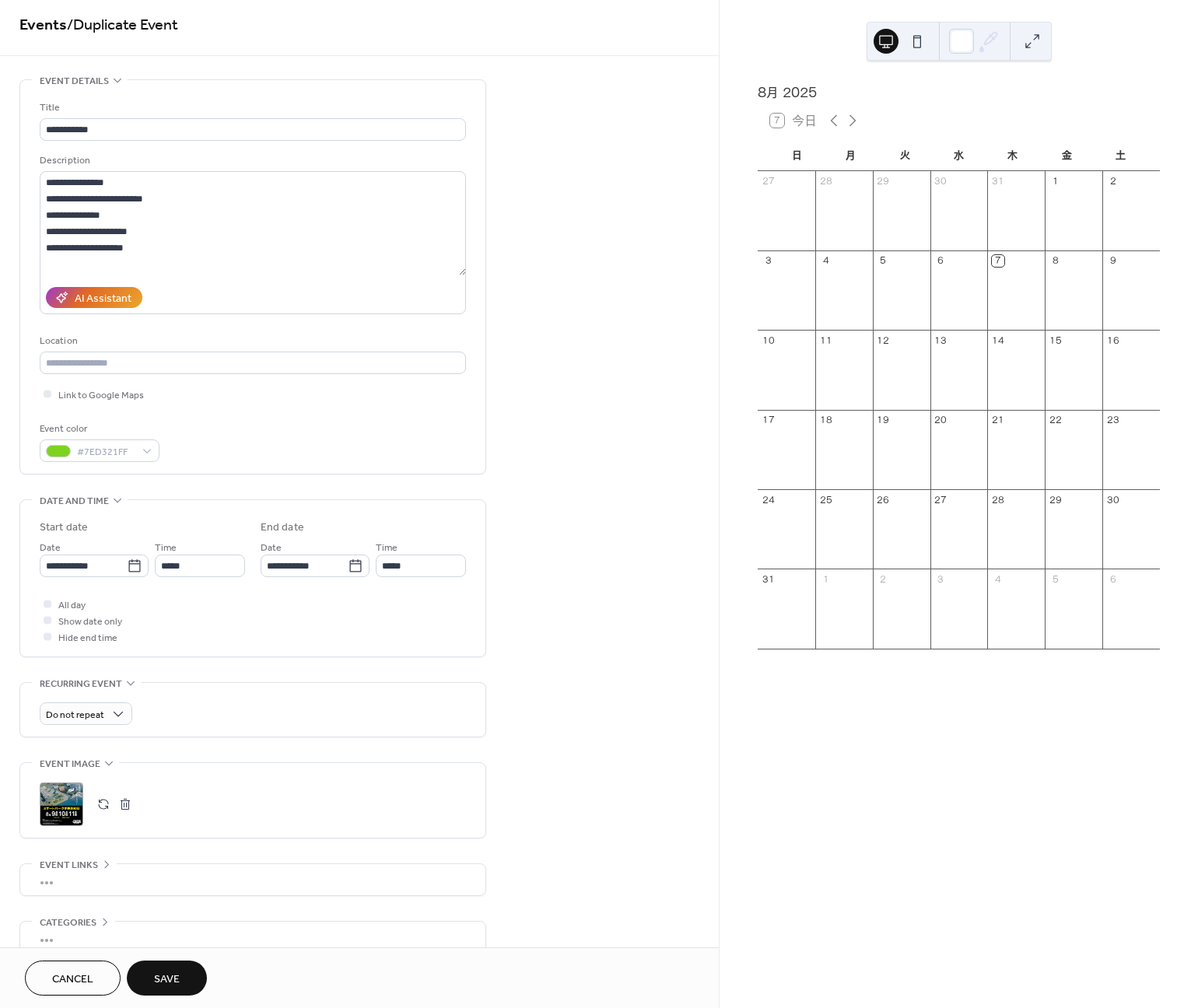 click on "**********" at bounding box center [359, 553] 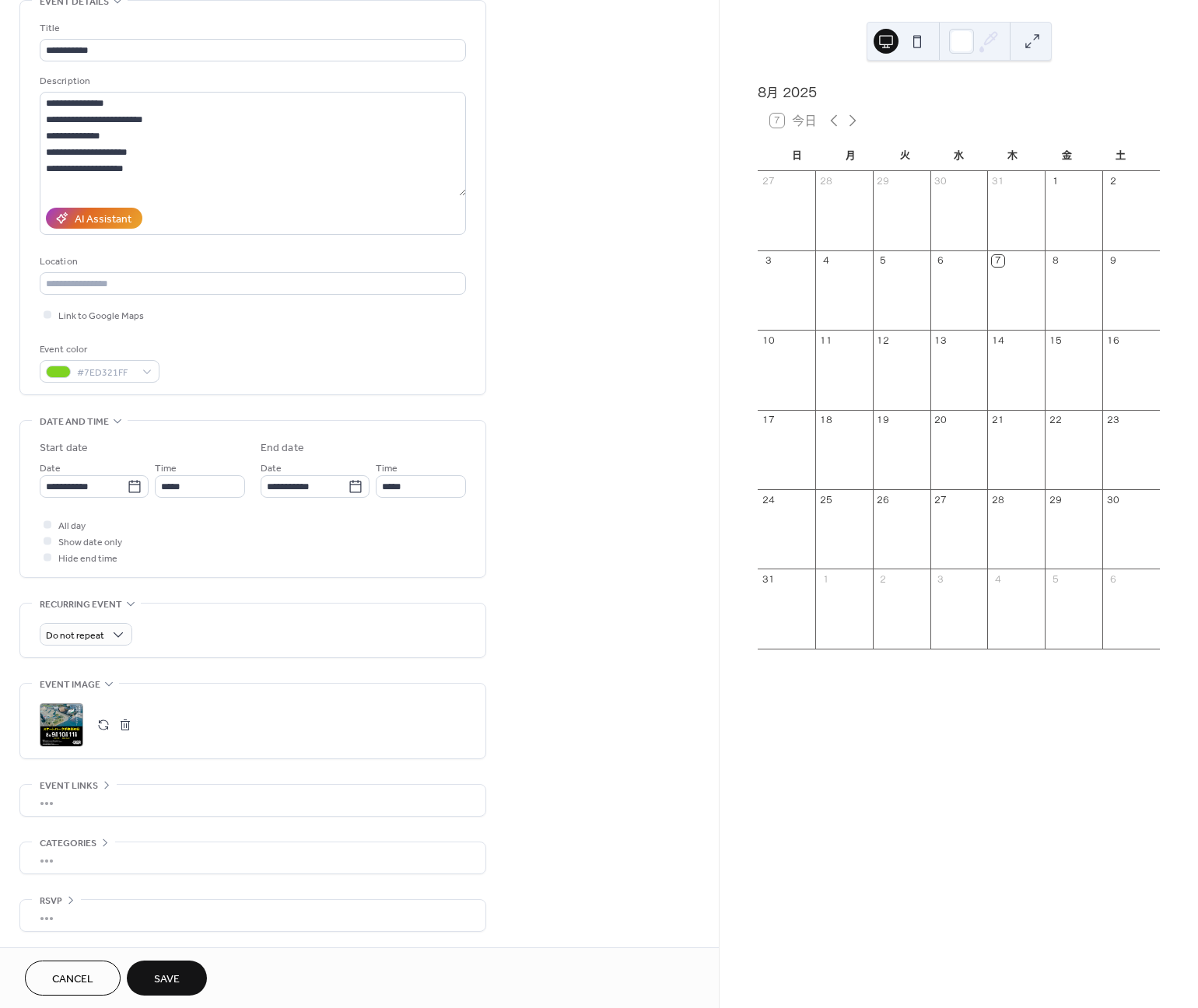 scroll, scrollTop: 91, scrollLeft: 0, axis: vertical 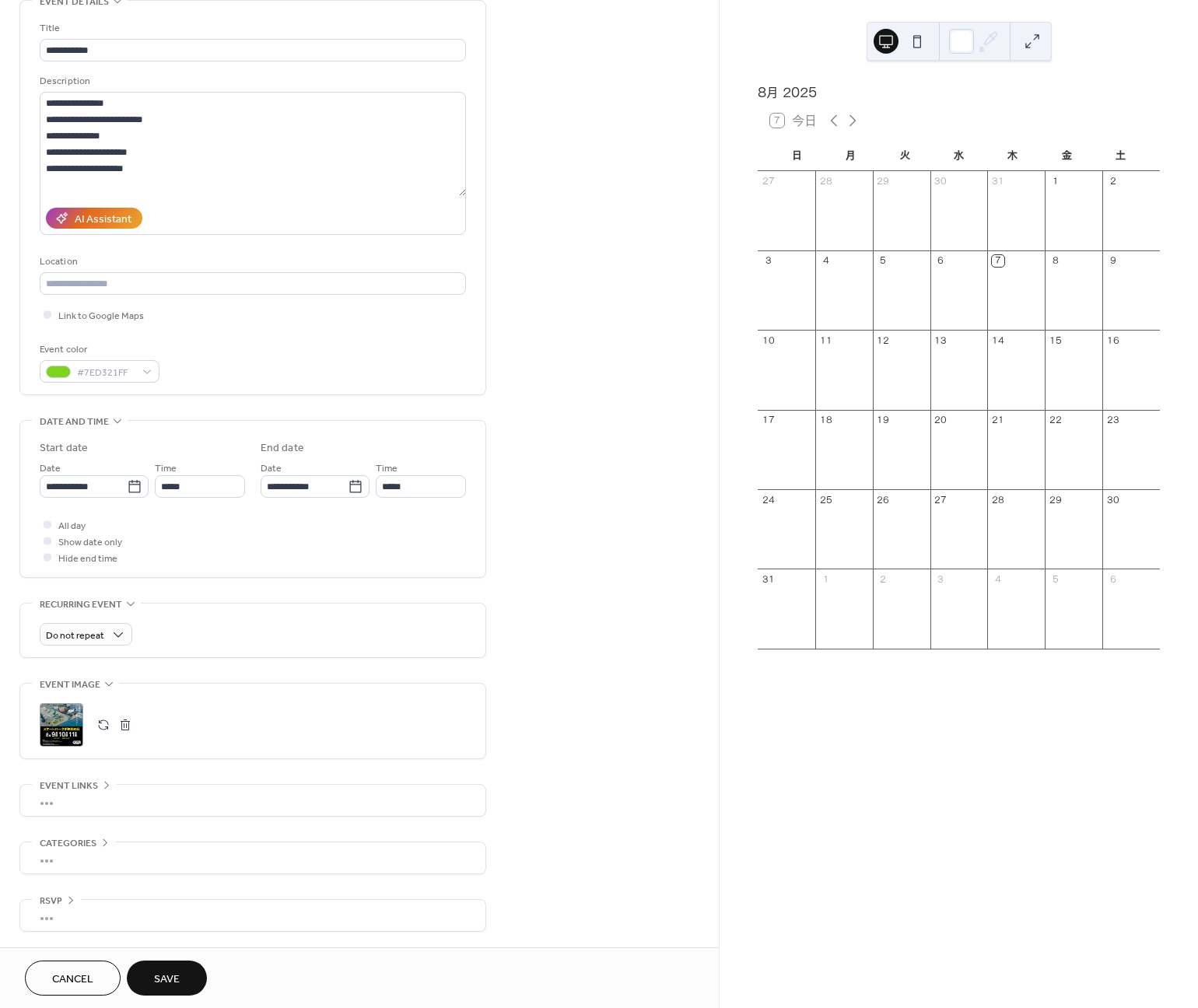 click on "Save" at bounding box center [166, 979] 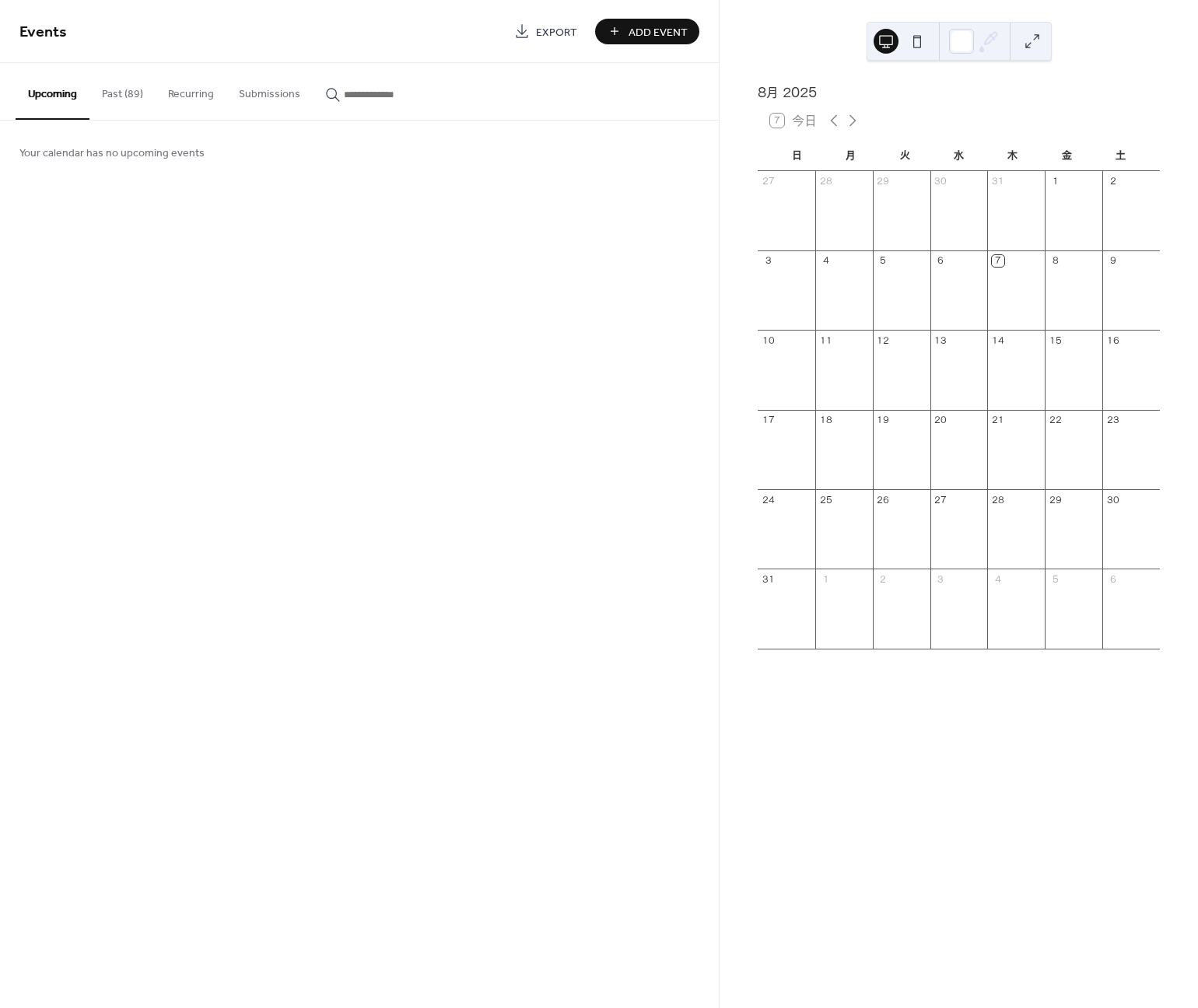 click on "Past (89)" at bounding box center [122, 90] 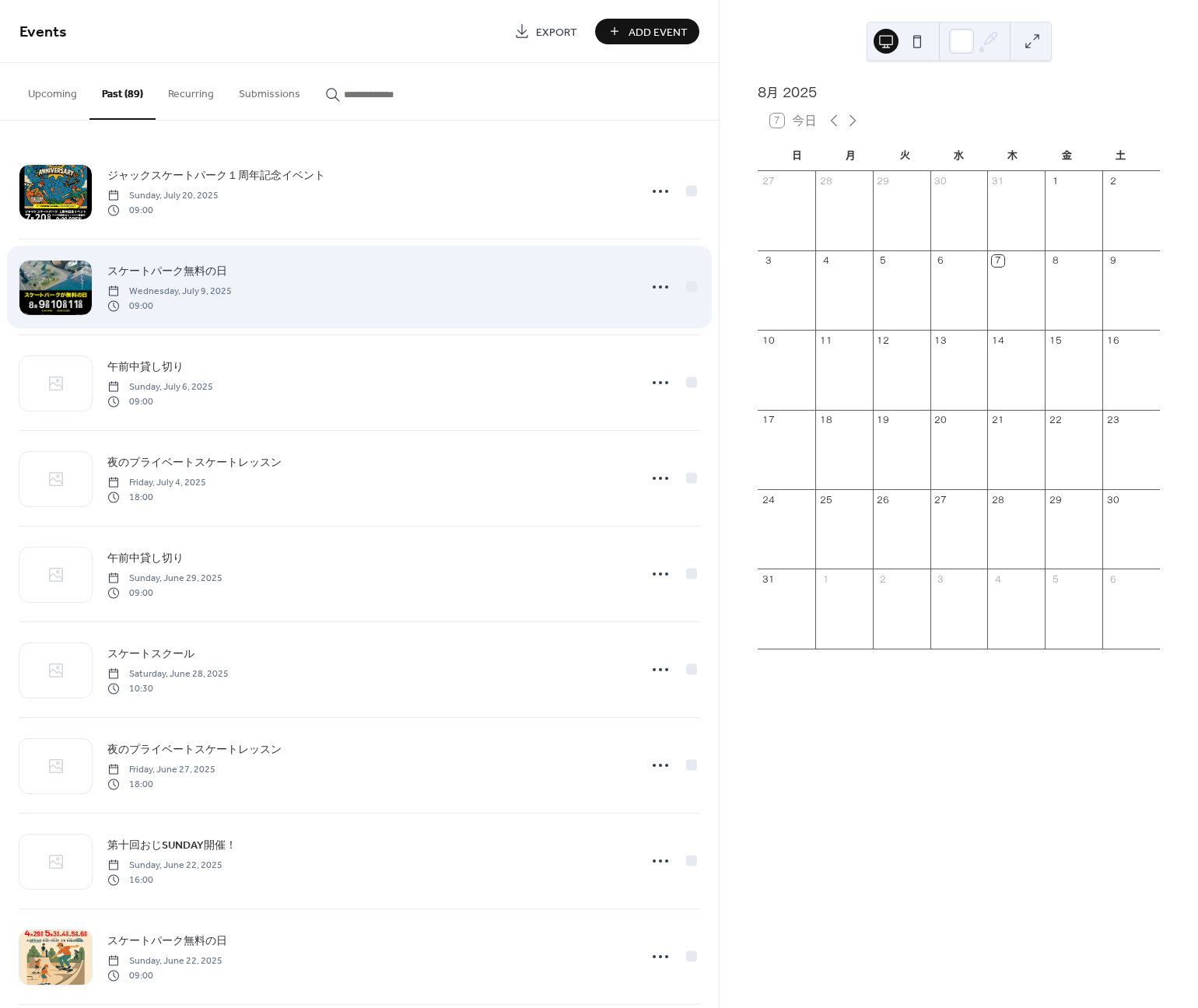click on "スケートパーク無料の日 Wednesday, July 9, 2025 09:00" at bounding box center (368, 287) 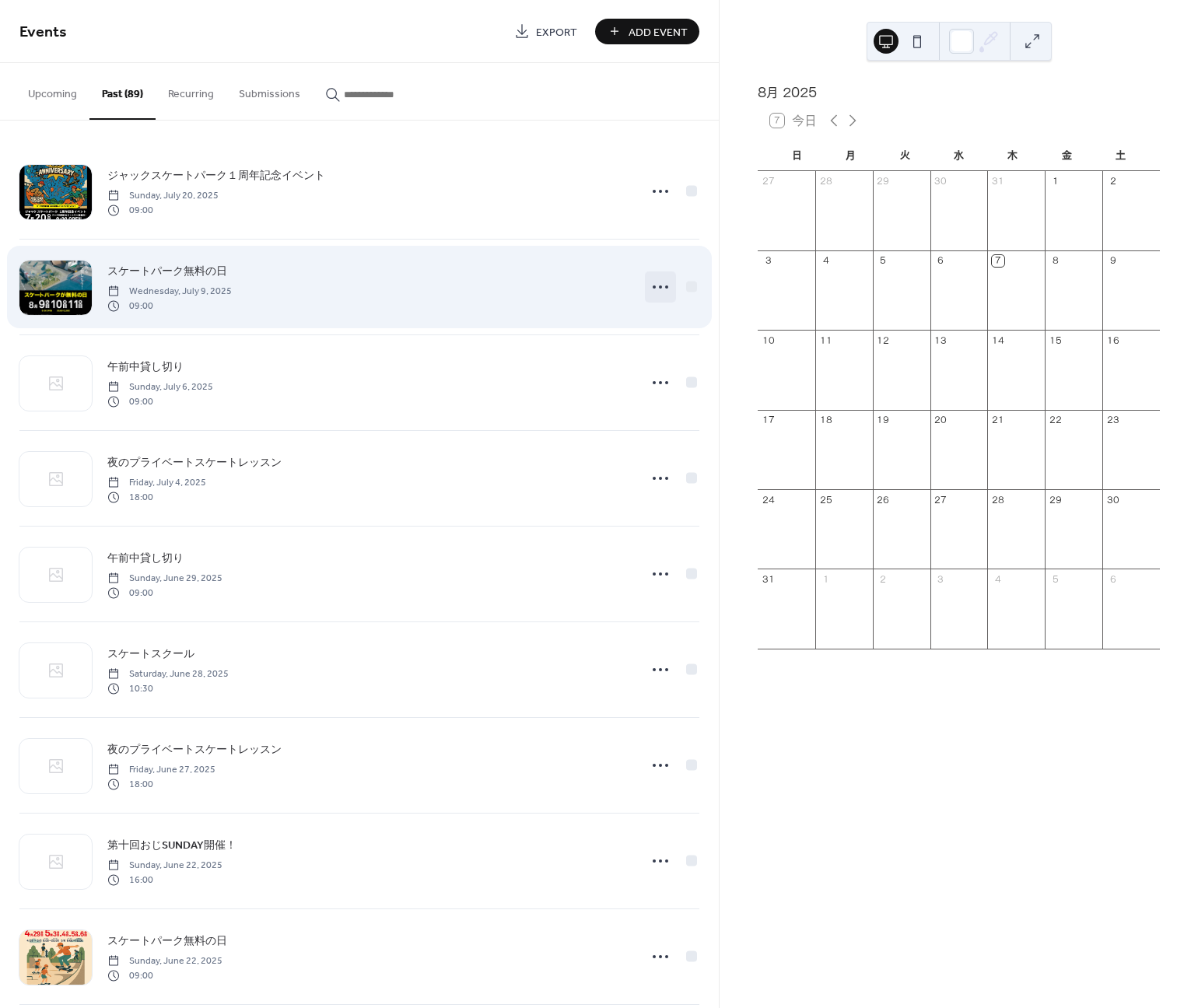 click 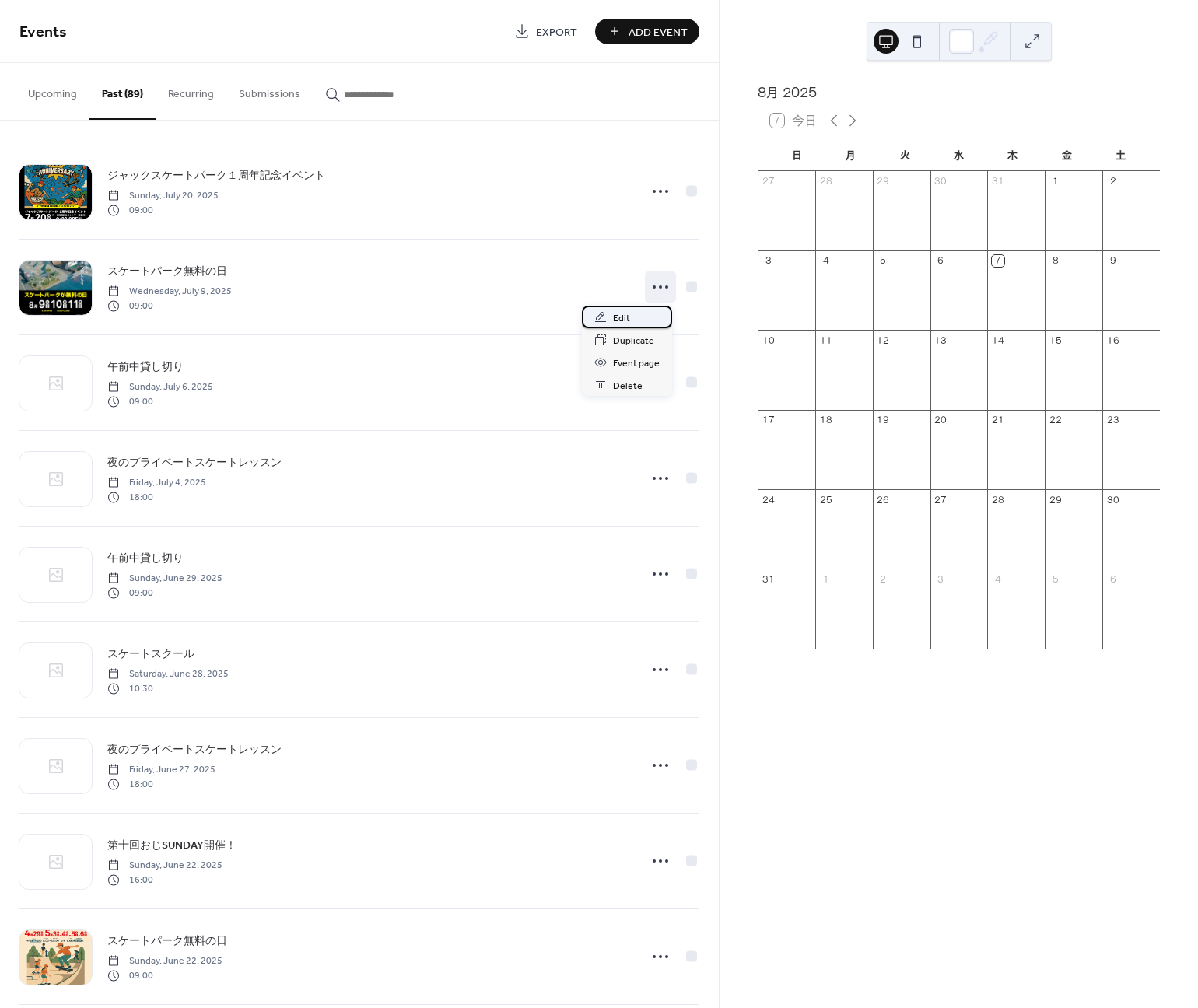 click on "Edit" at bounding box center (622, 318) 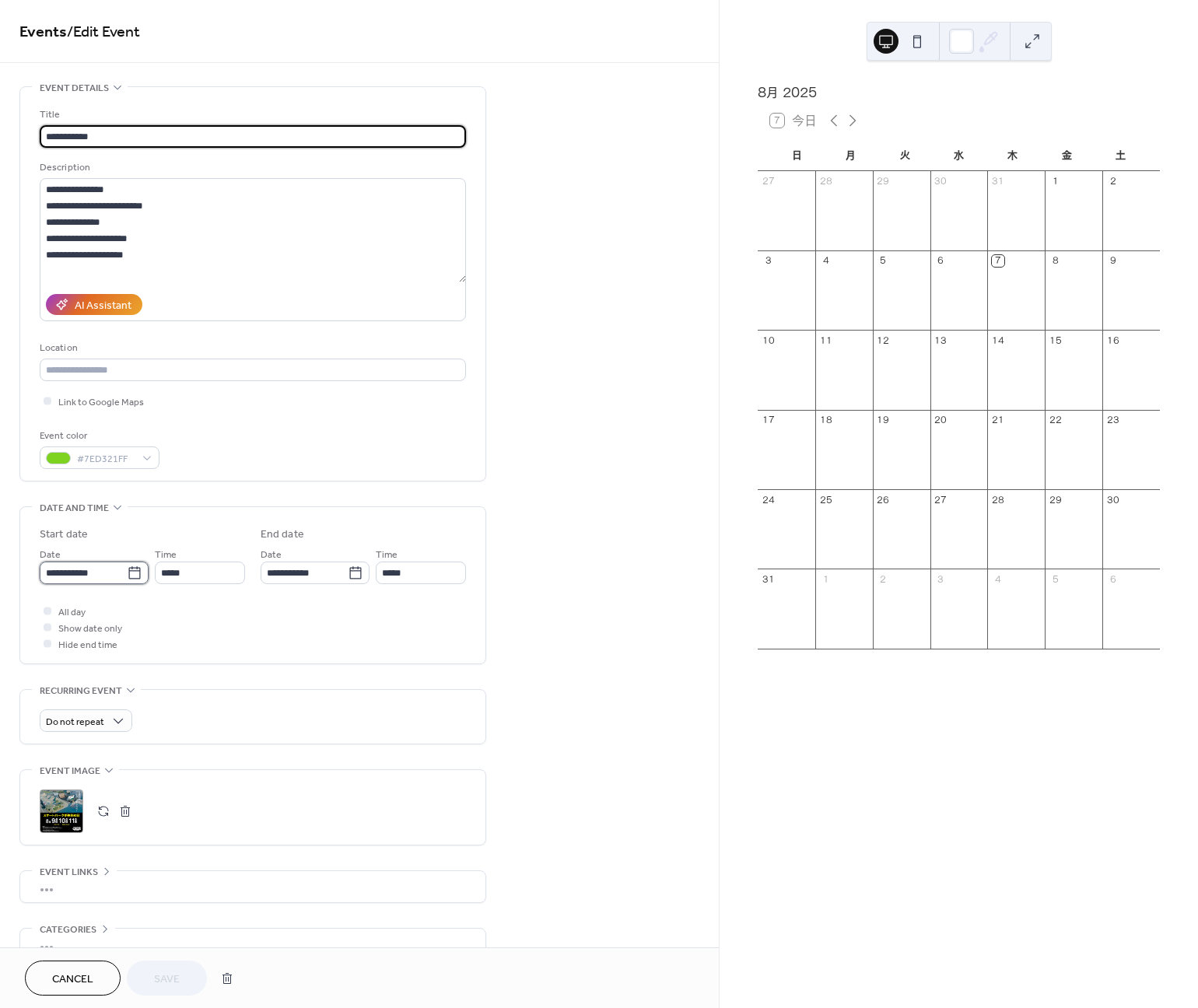 click on "**********" at bounding box center [83, 572] 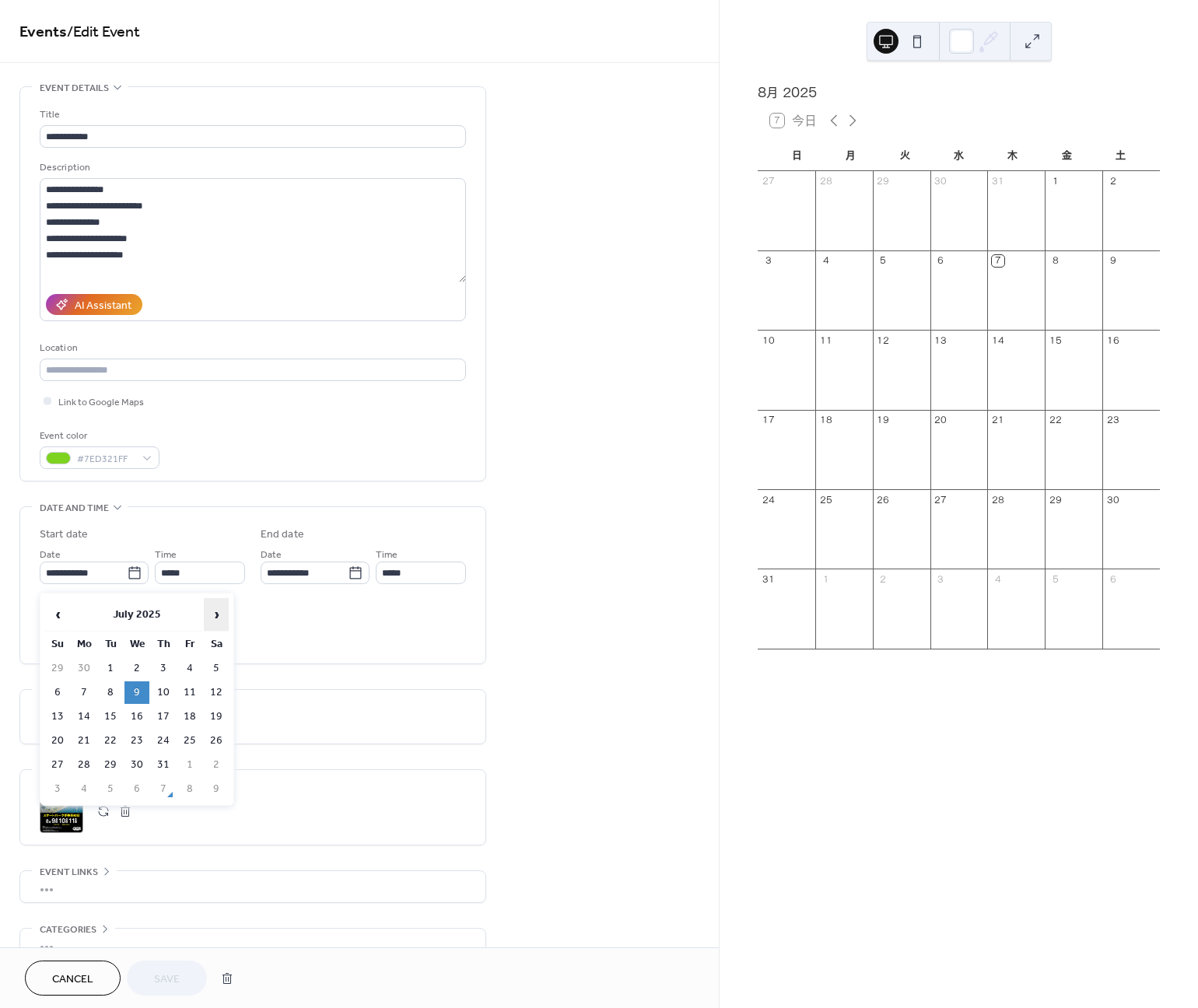 click on "›" at bounding box center (216, 614) 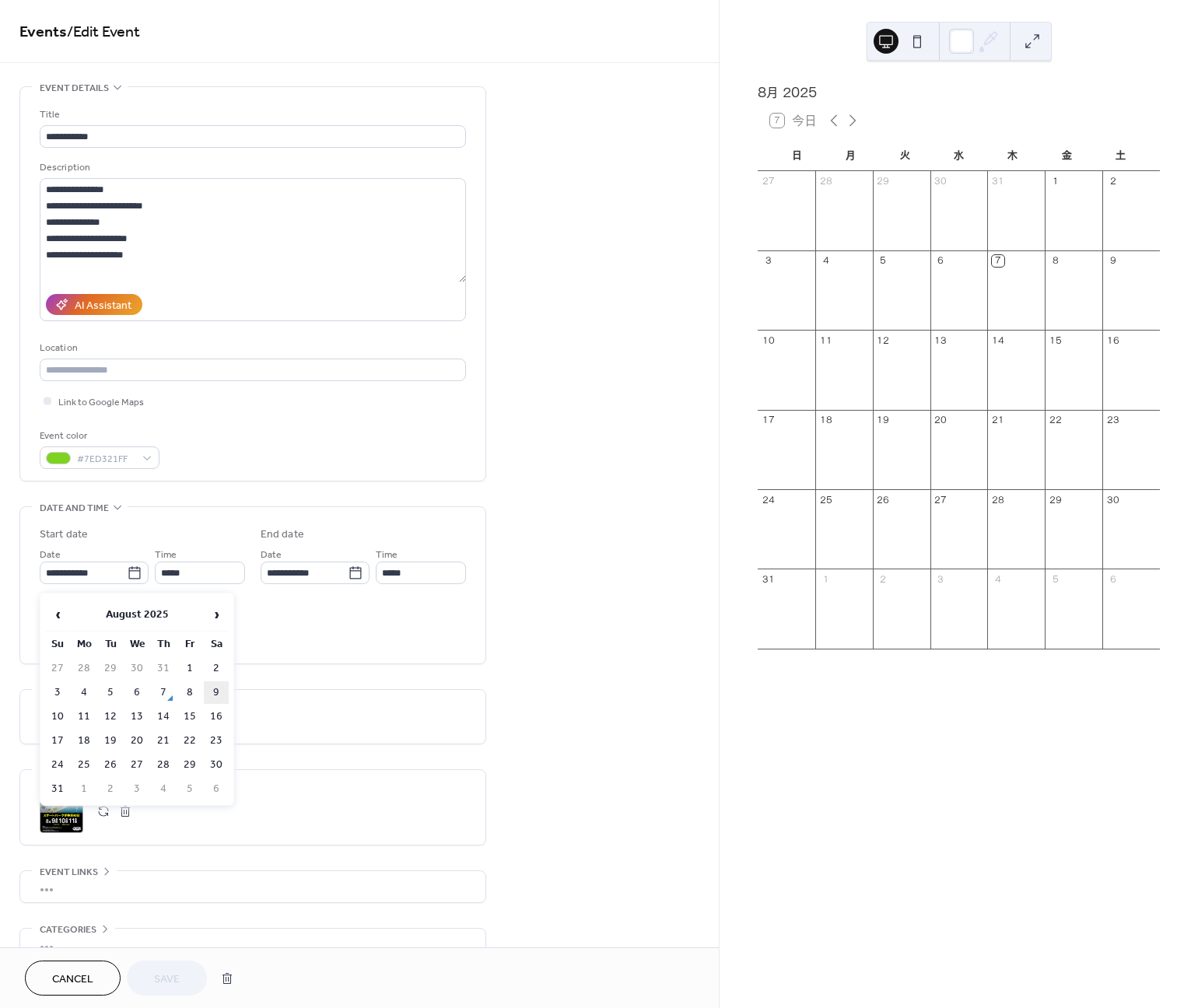 click on "9" at bounding box center [216, 692] 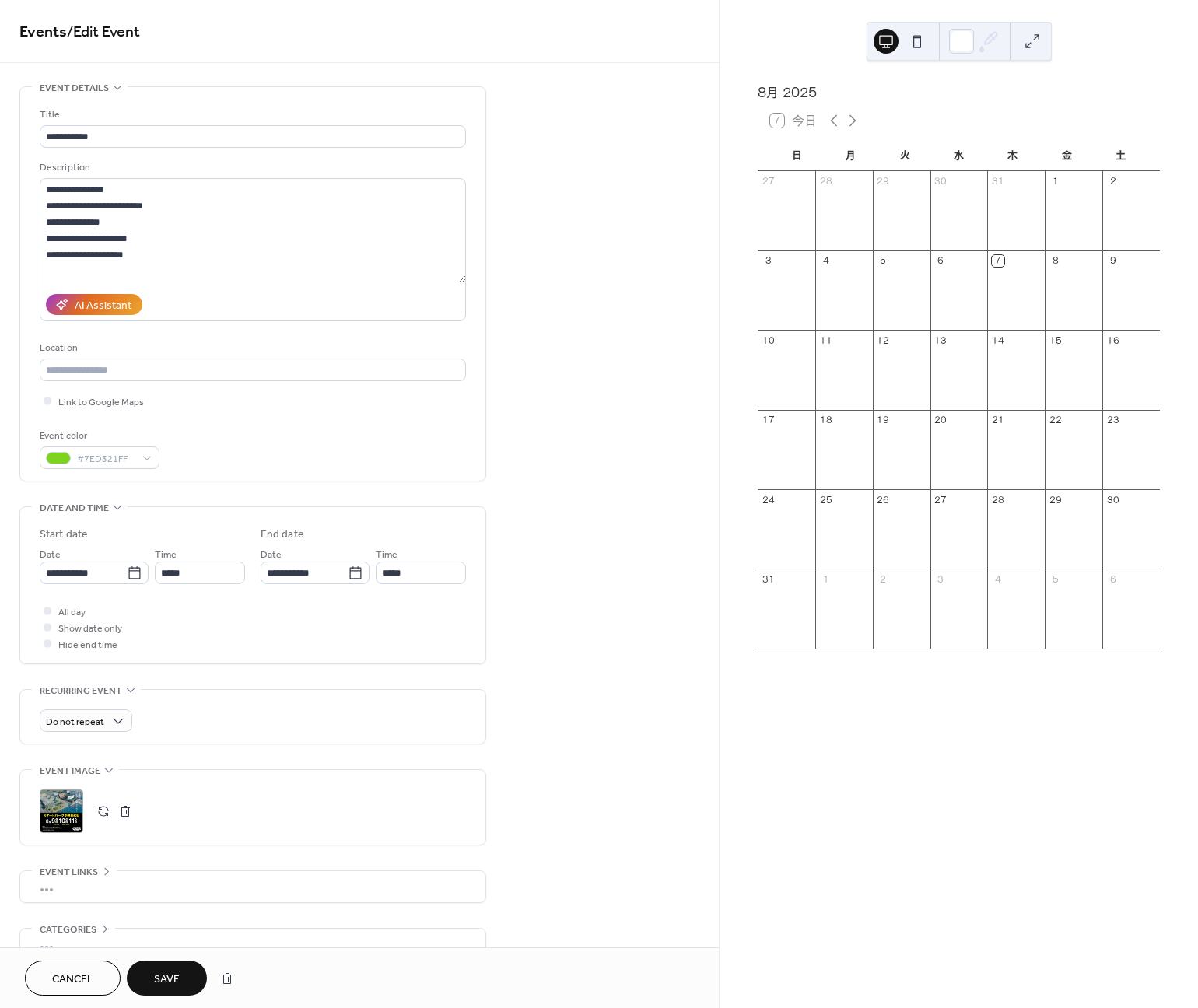 type on "**********" 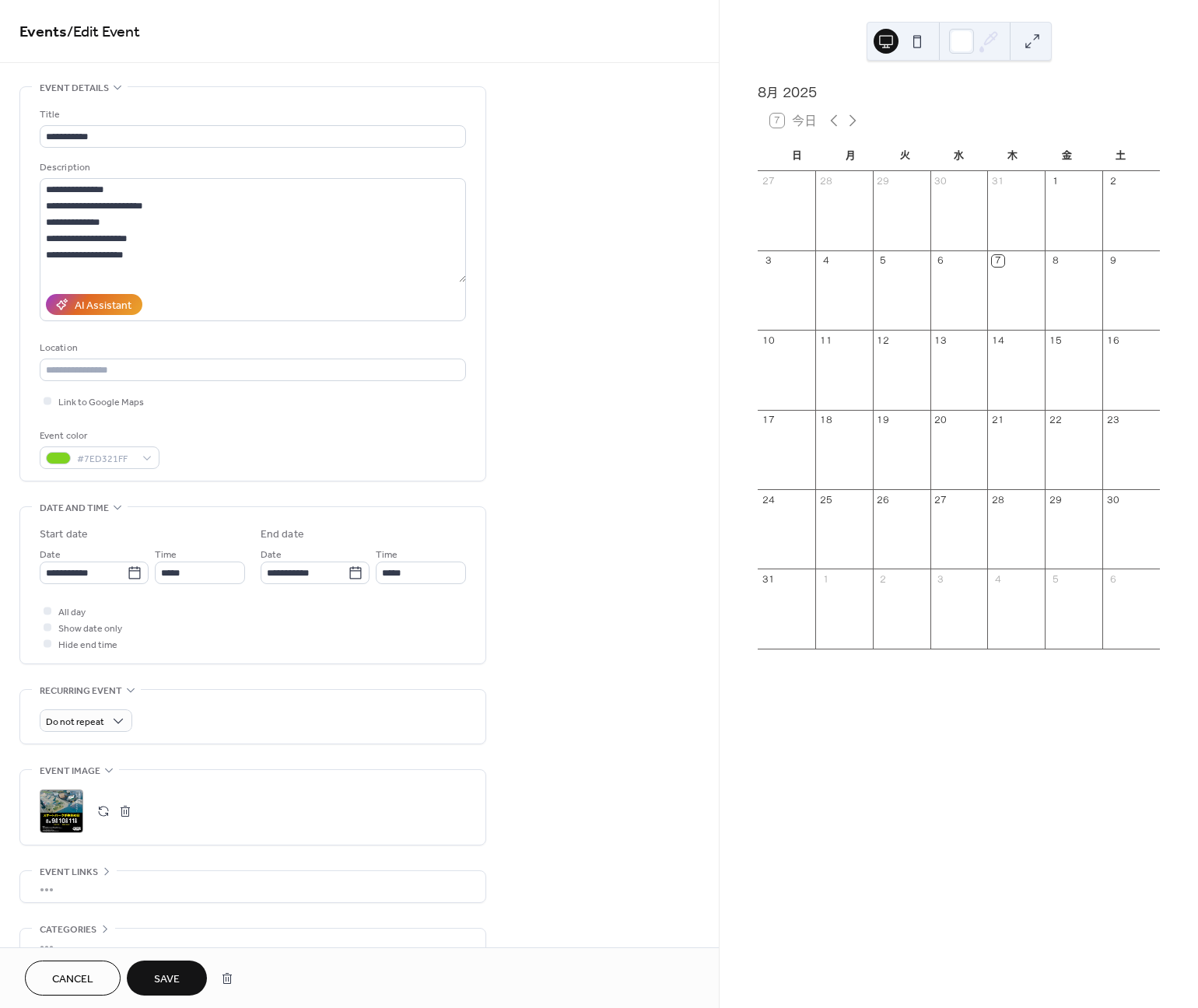 type on "**********" 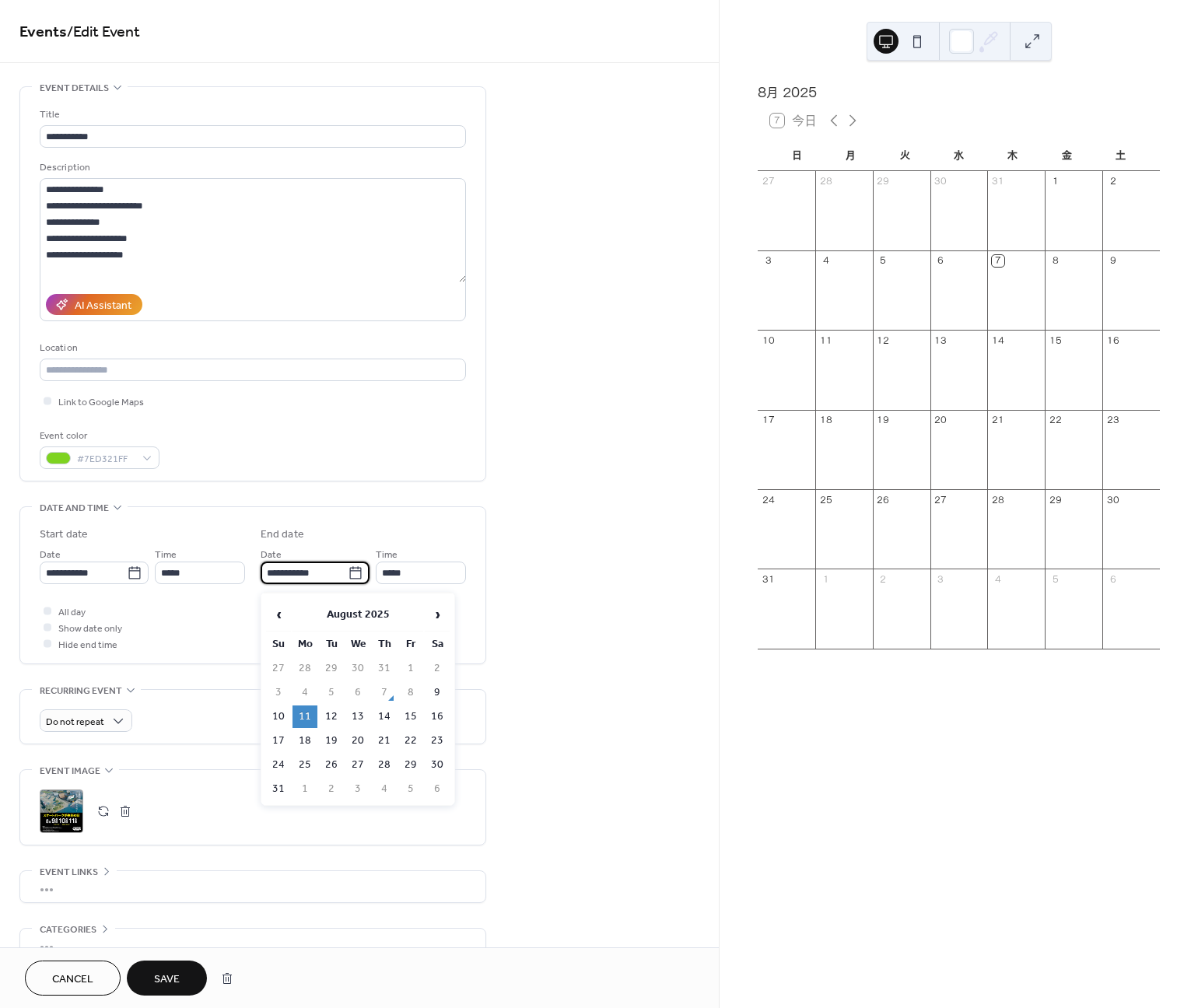 click on "**********" at bounding box center (304, 572) 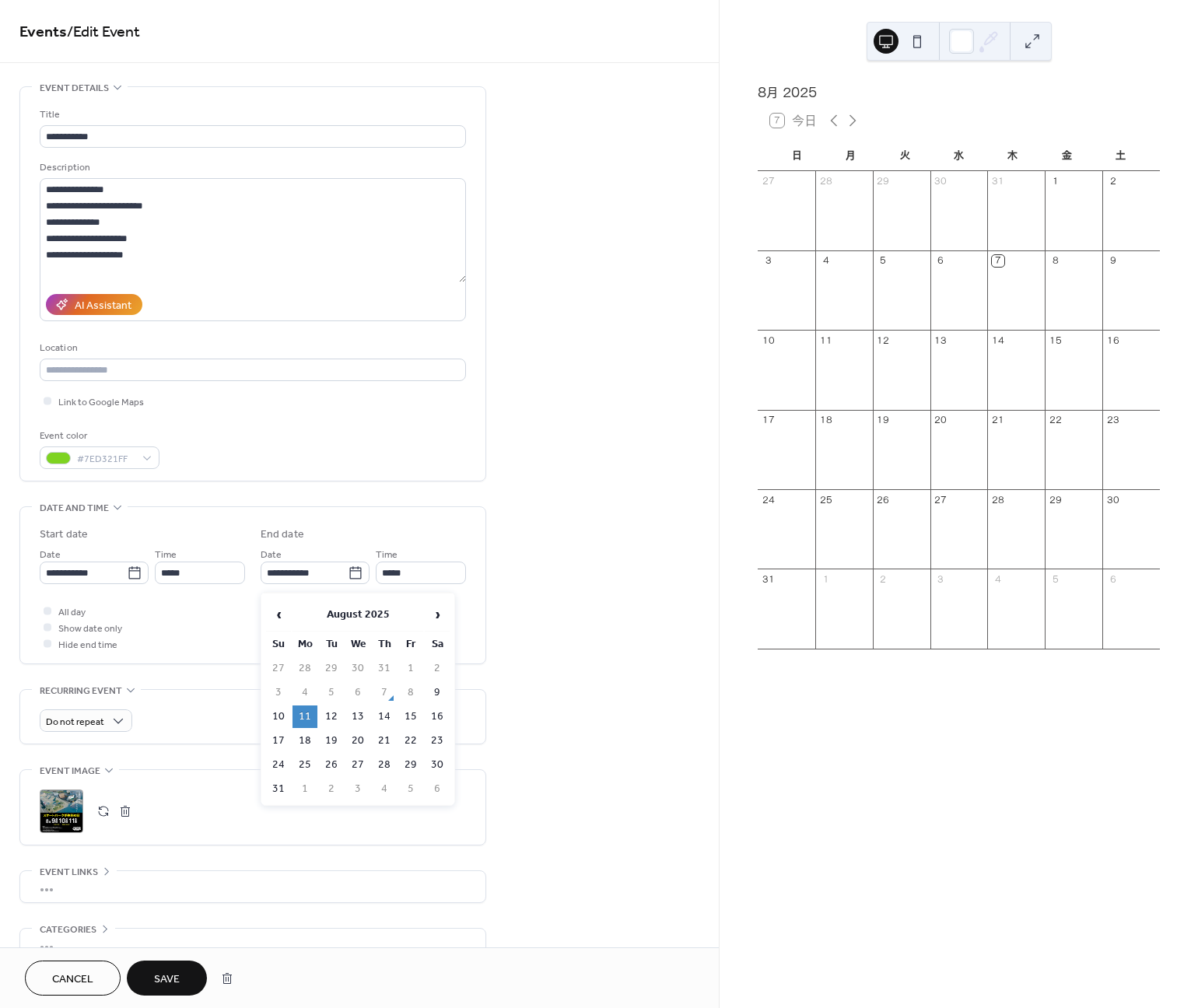 click on "11" at bounding box center (305, 716) 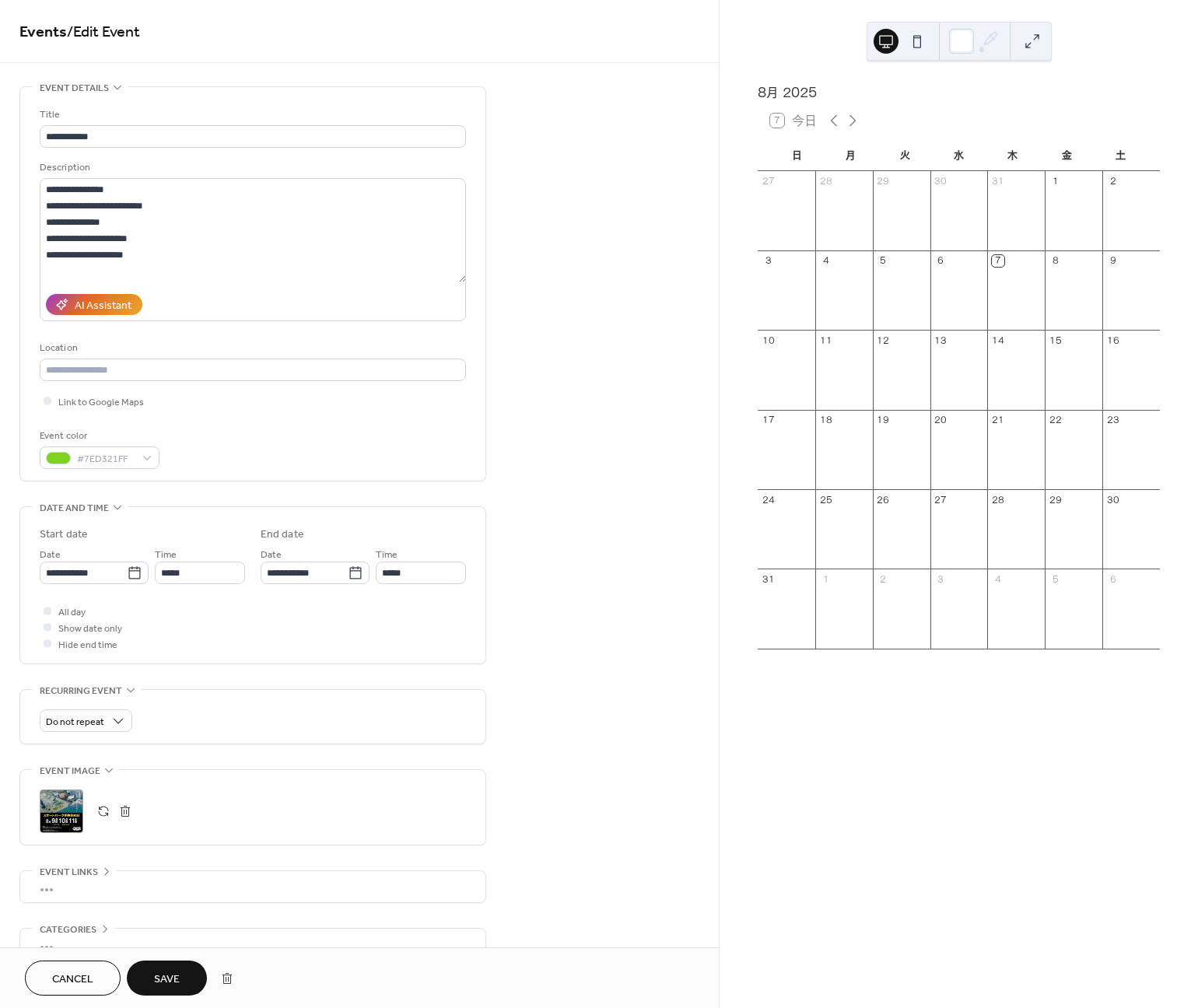 click on "**********" at bounding box center (359, 560) 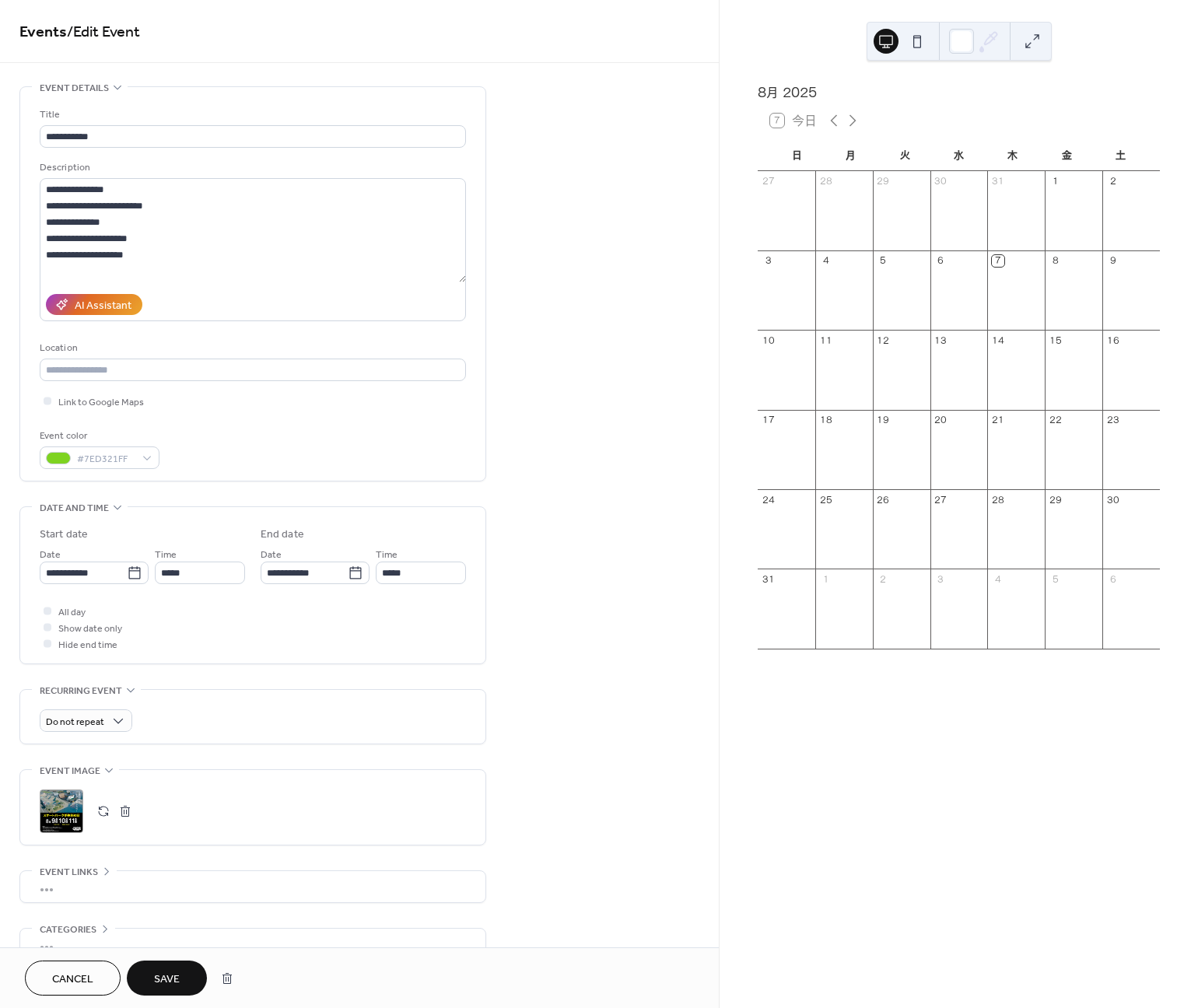 click on "Save" at bounding box center (166, 979) 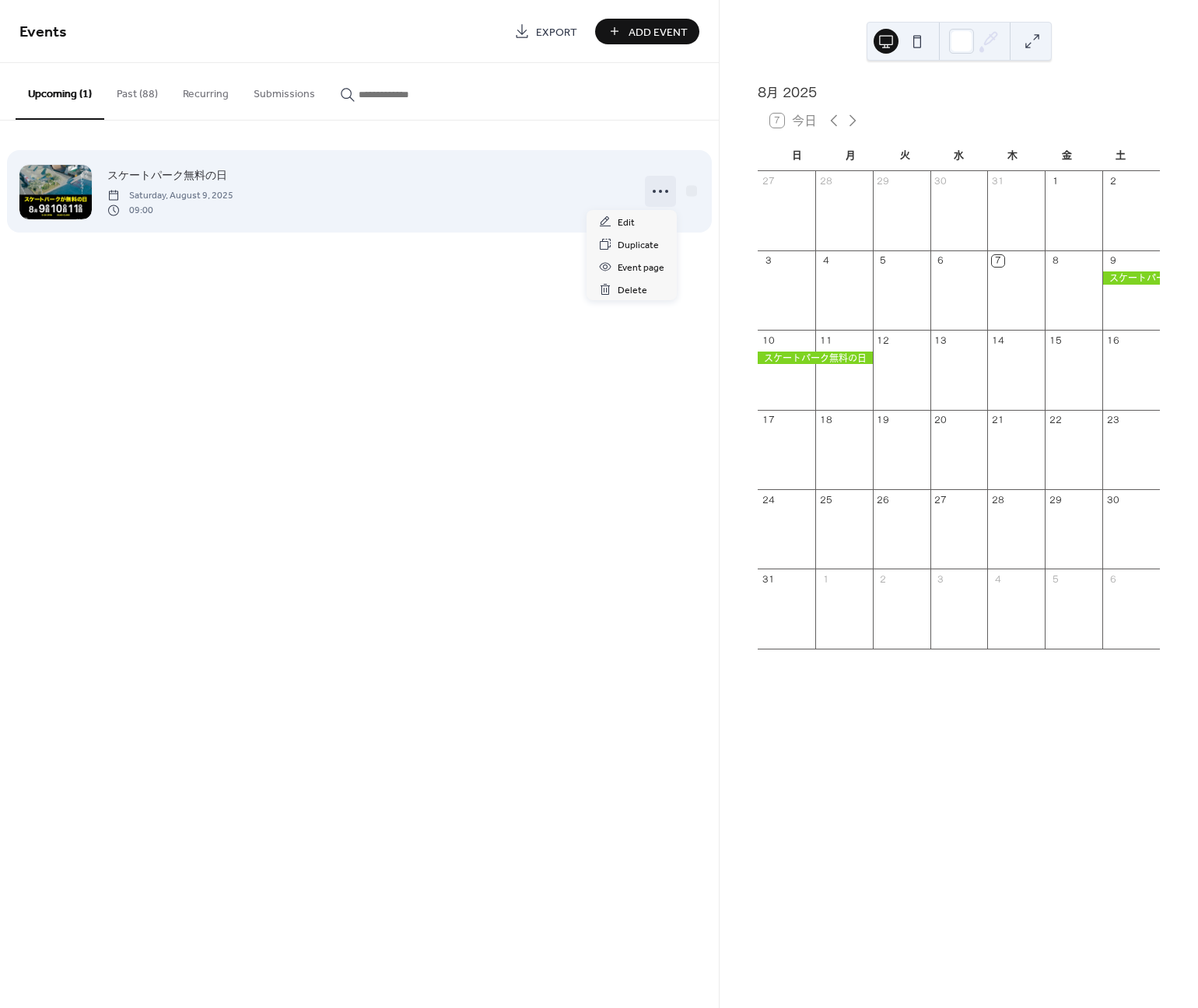 click 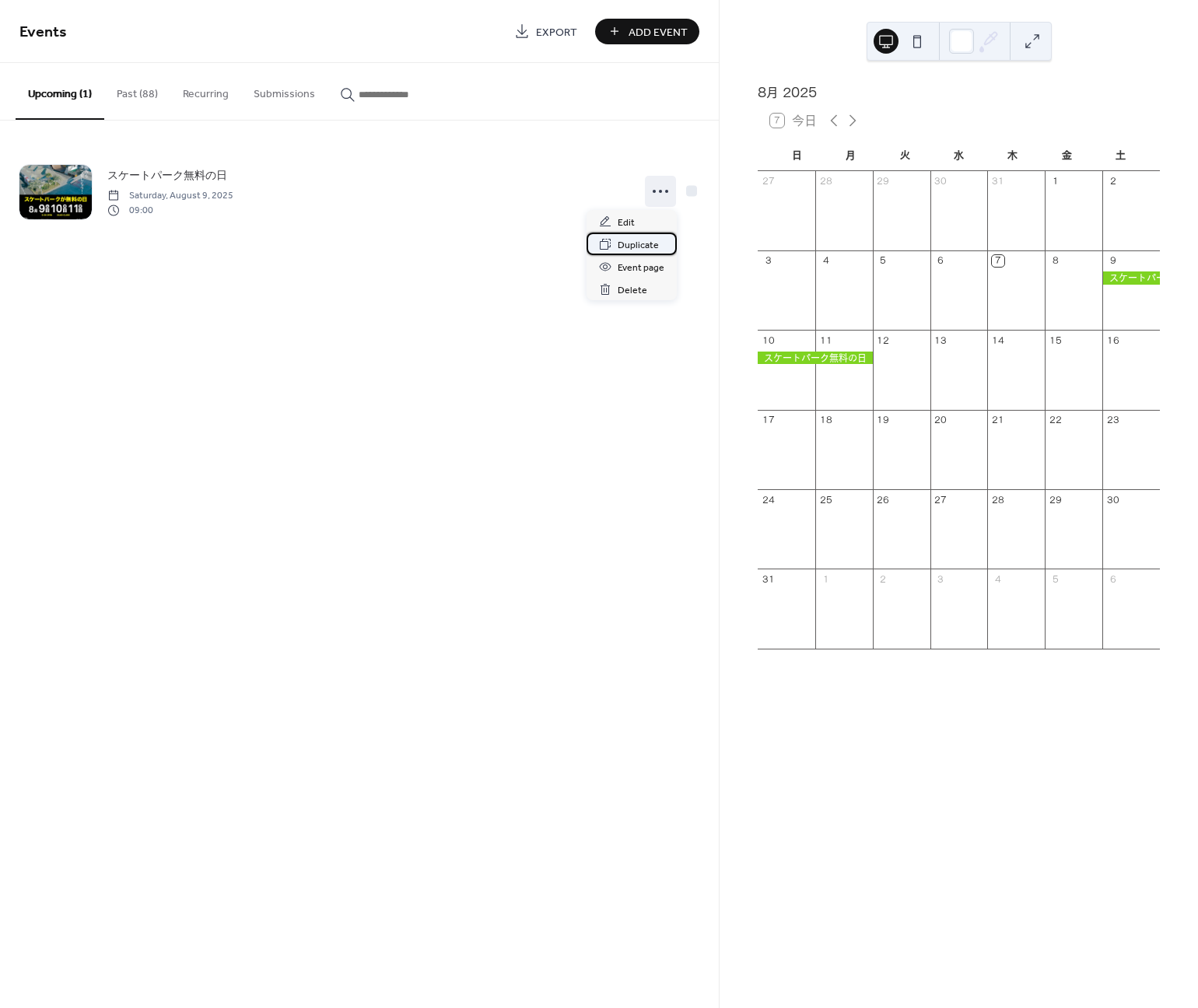 click on "Duplicate" at bounding box center [638, 245] 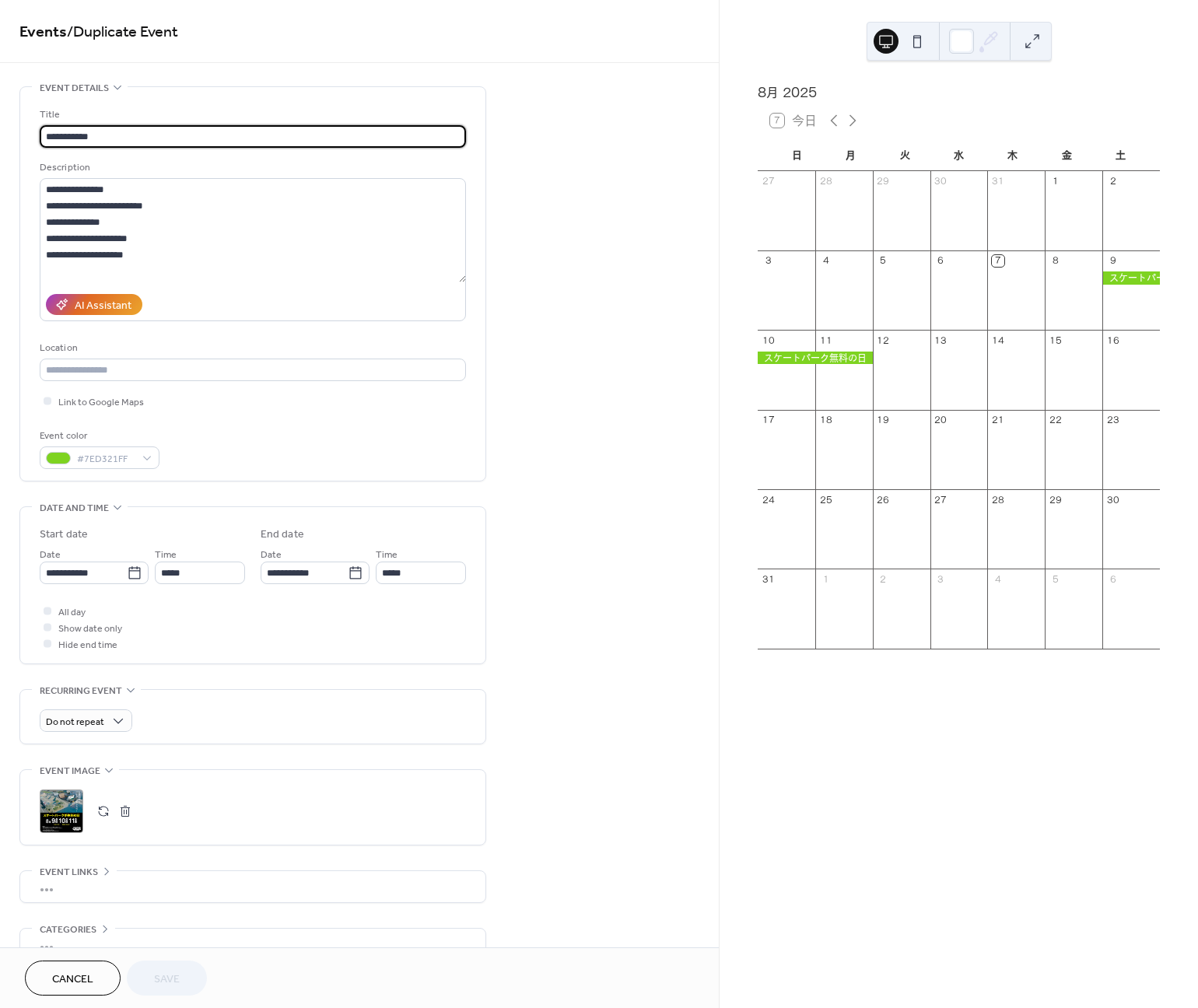 click on ";" at bounding box center [61, 811] 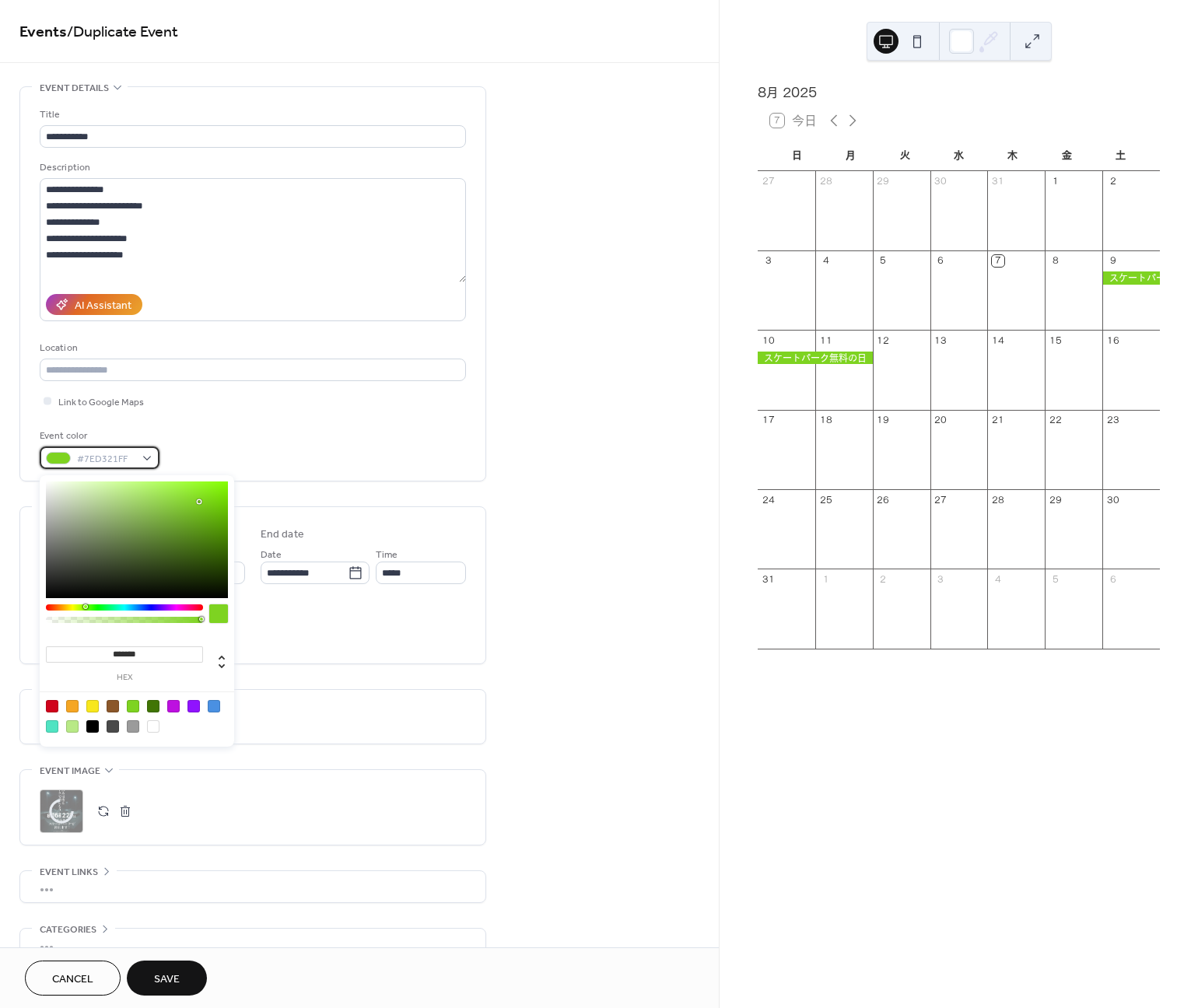 click on "#7ED321FF" at bounding box center [100, 457] 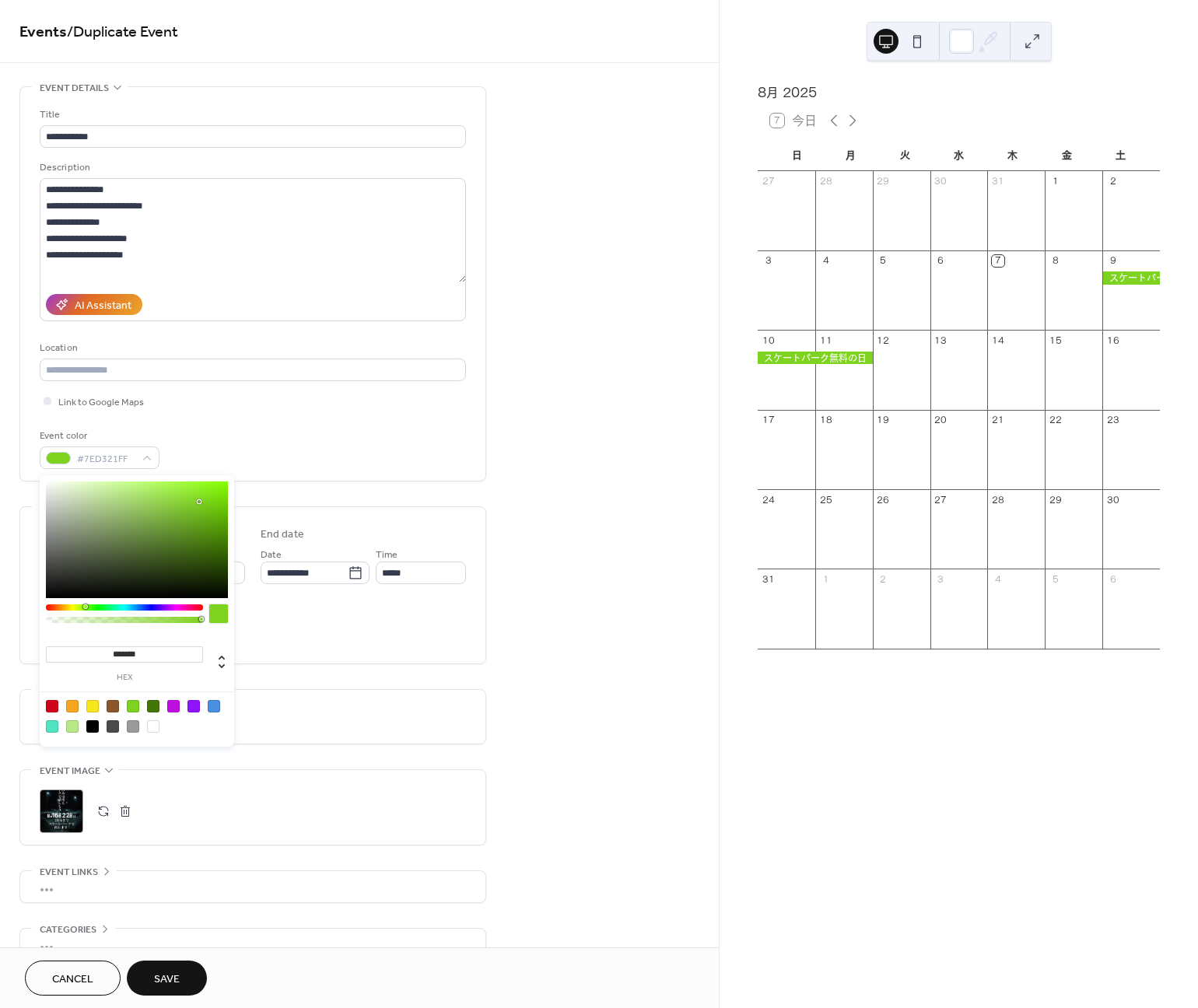 click at bounding box center [173, 706] 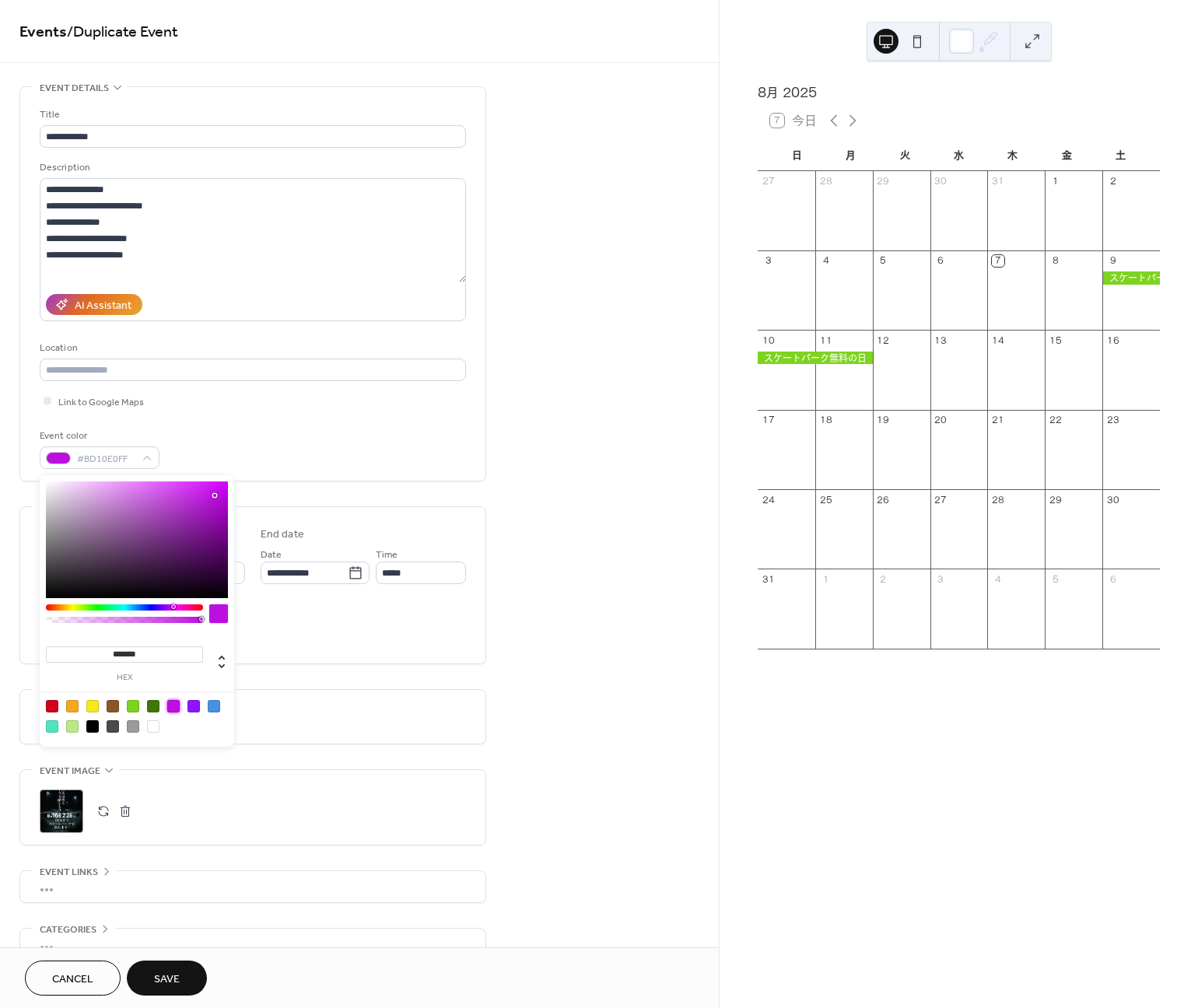 click on "All day Show date only Hide end time" at bounding box center [253, 627] 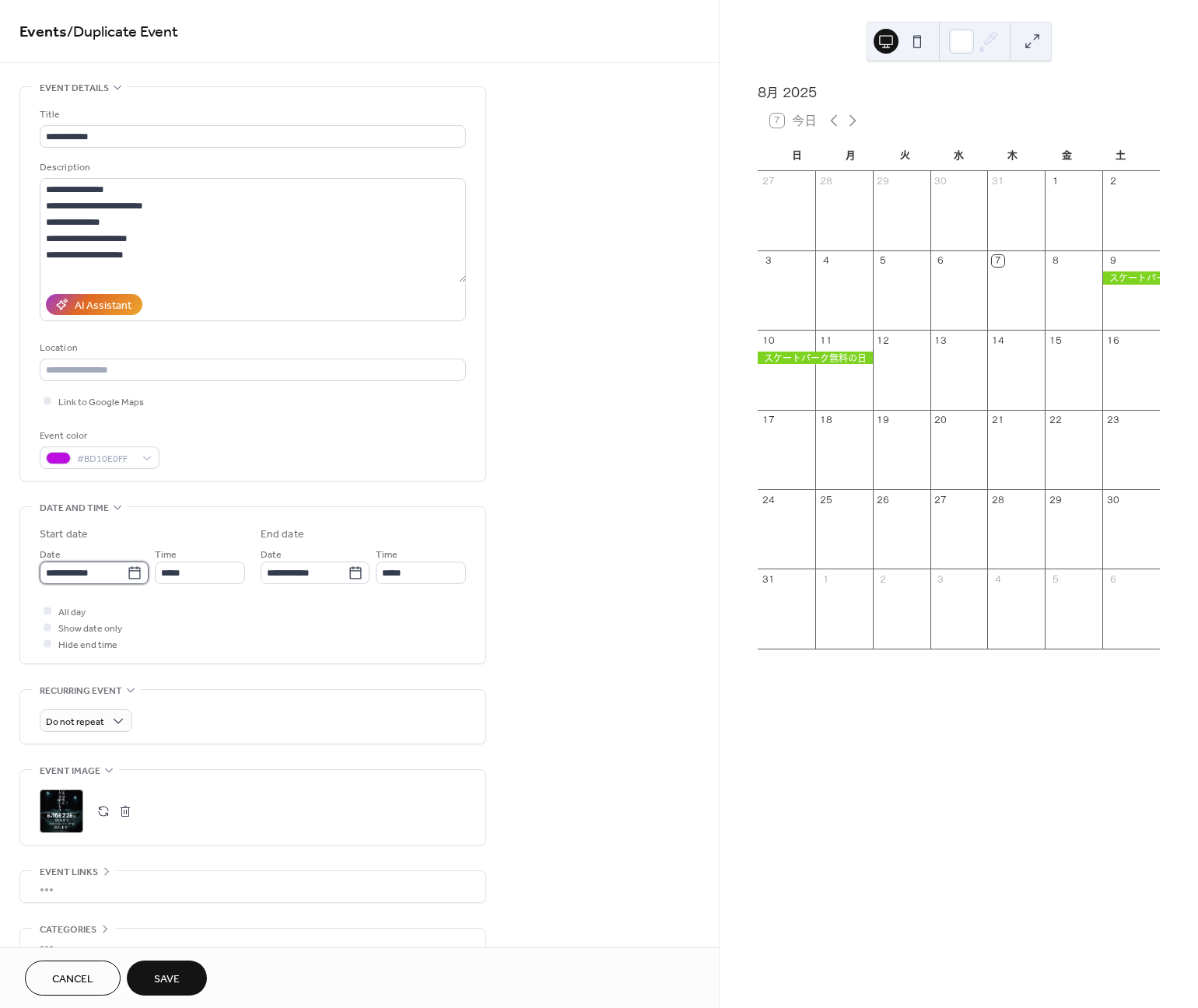 click on "**********" at bounding box center (83, 572) 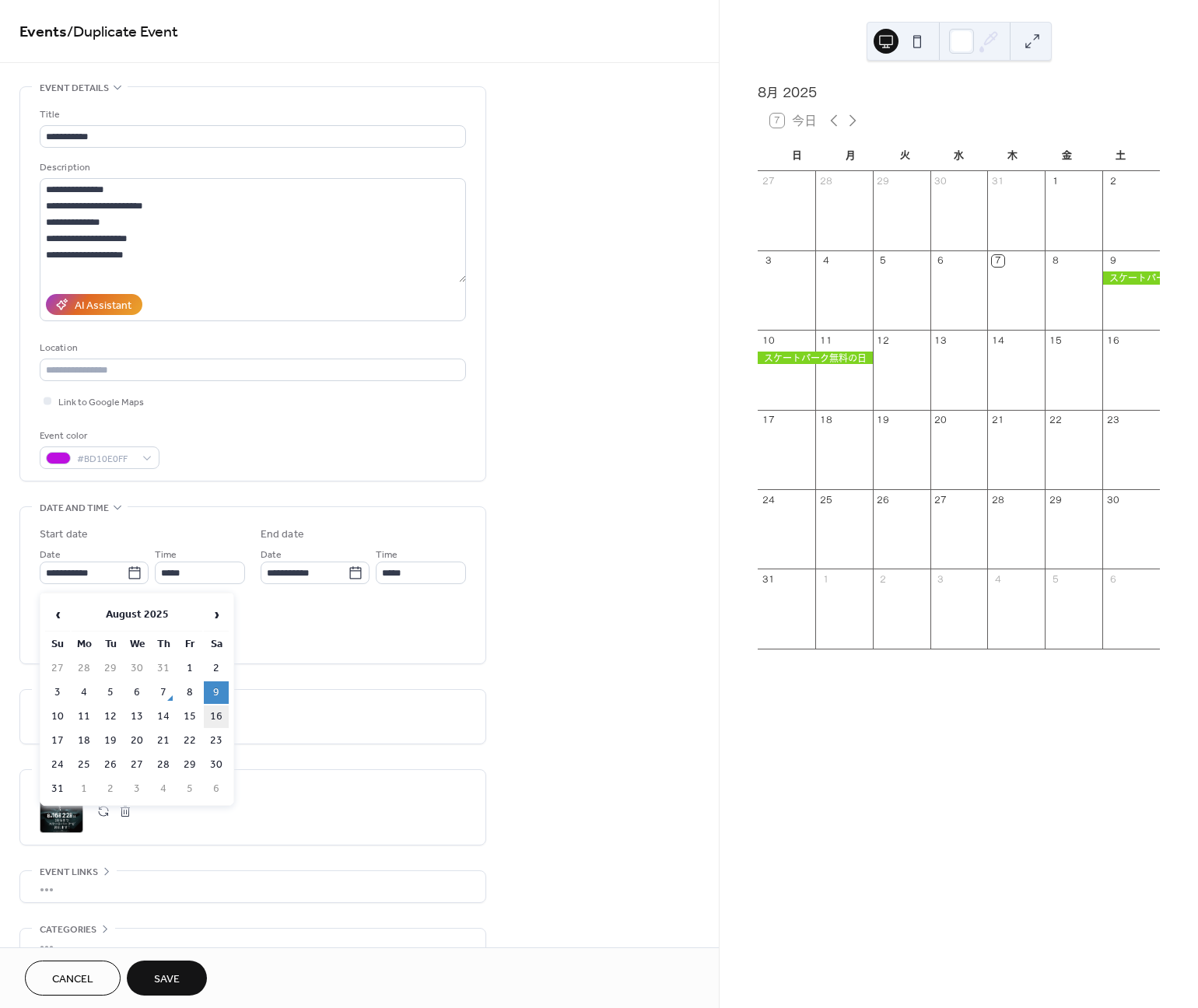 click on "16" at bounding box center [216, 716] 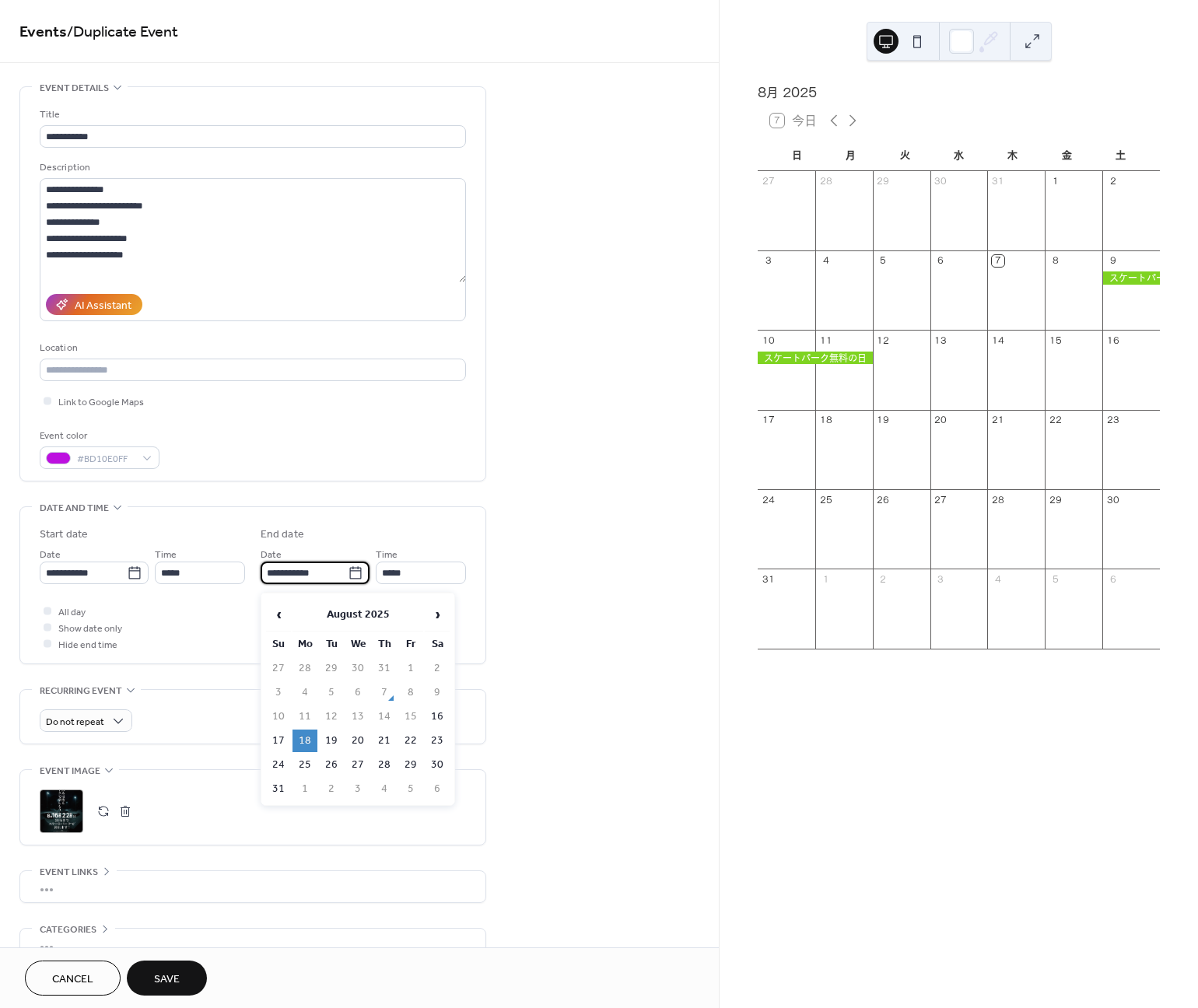 click on "**********" at bounding box center [304, 572] 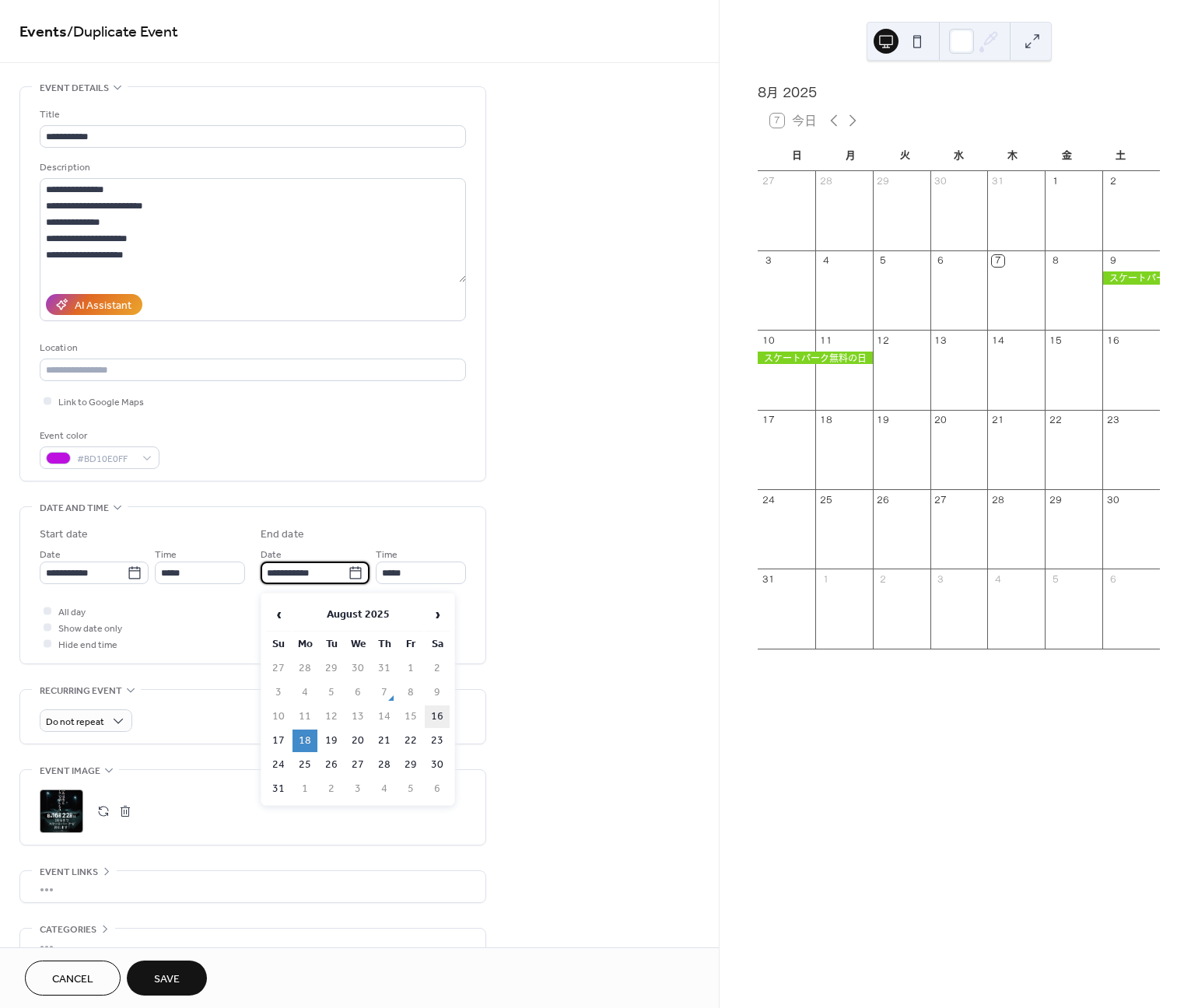 click on "16" at bounding box center (437, 716) 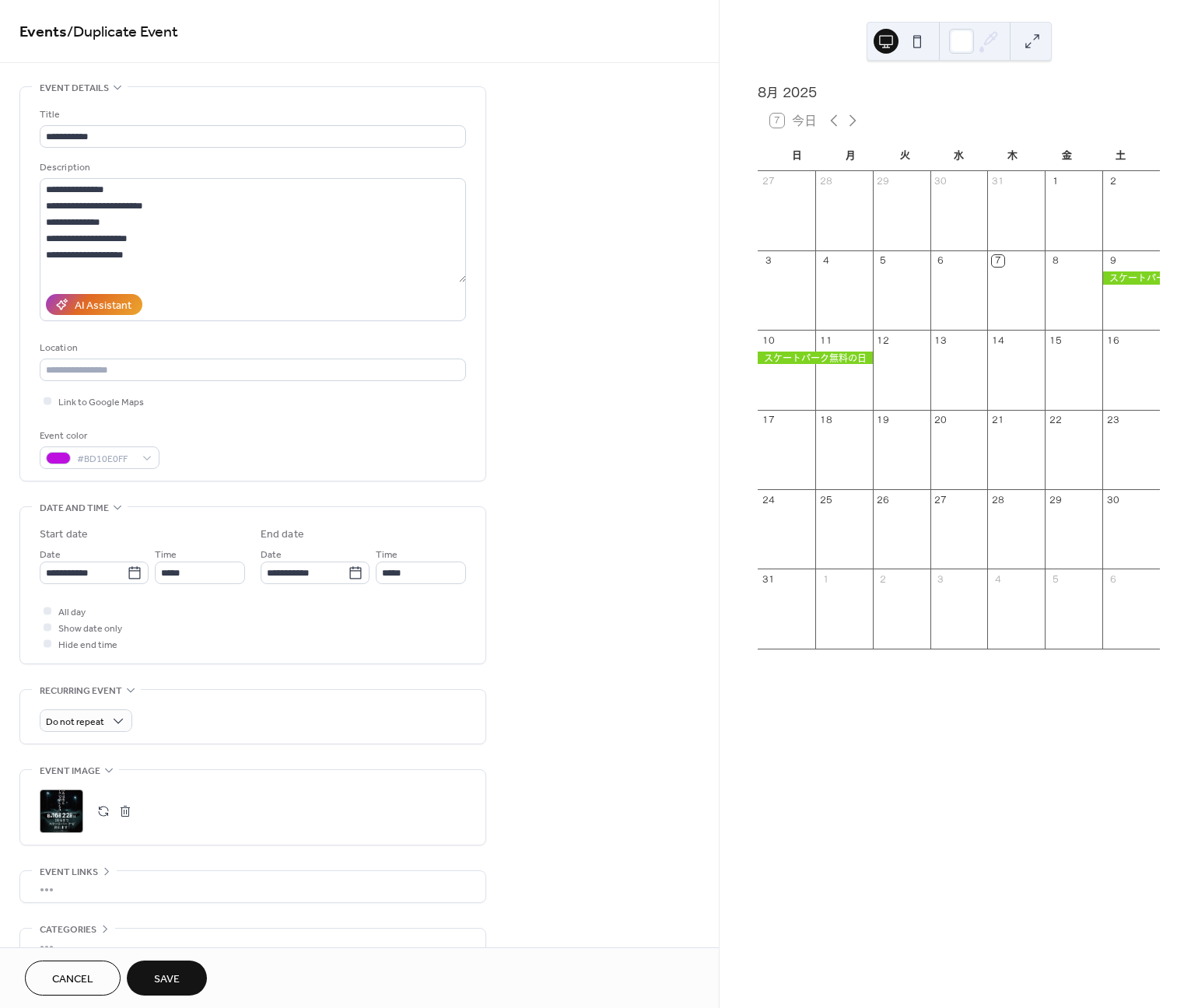 type on "**********" 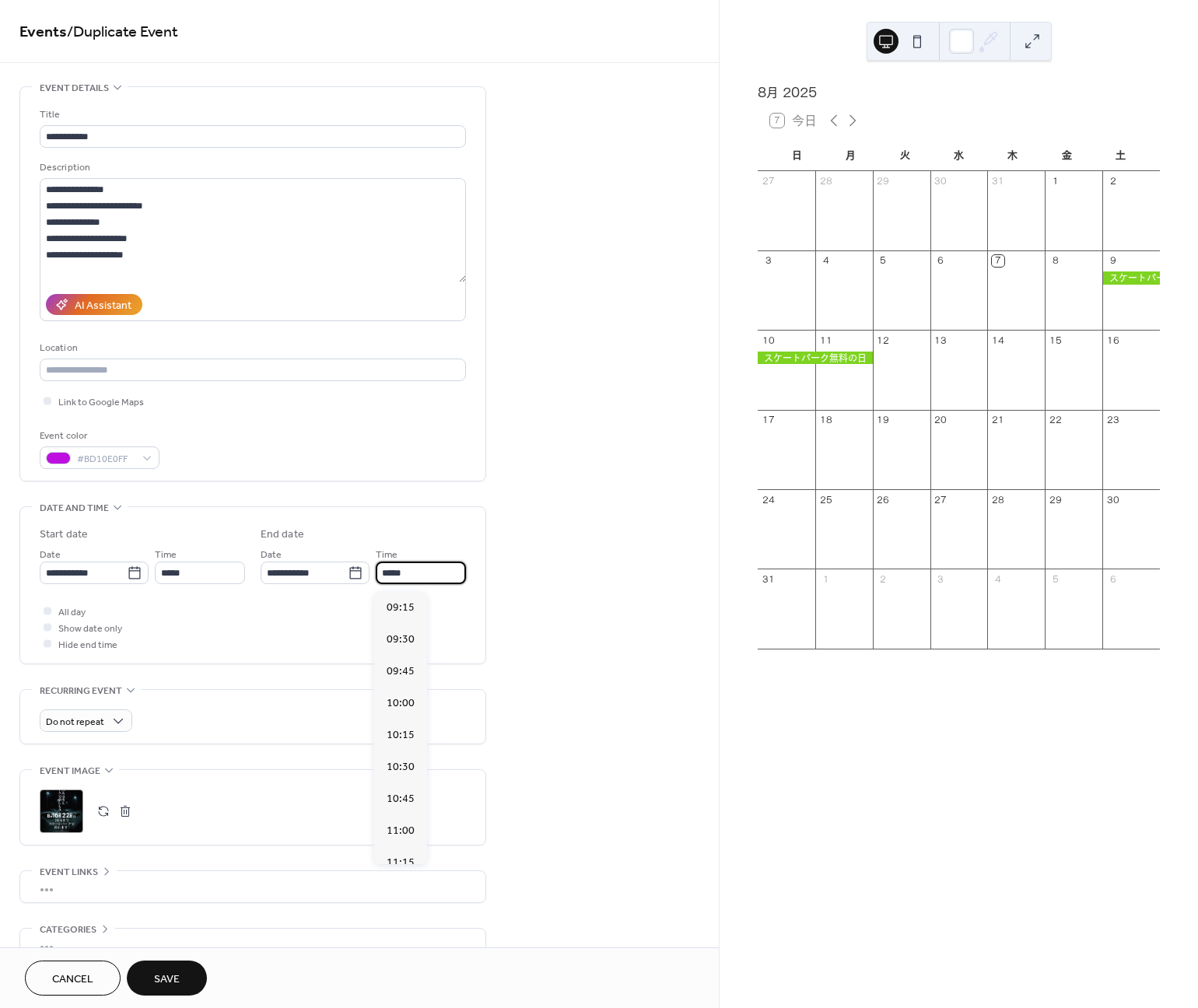click on "*****" at bounding box center [421, 572] 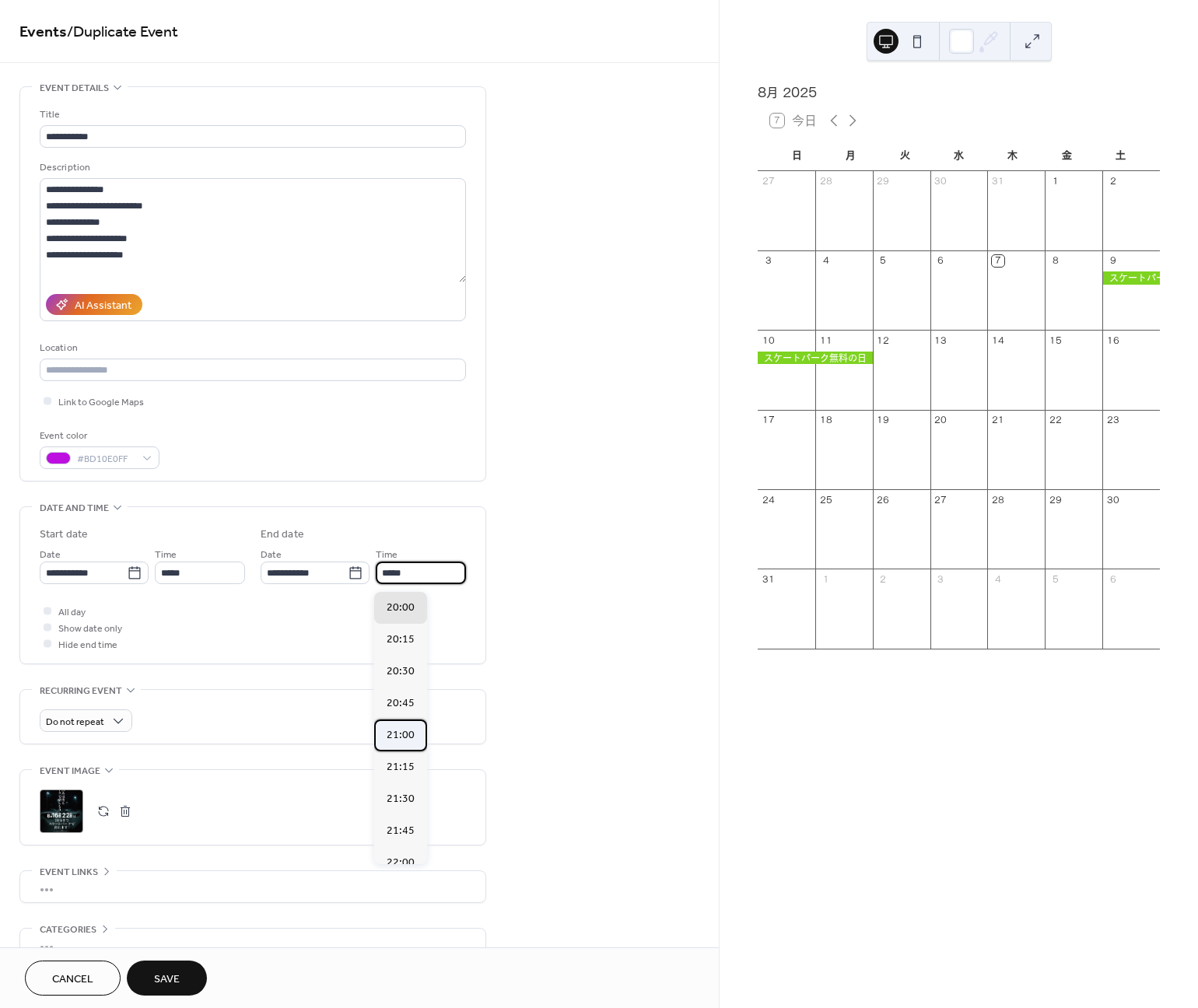 click on "21:00" at bounding box center (401, 735) 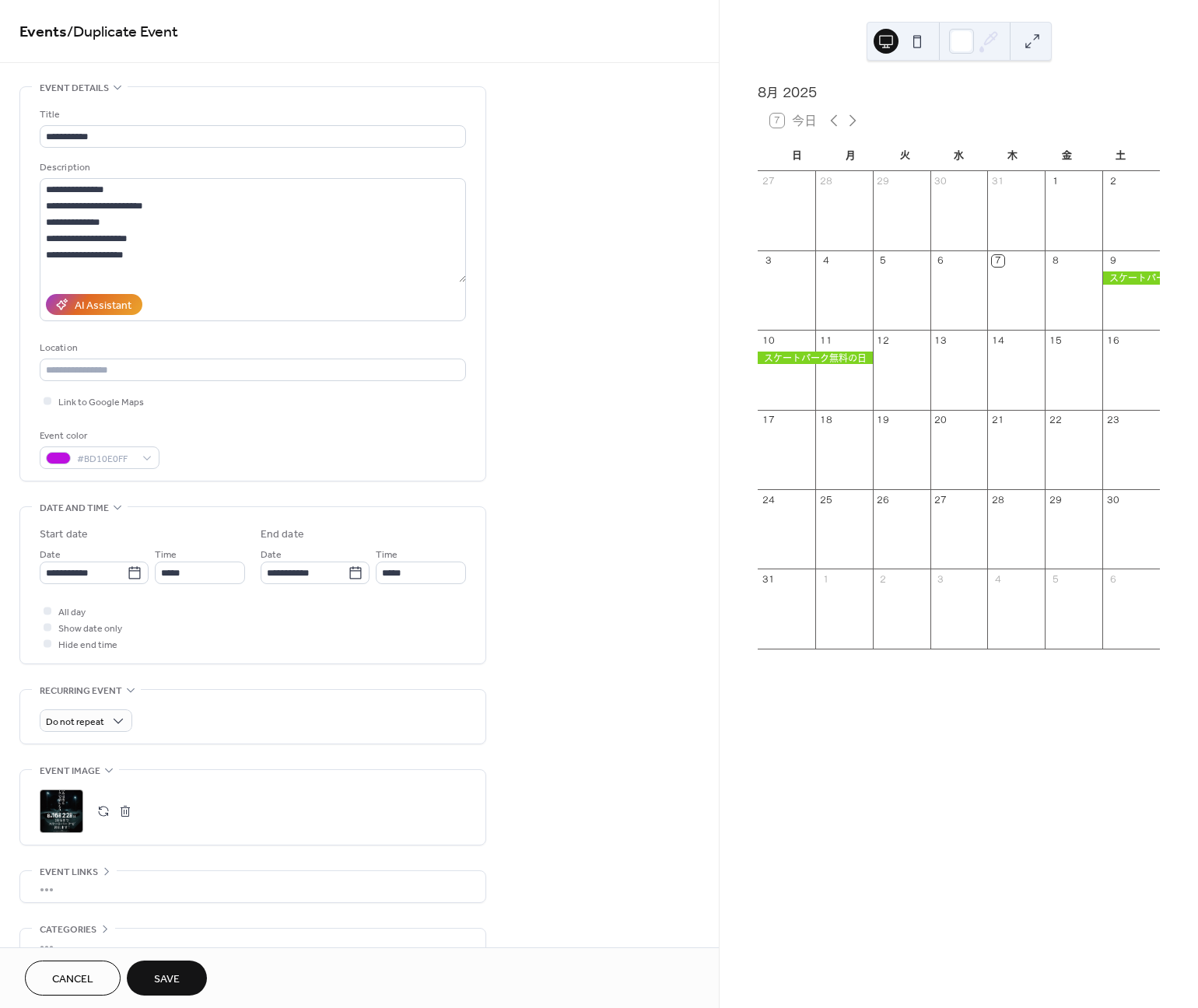 type on "*****" 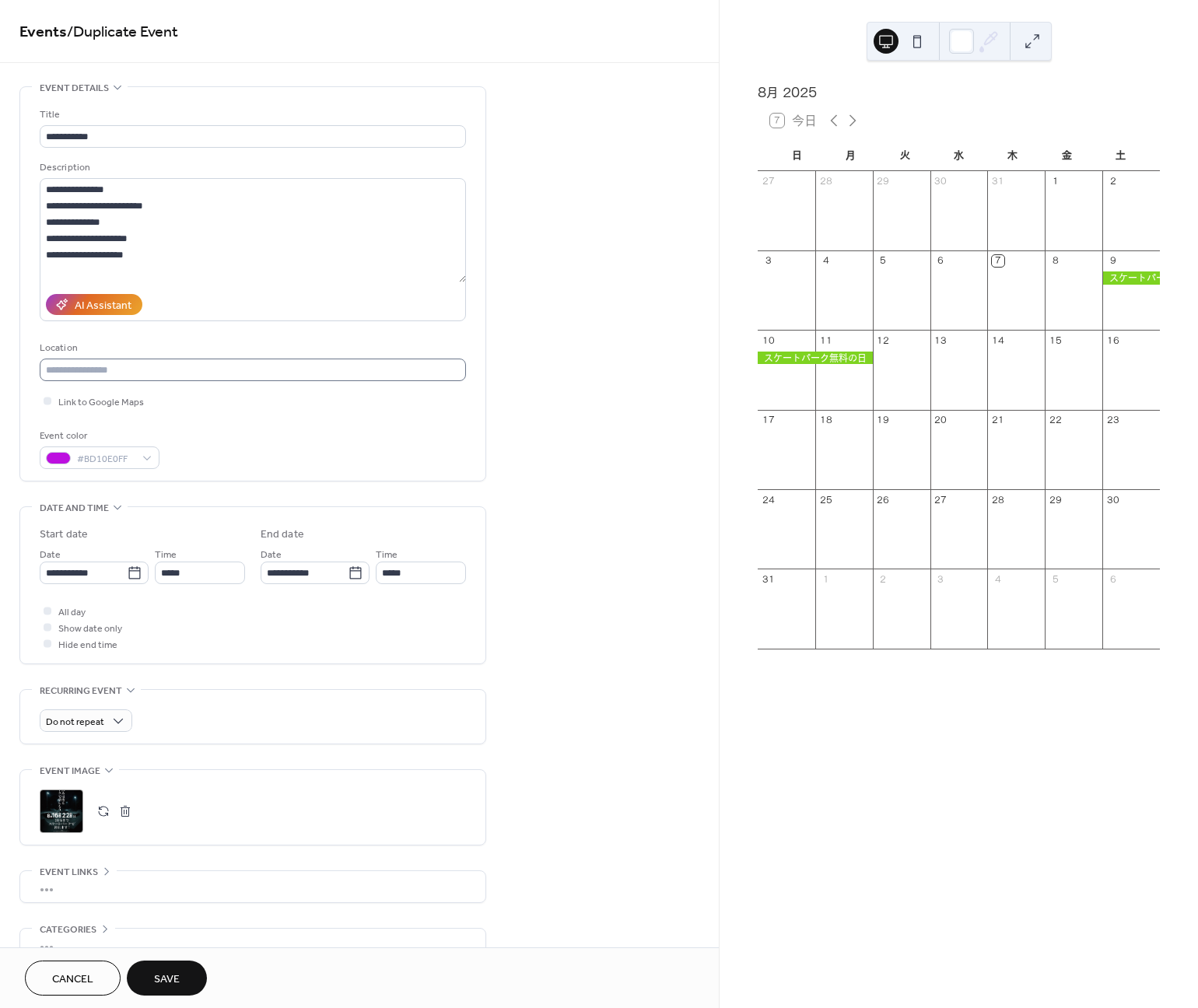 drag, startPoint x: 675, startPoint y: 721, endPoint x: 454, endPoint y: 367, distance: 417.321 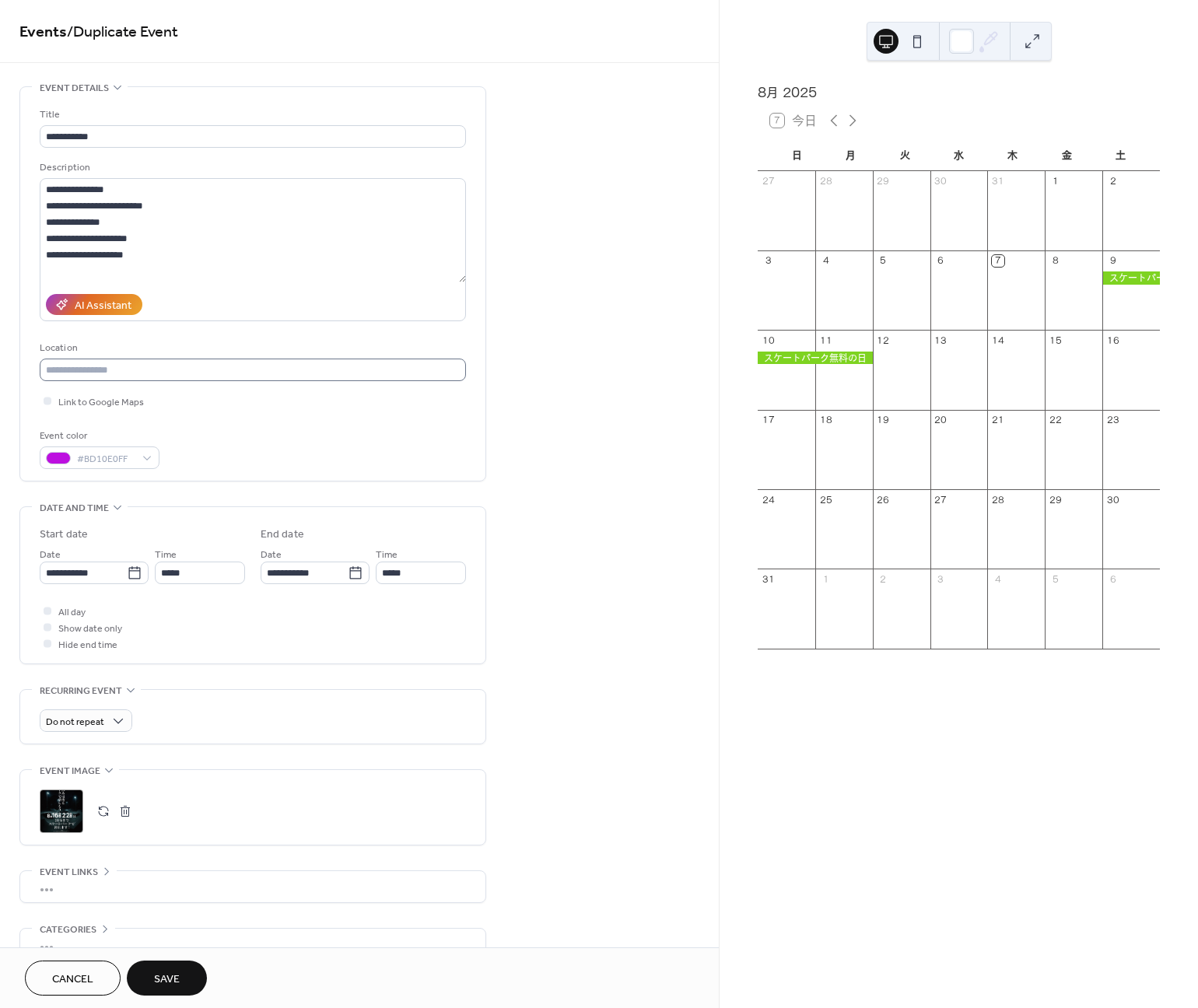 click on "**********" at bounding box center [359, 560] 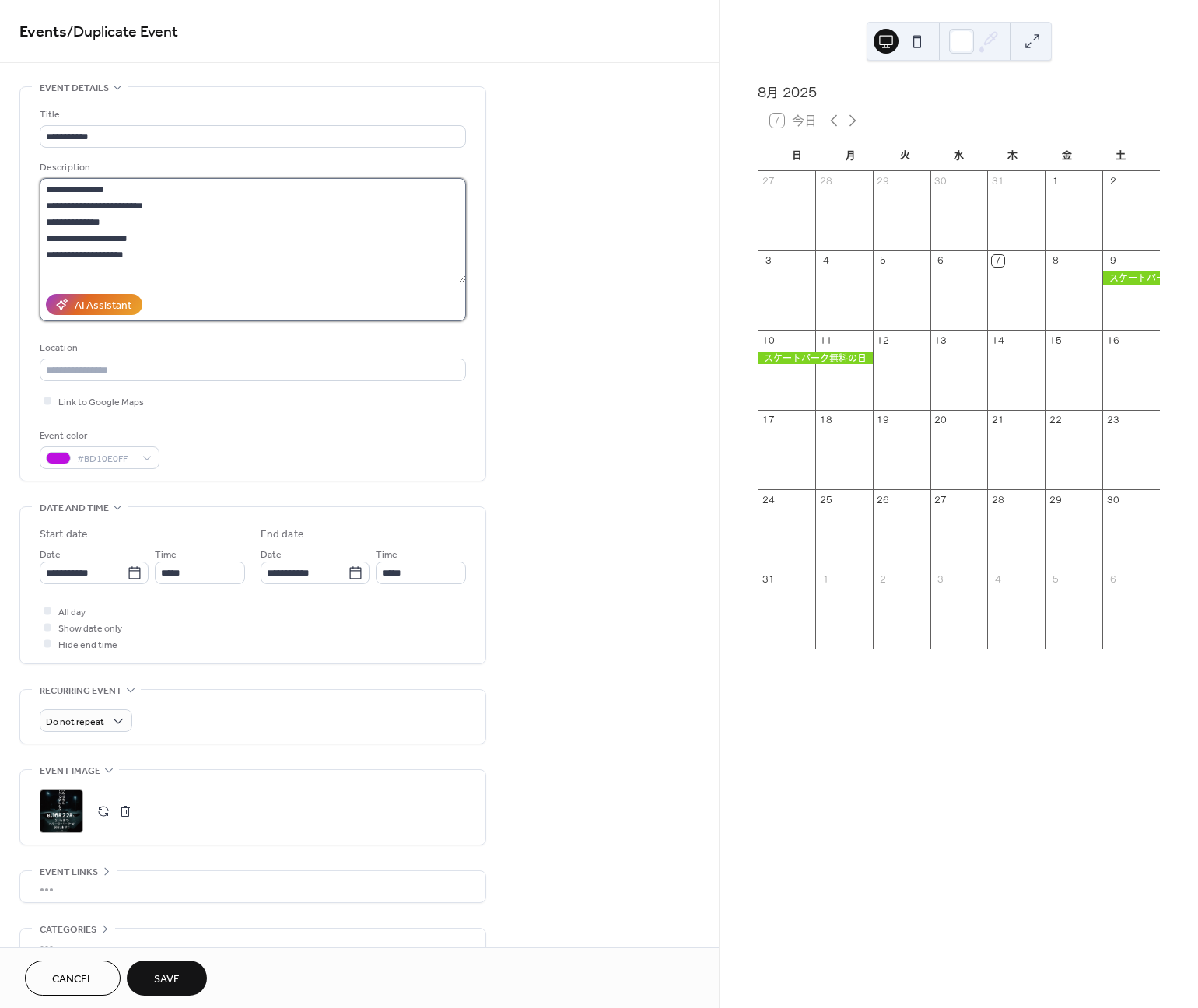 click on "**********" at bounding box center [253, 230] 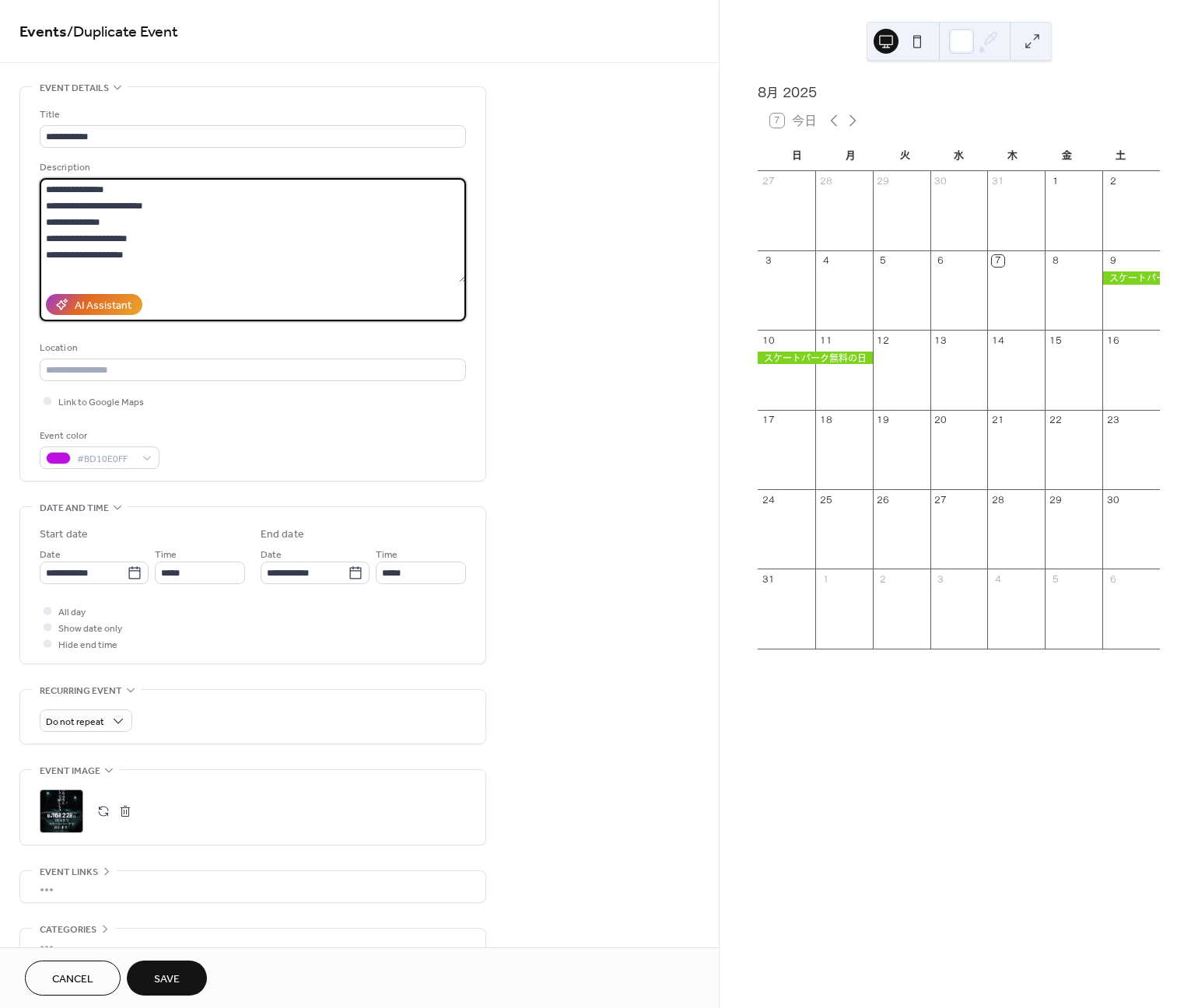 drag, startPoint x: 137, startPoint y: 185, endPoint x: 19, endPoint y: 181, distance: 118.06778 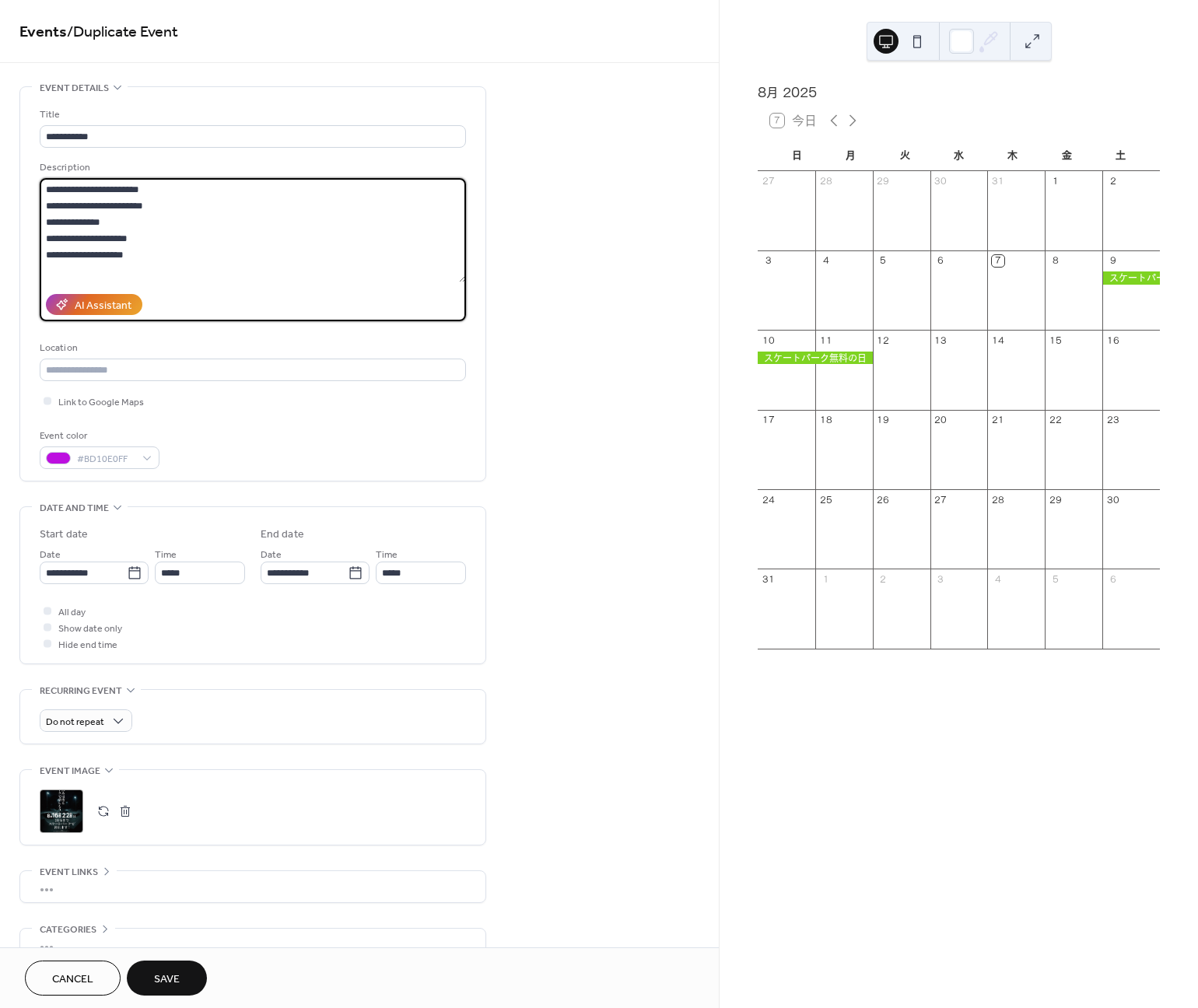drag, startPoint x: 234, startPoint y: 257, endPoint x: 37, endPoint y: 205, distance: 203.74739 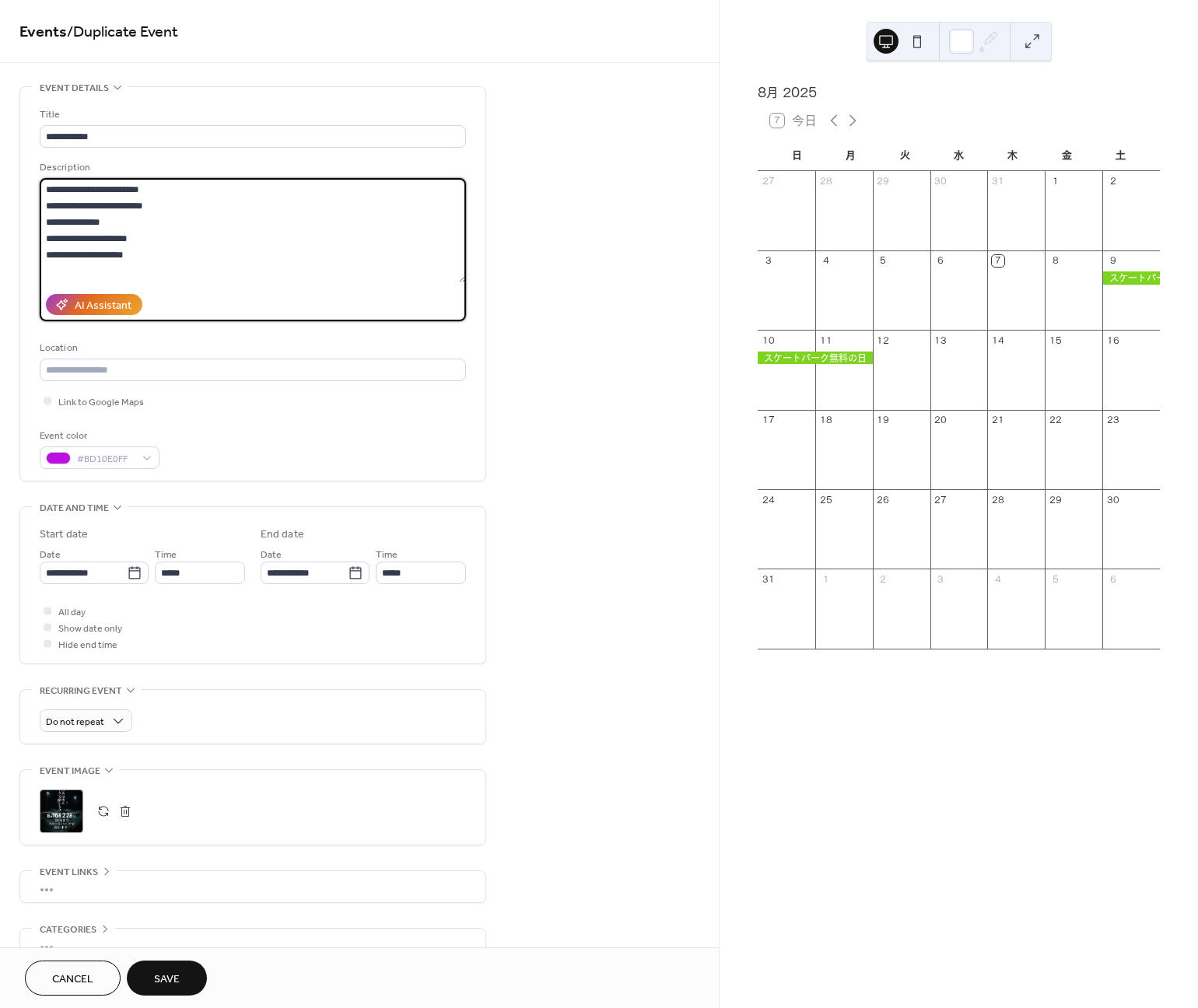 click on "**********" at bounding box center (253, 284) 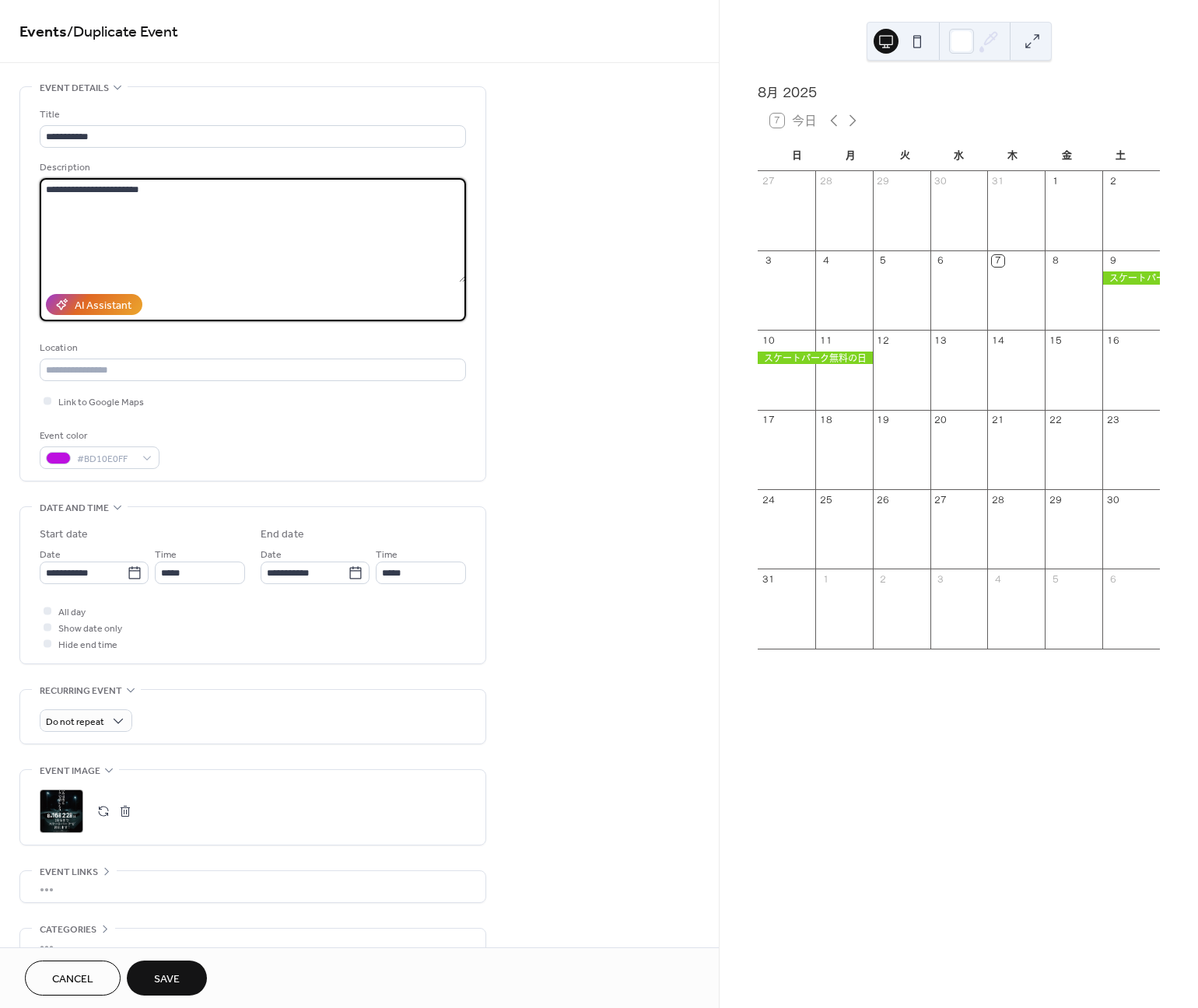 type on "**********" 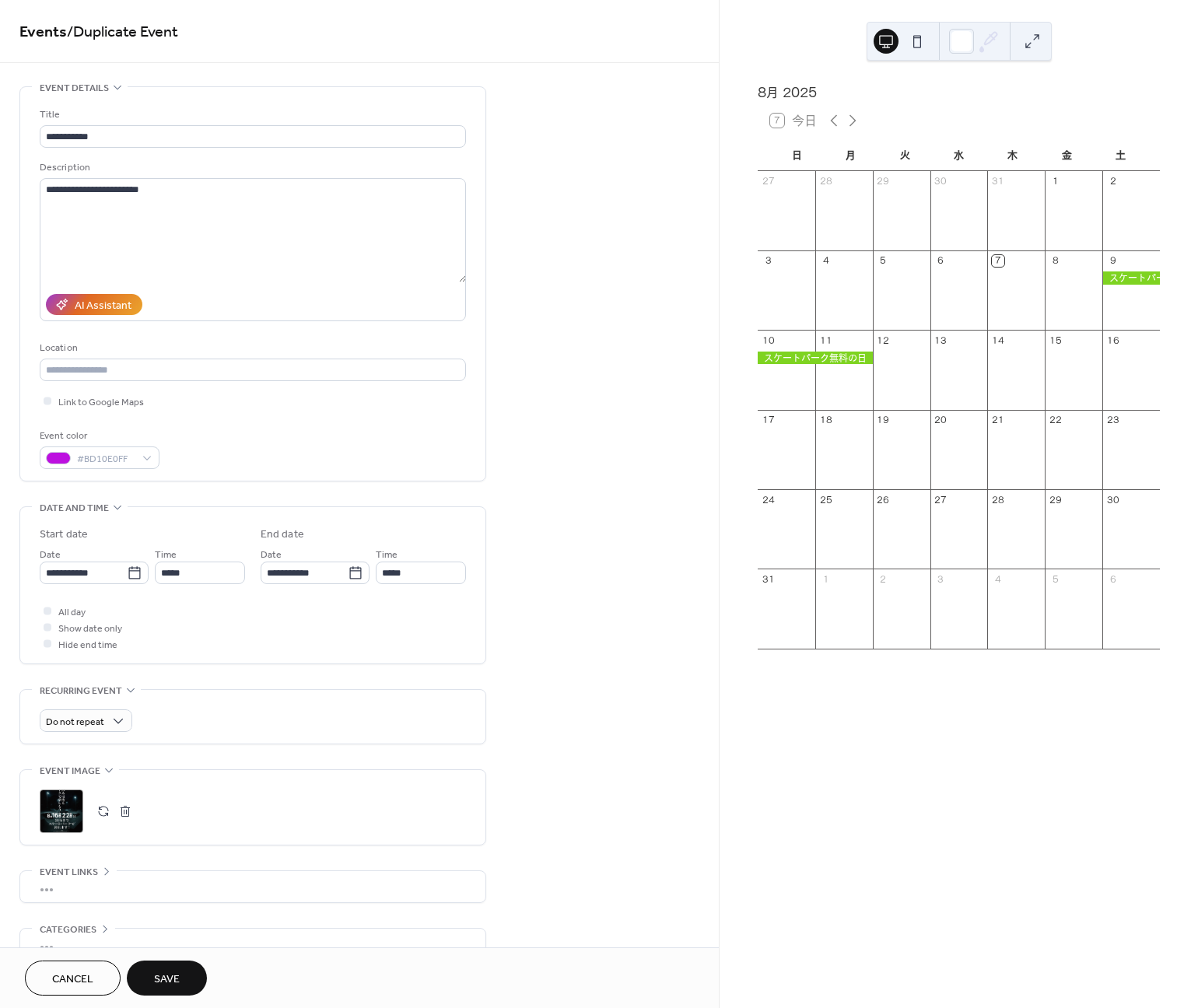 click on "Save" at bounding box center [166, 979] 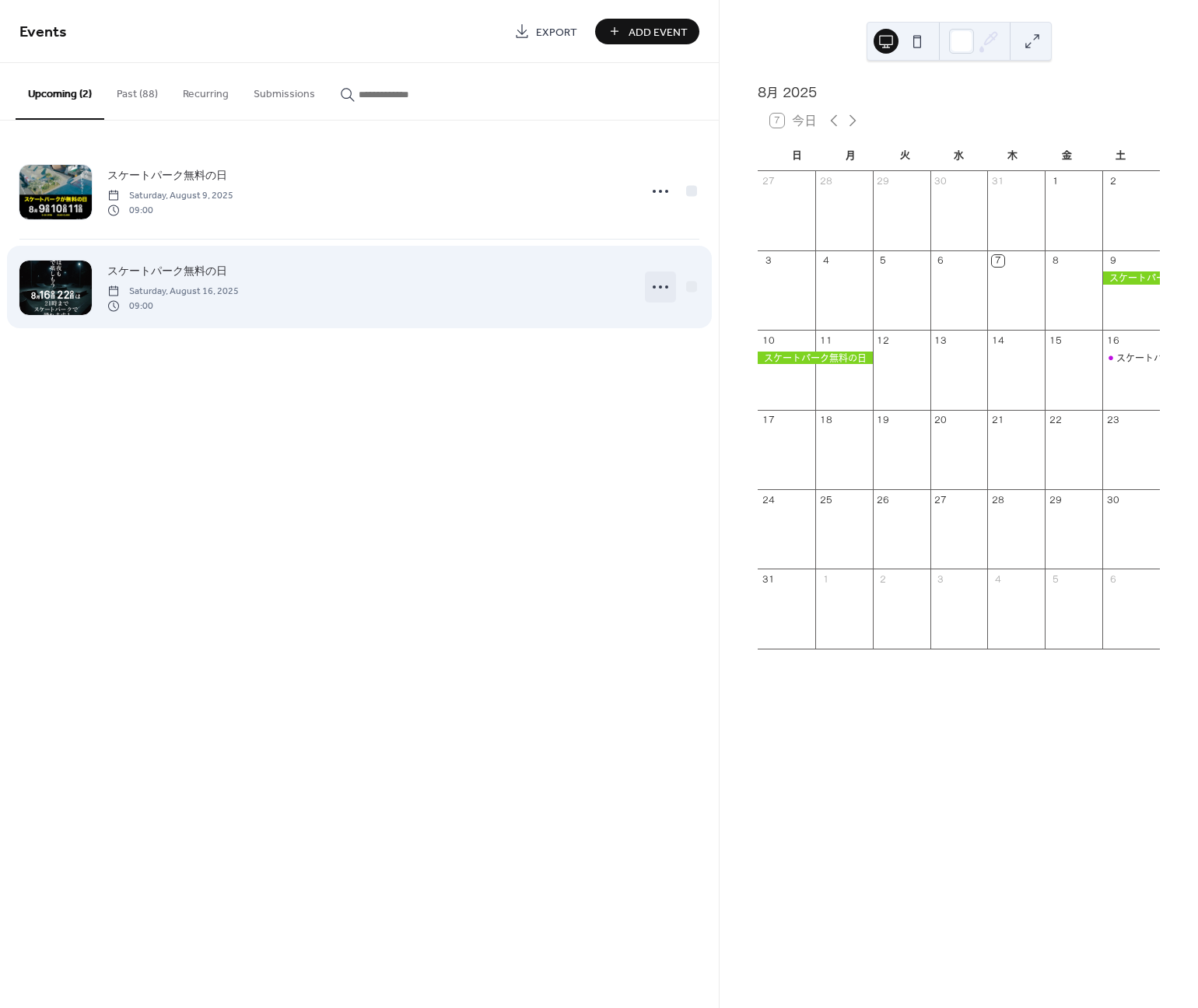 click 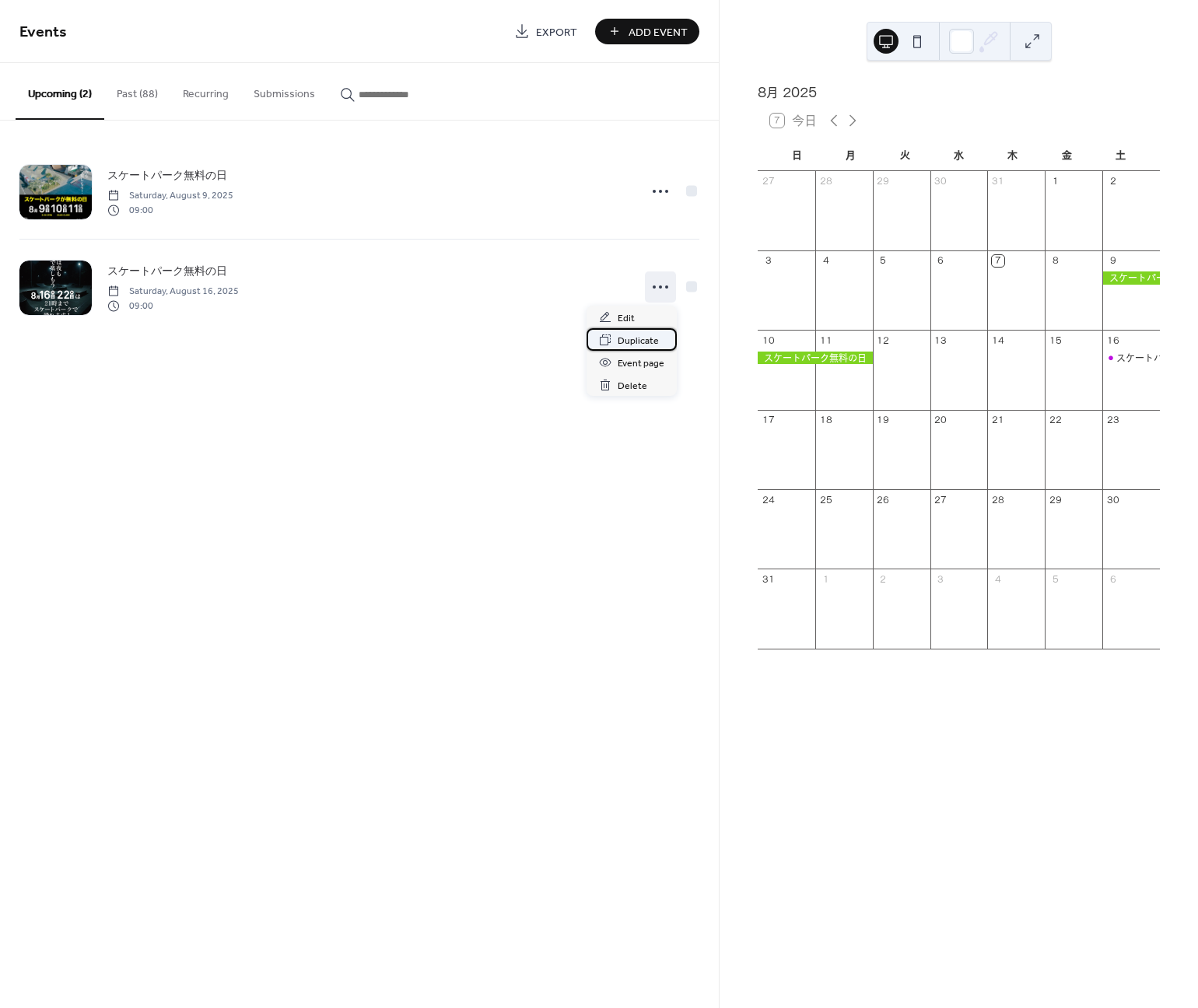 click on "Duplicate" at bounding box center (638, 341) 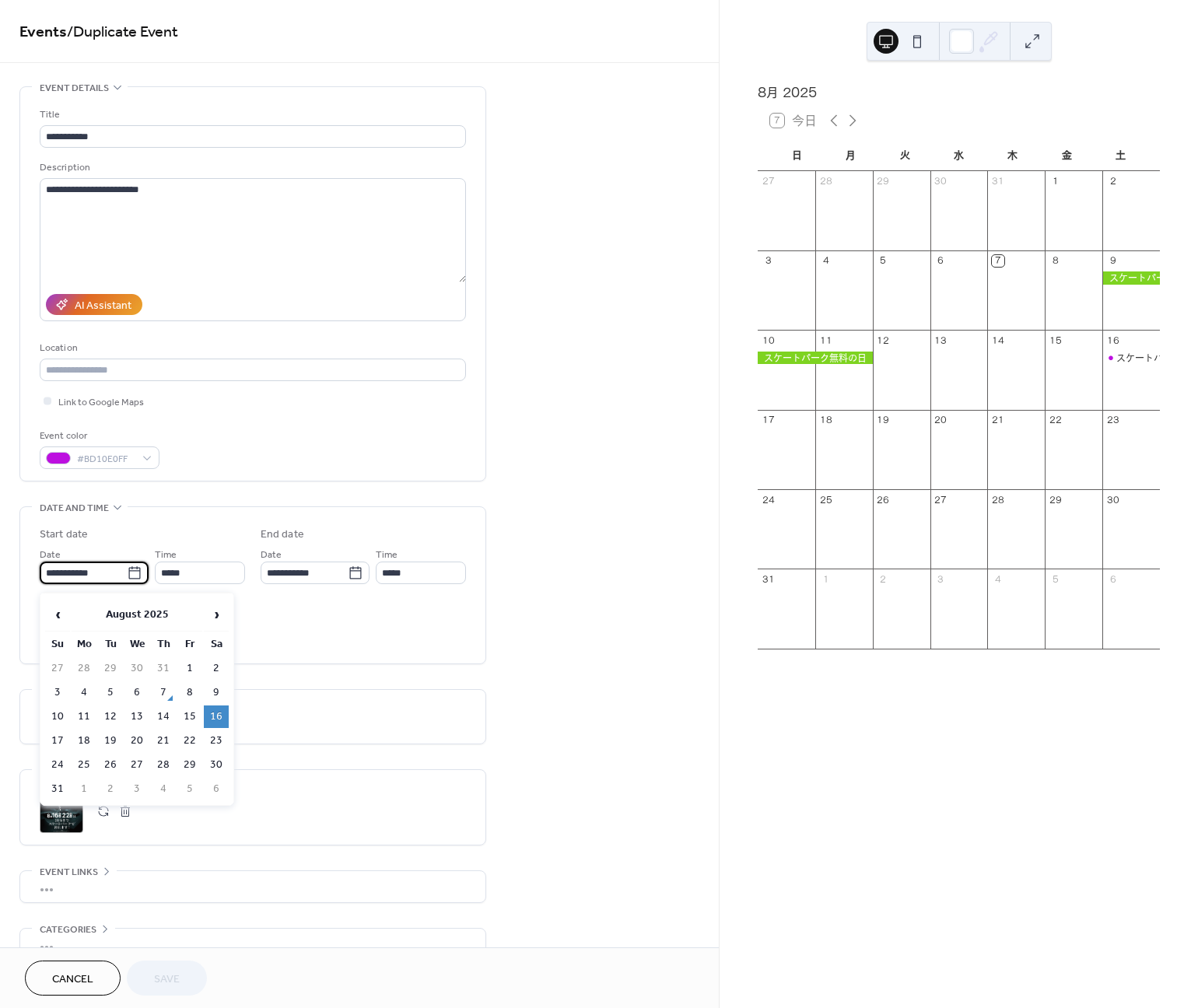 click on "**********" at bounding box center [83, 572] 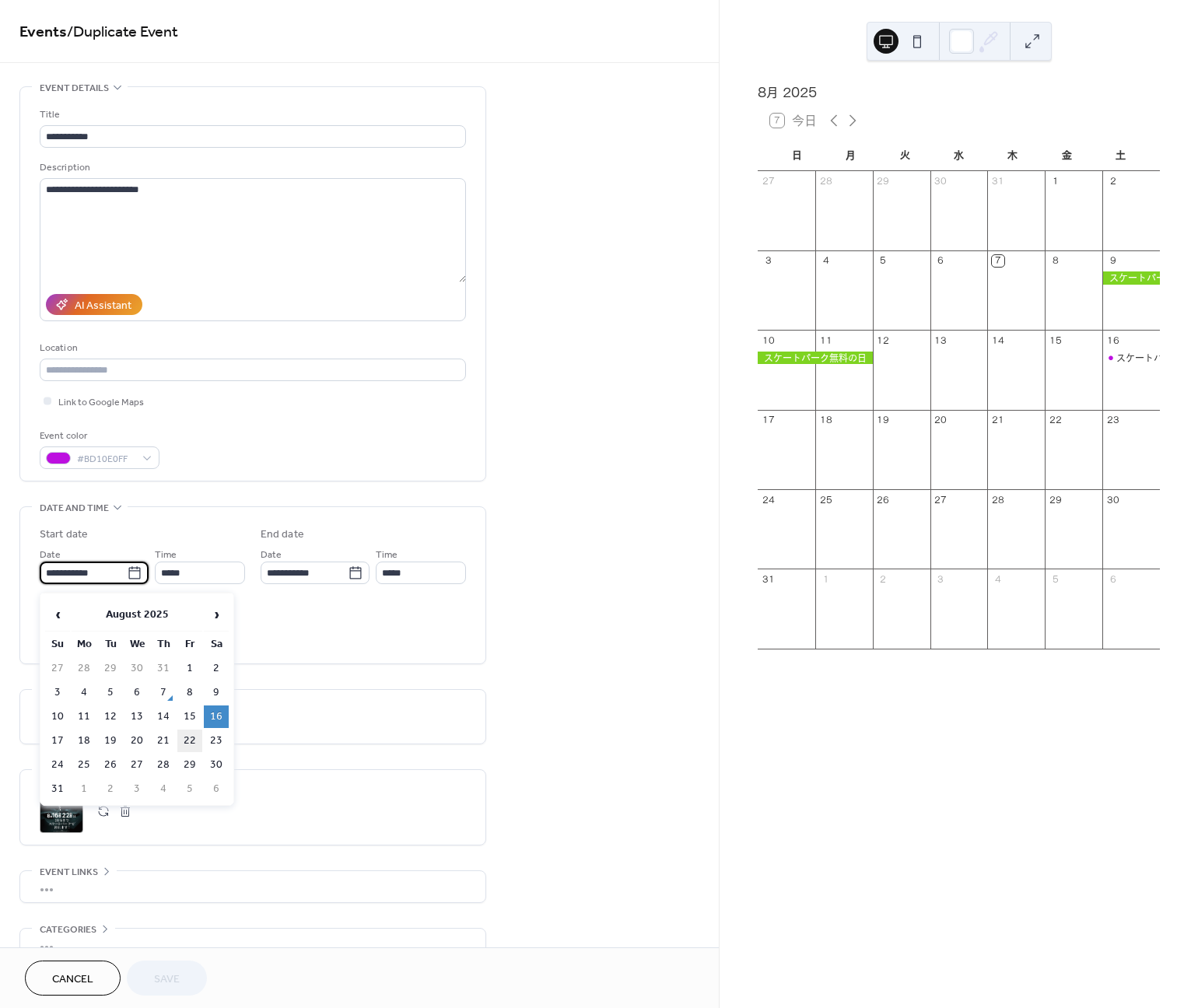 click on "22" at bounding box center [190, 740] 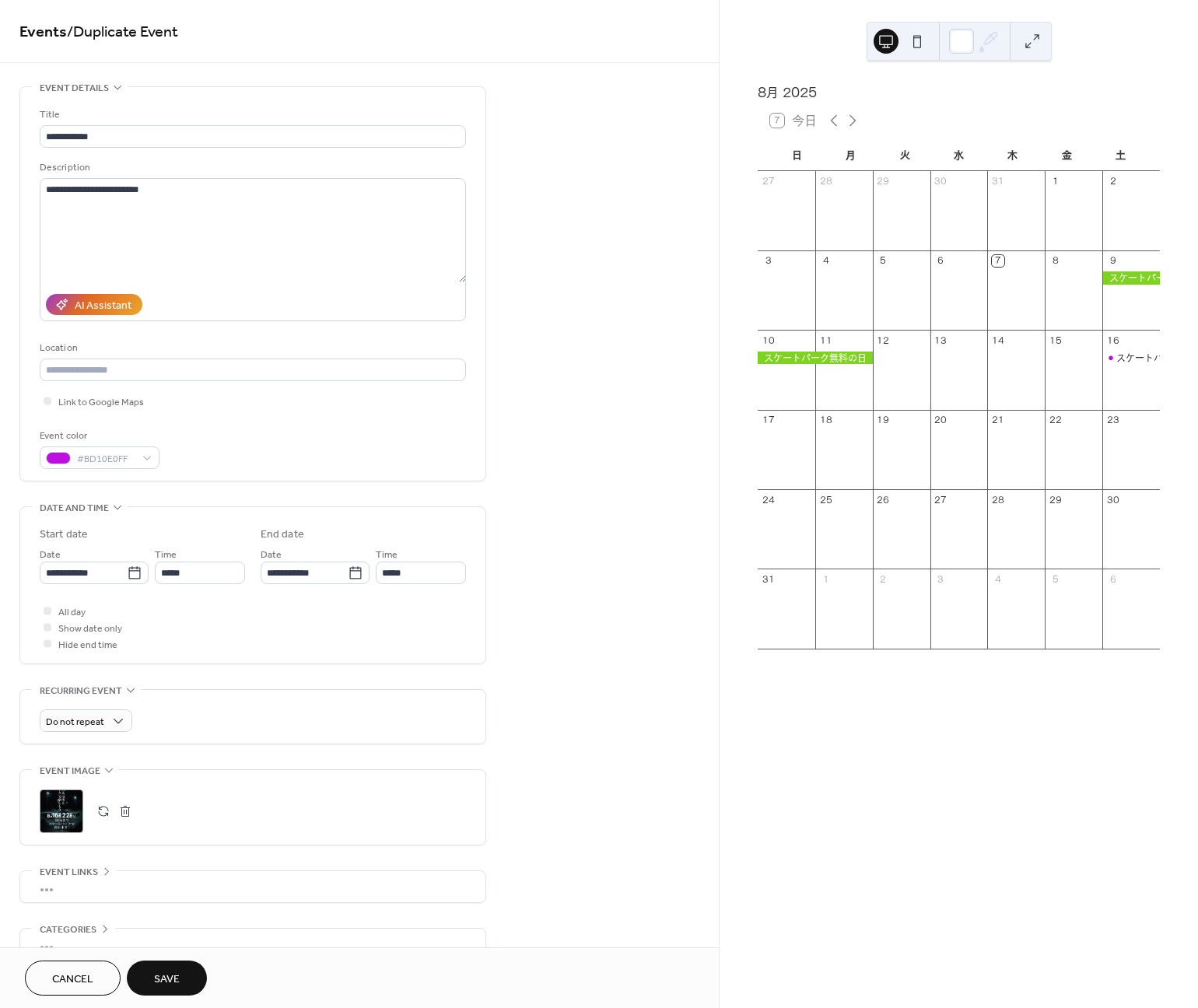type on "**********" 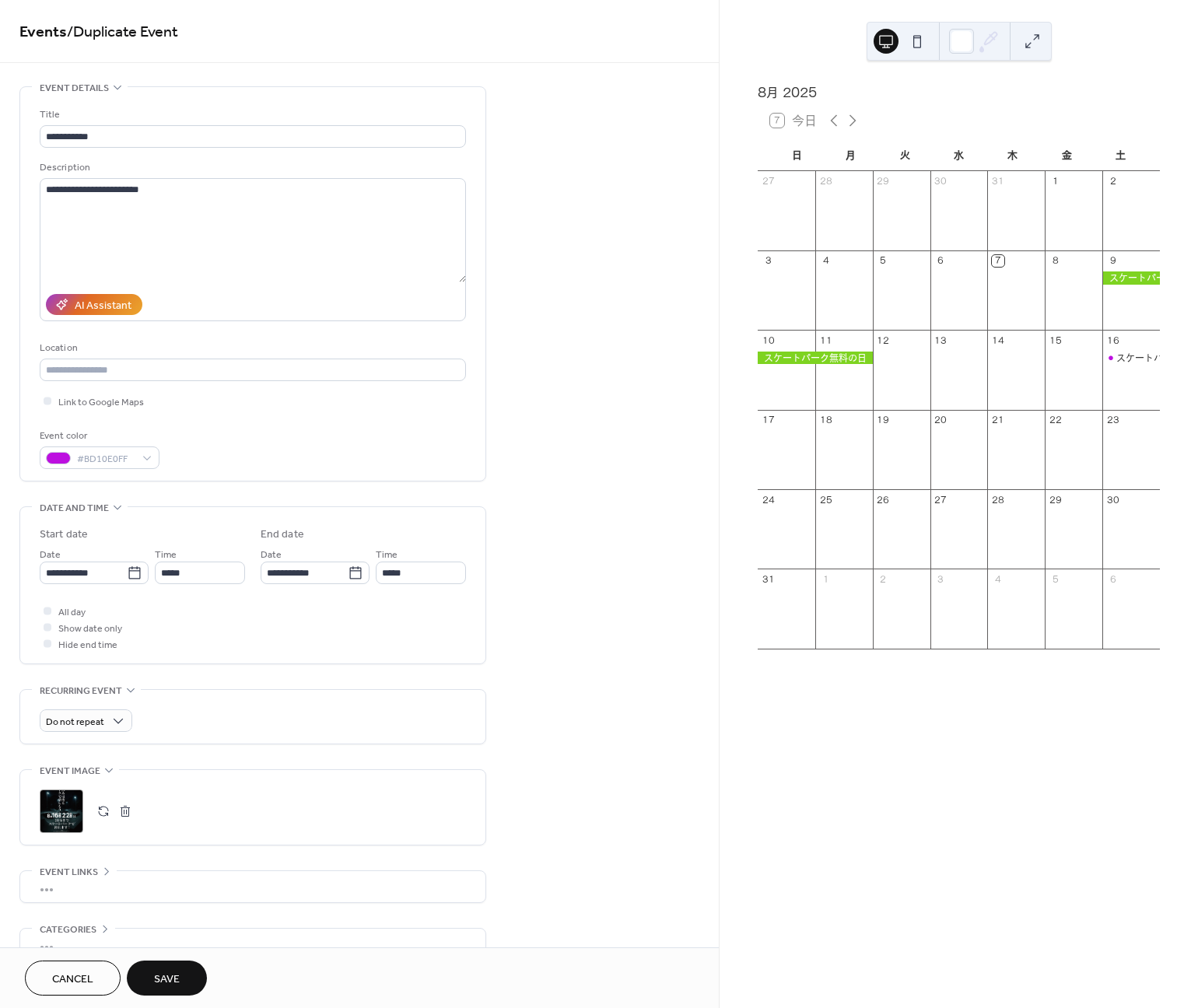 type on "**********" 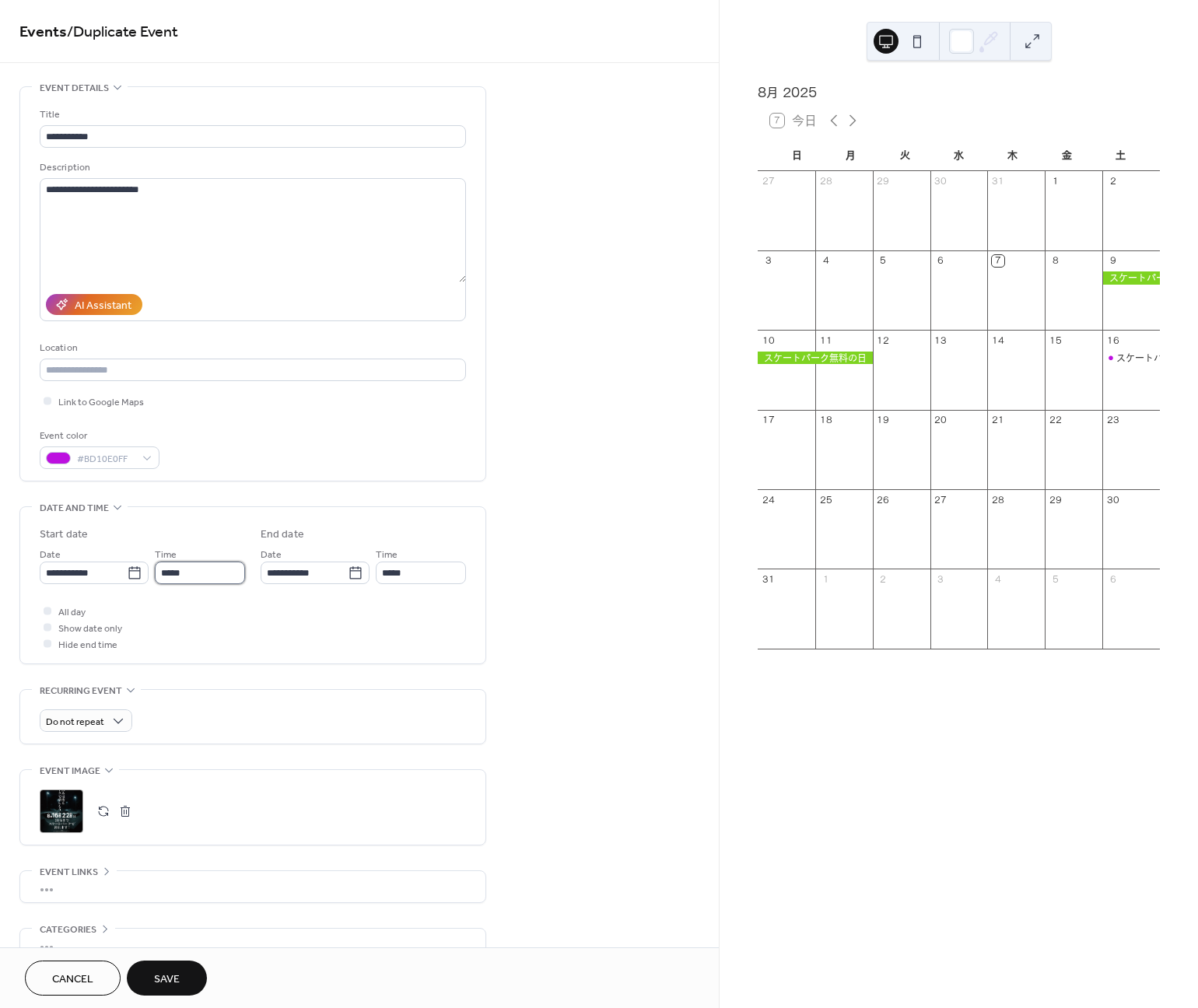 click on "*****" at bounding box center [200, 572] 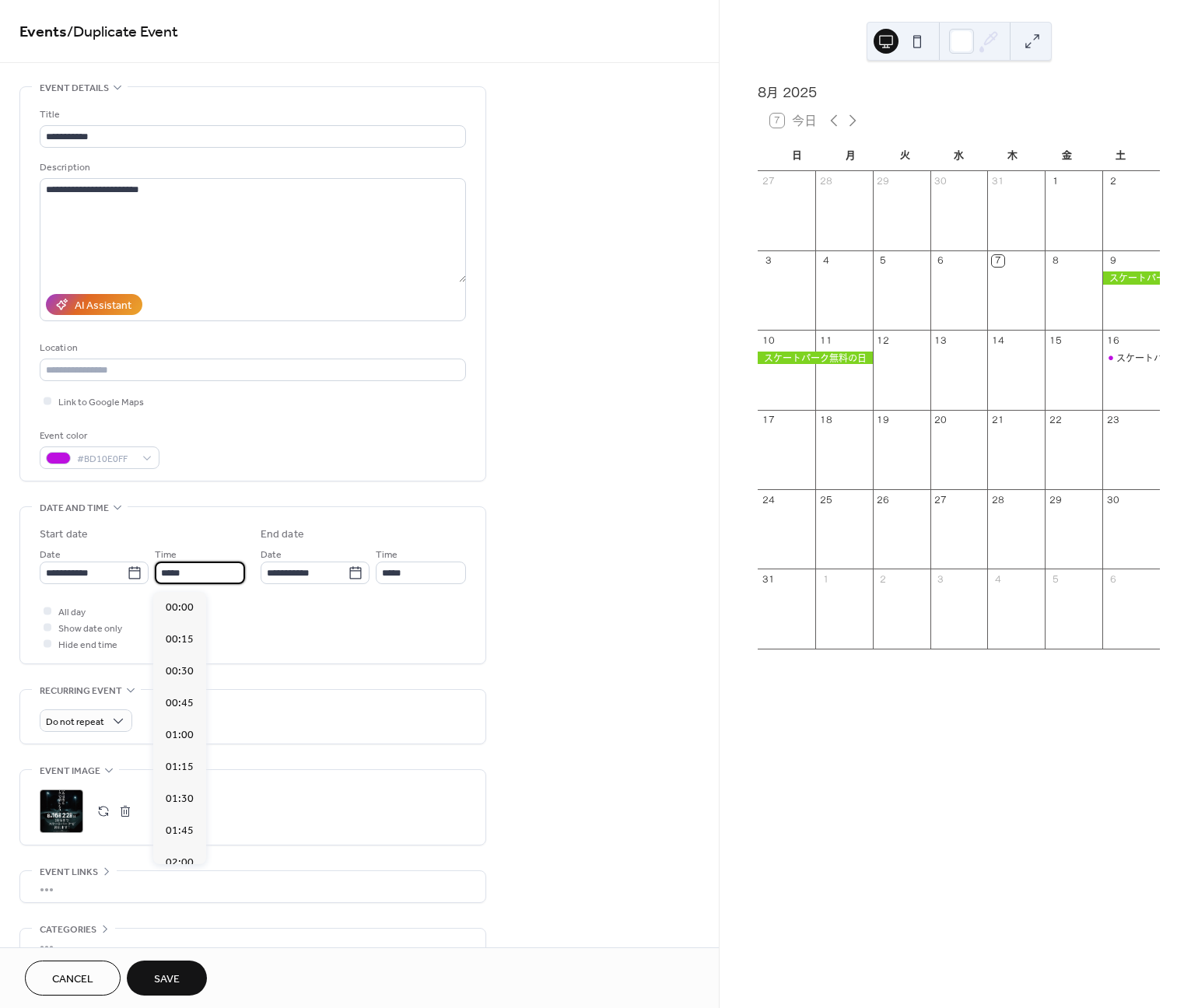 scroll, scrollTop: 1148, scrollLeft: 0, axis: vertical 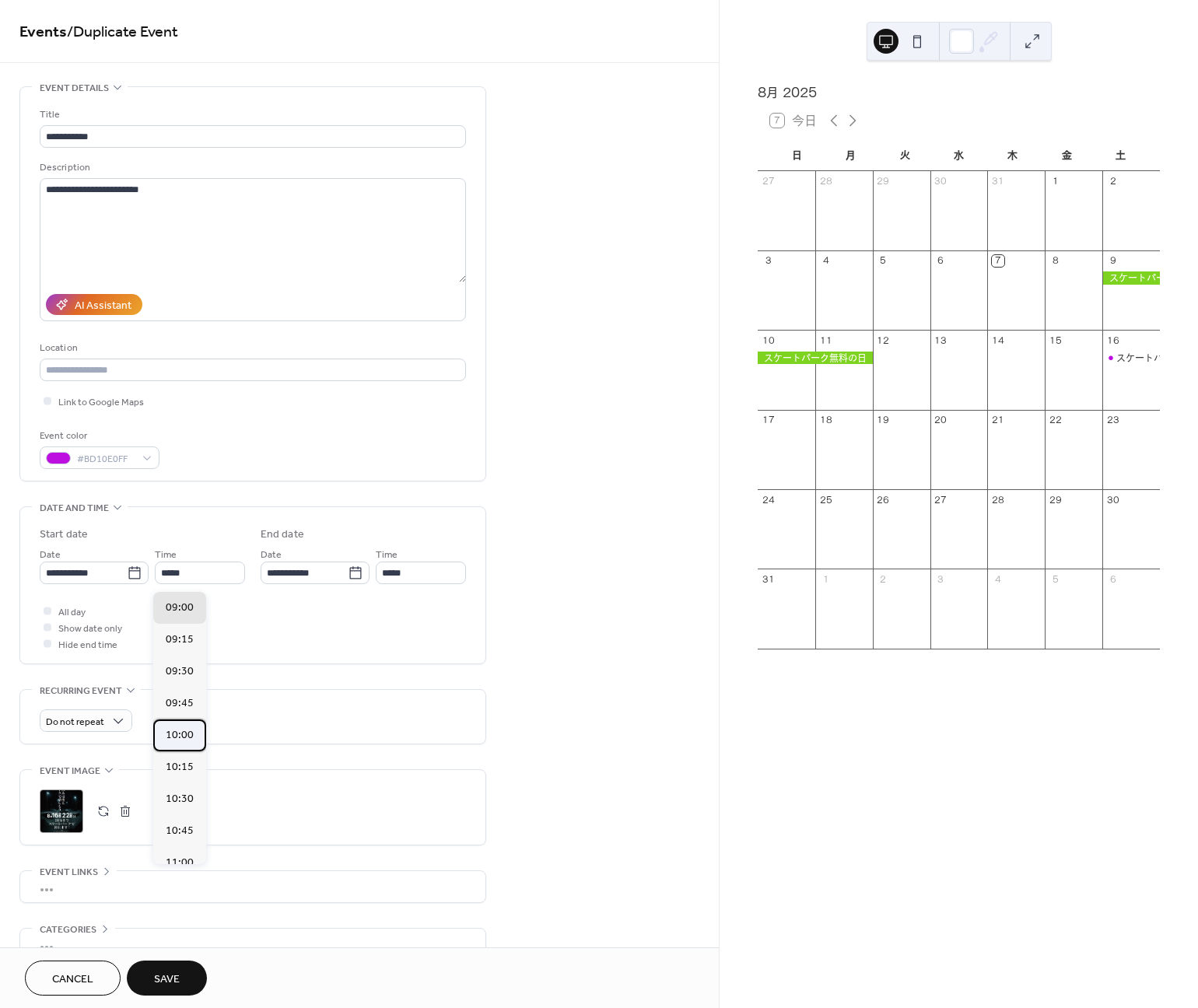 click on "10:00" at bounding box center (180, 735) 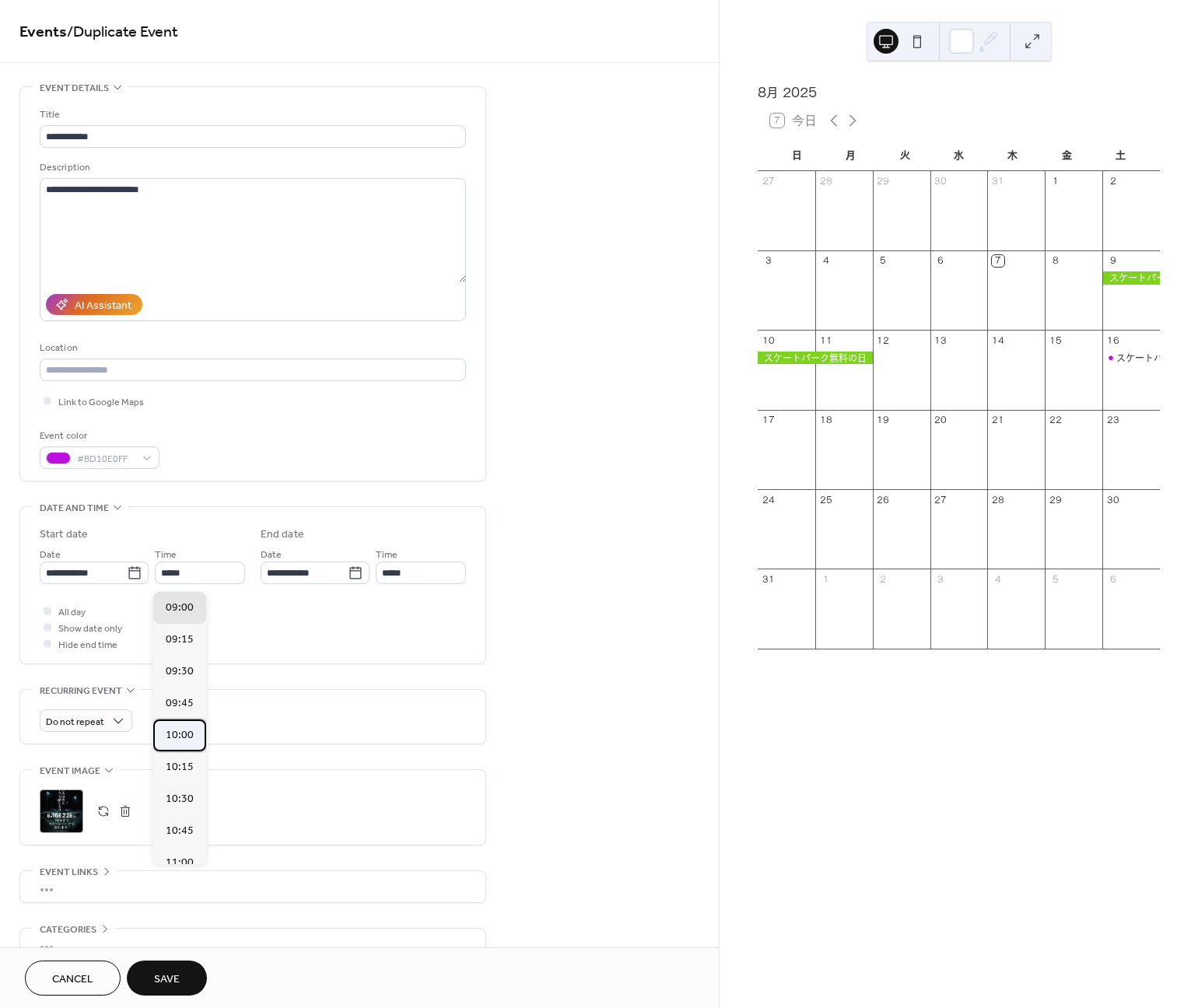 type on "*****" 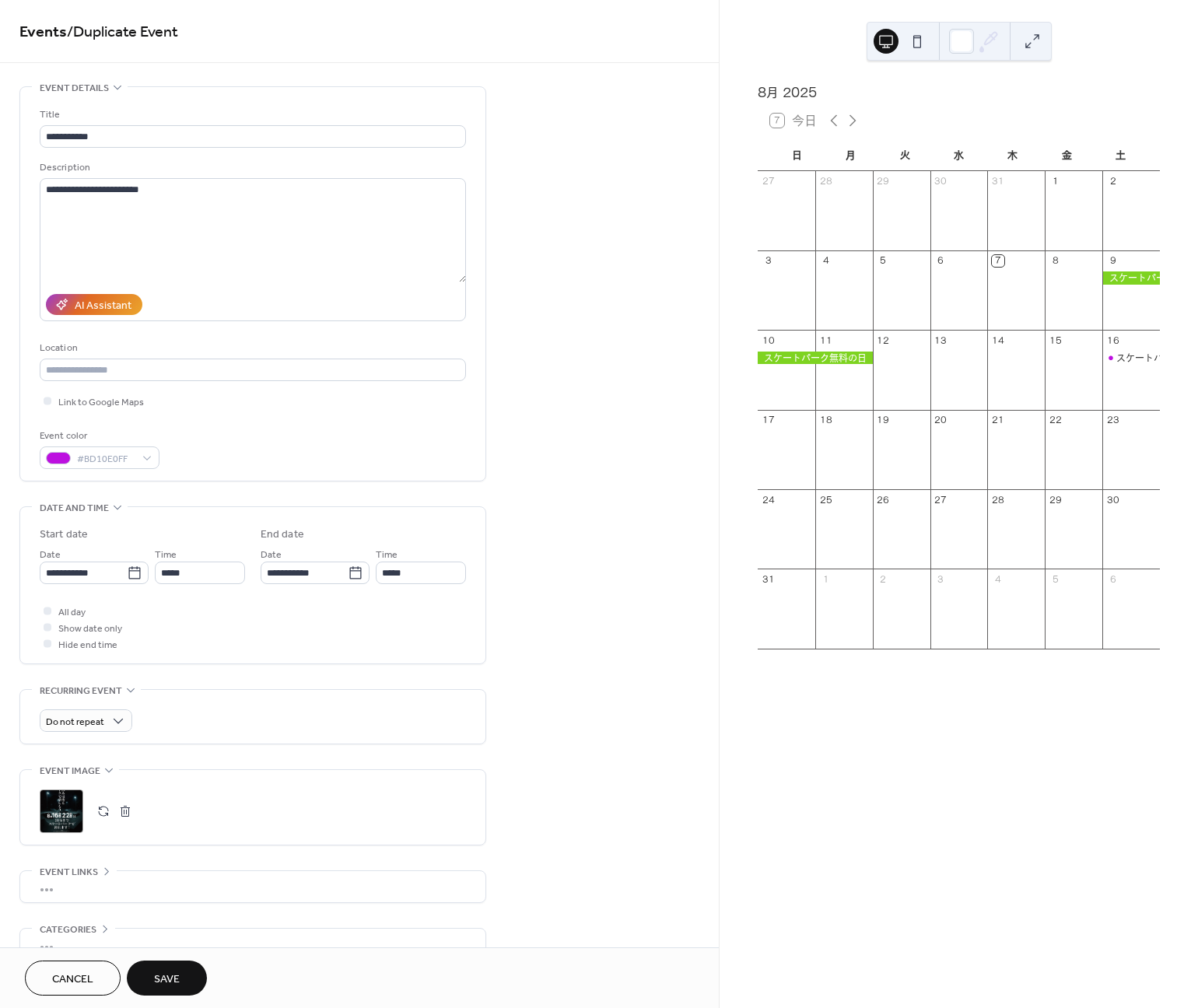 click on "**********" at bounding box center [359, 560] 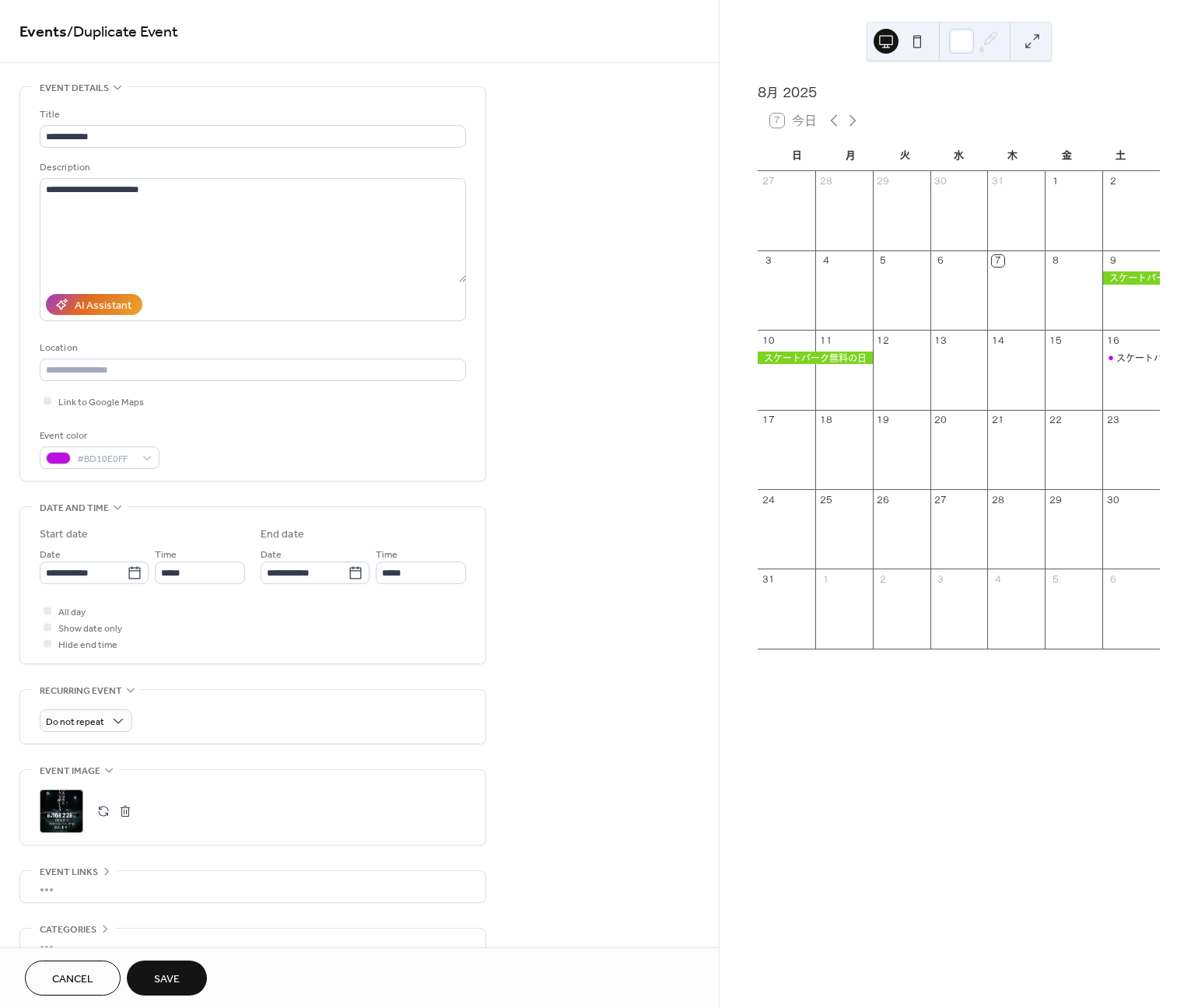 click on "Save" at bounding box center (166, 979) 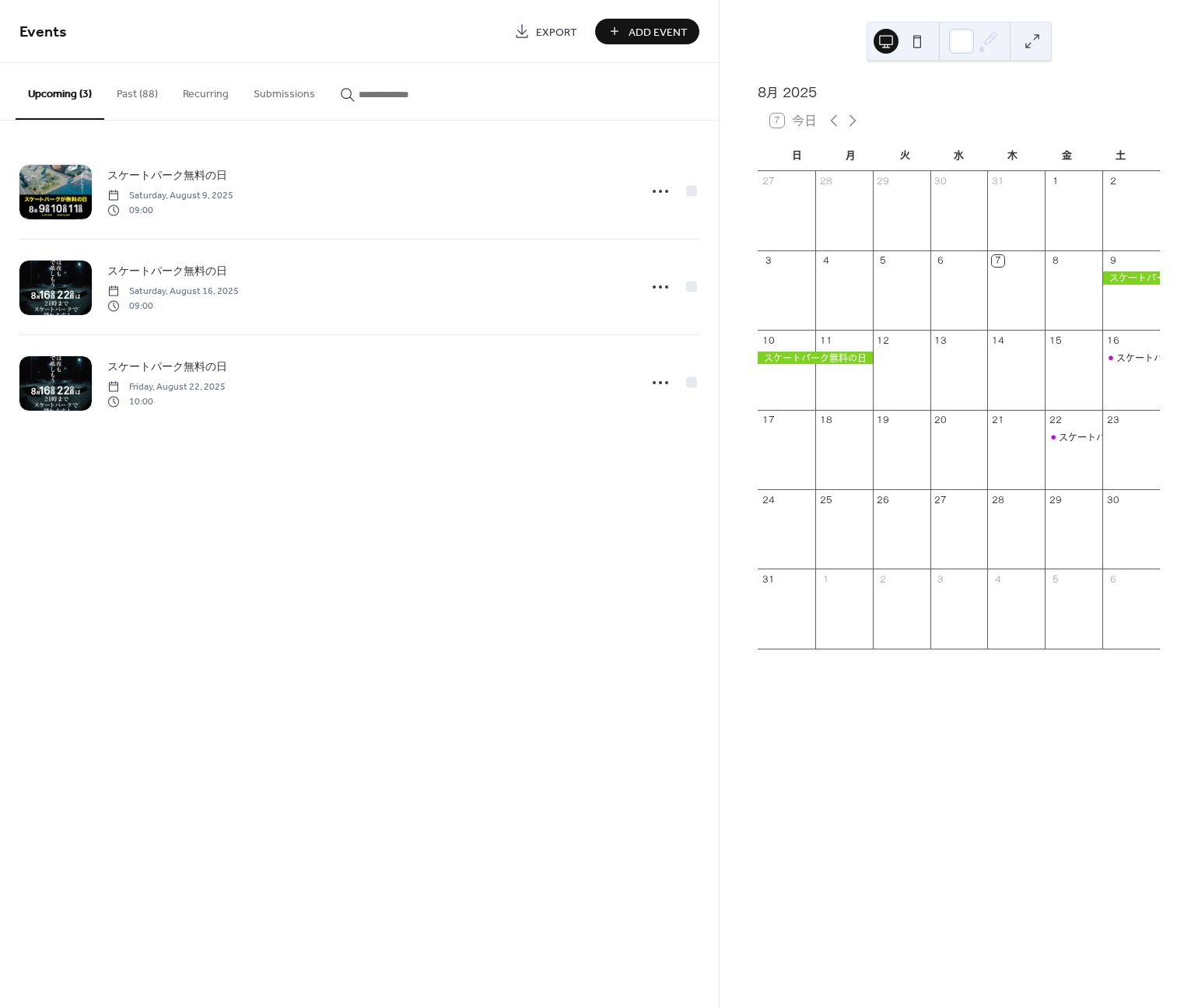 click on "Events Export Add Event Upcoming (3) Past (88) Recurring Submissions スケートパーク無料の日 Saturday, August 9, 2025 09:00 スケートパーク無料の日 Saturday, August 16, 2025 09:00 スケートパーク無料の日 Friday, August 22, 2025 10:00 Cancel" at bounding box center [359, 504] 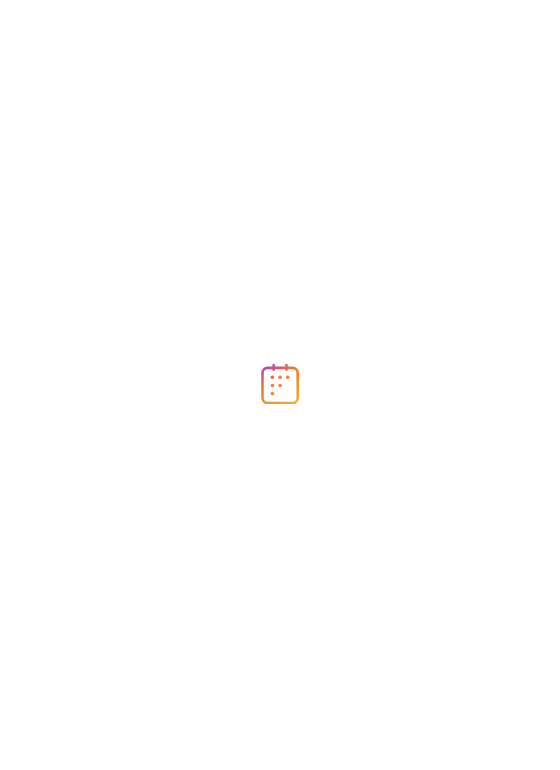scroll, scrollTop: 0, scrollLeft: 0, axis: both 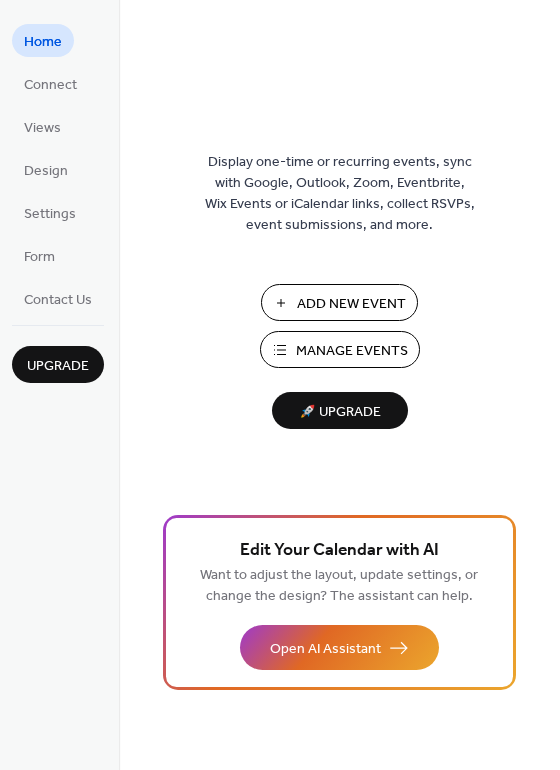 click on "Manage Events" at bounding box center (352, 351) 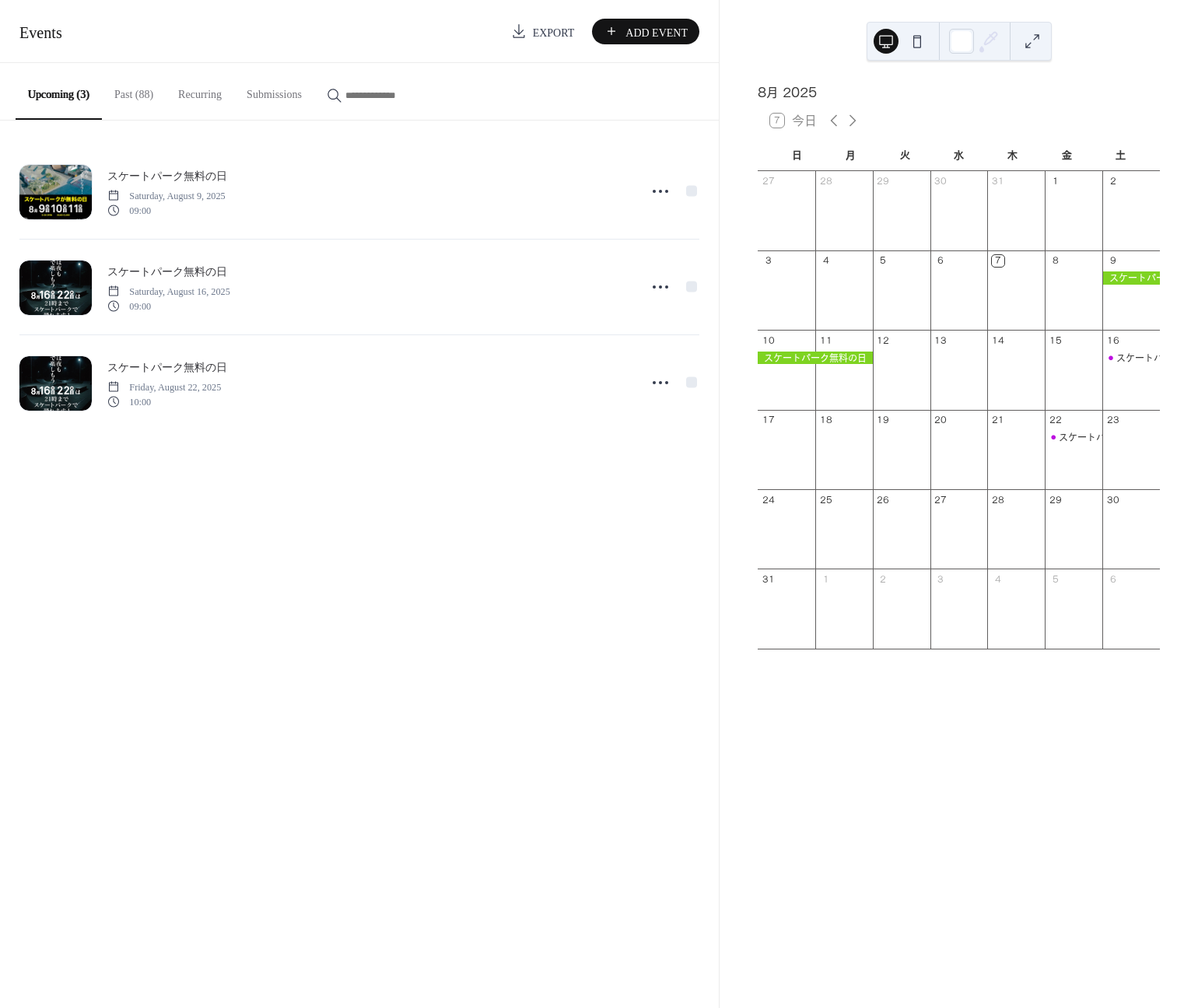 scroll, scrollTop: 0, scrollLeft: 0, axis: both 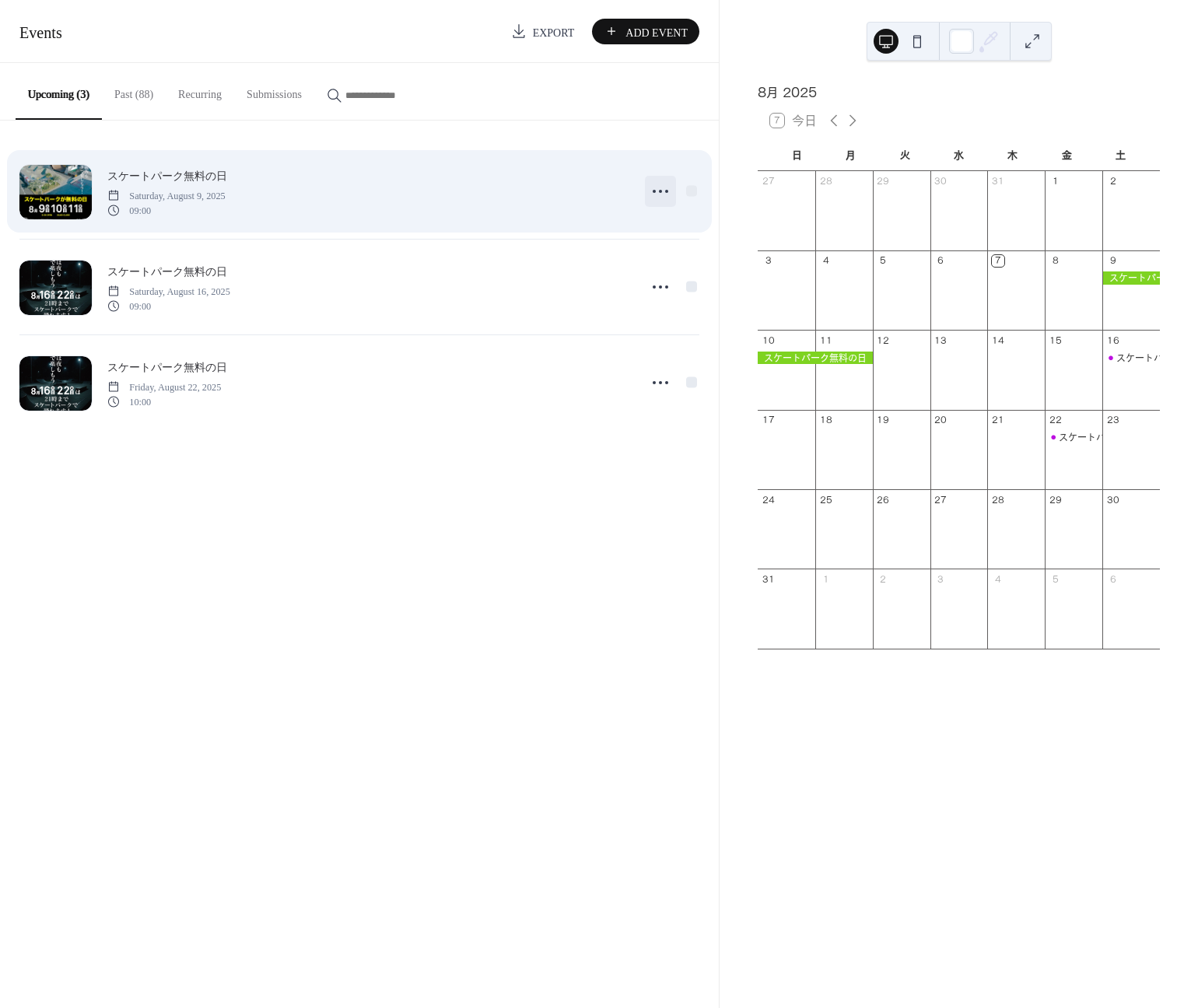 click 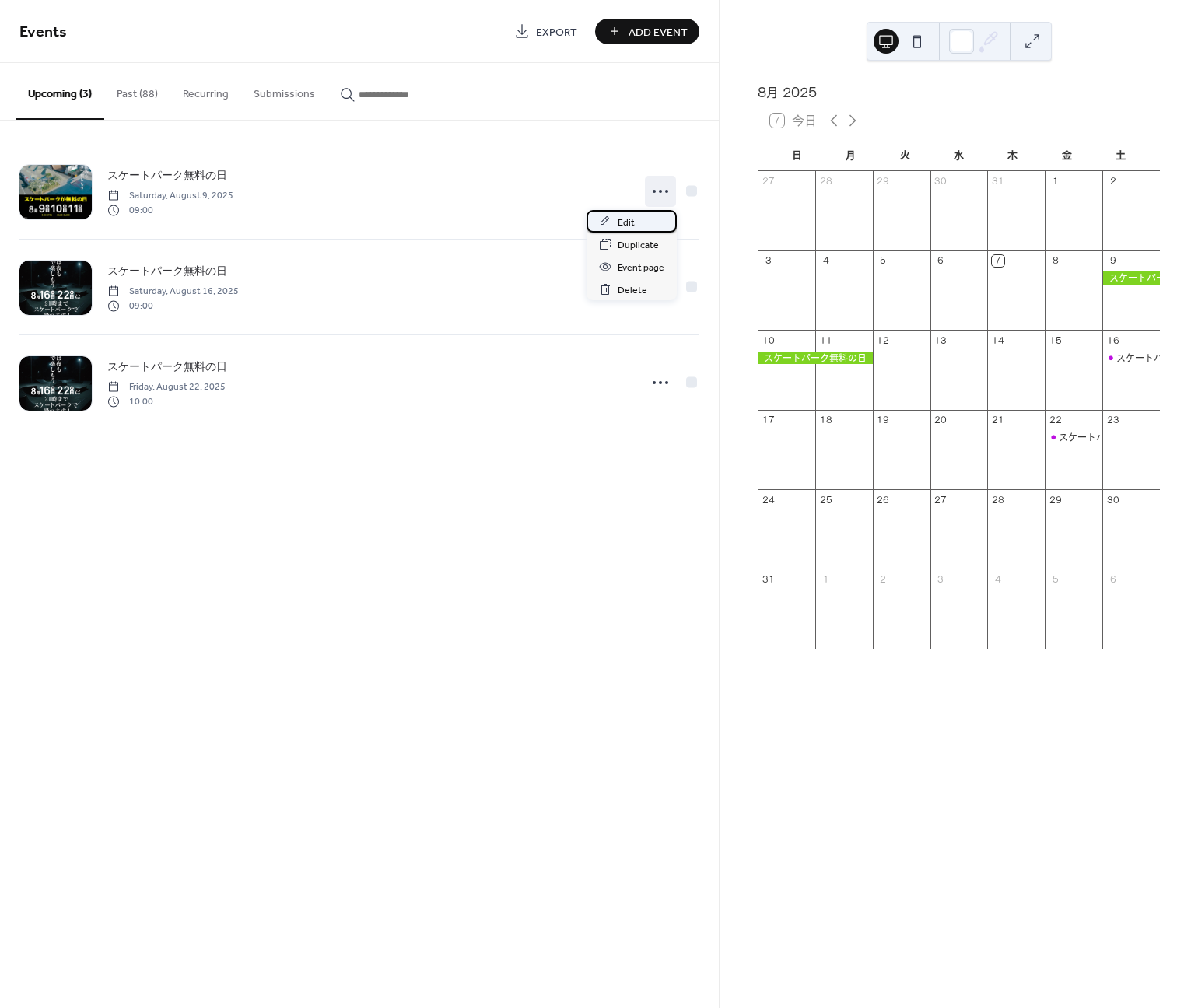 click on "Edit" at bounding box center [626, 222] 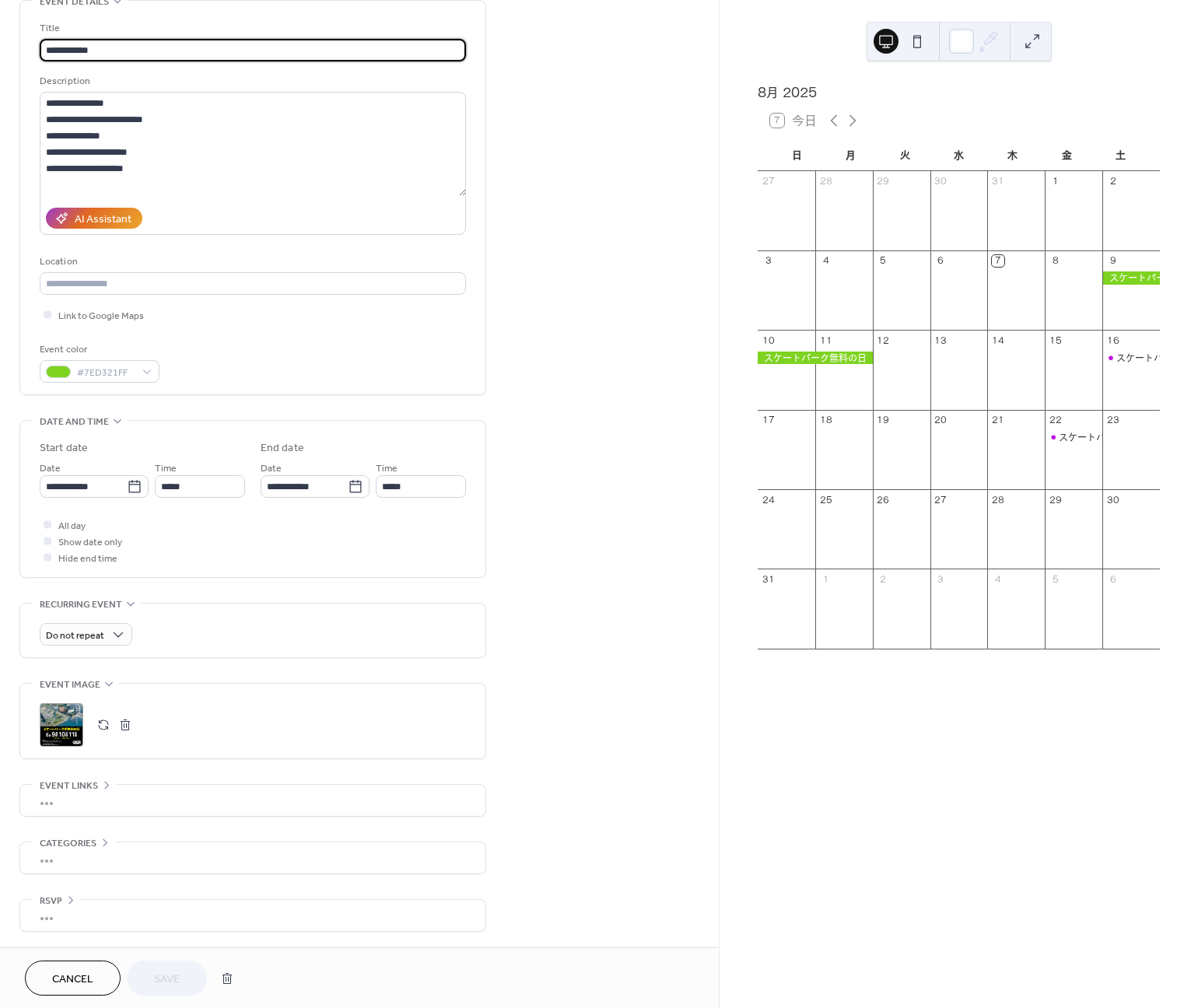 scroll, scrollTop: 79, scrollLeft: 0, axis: vertical 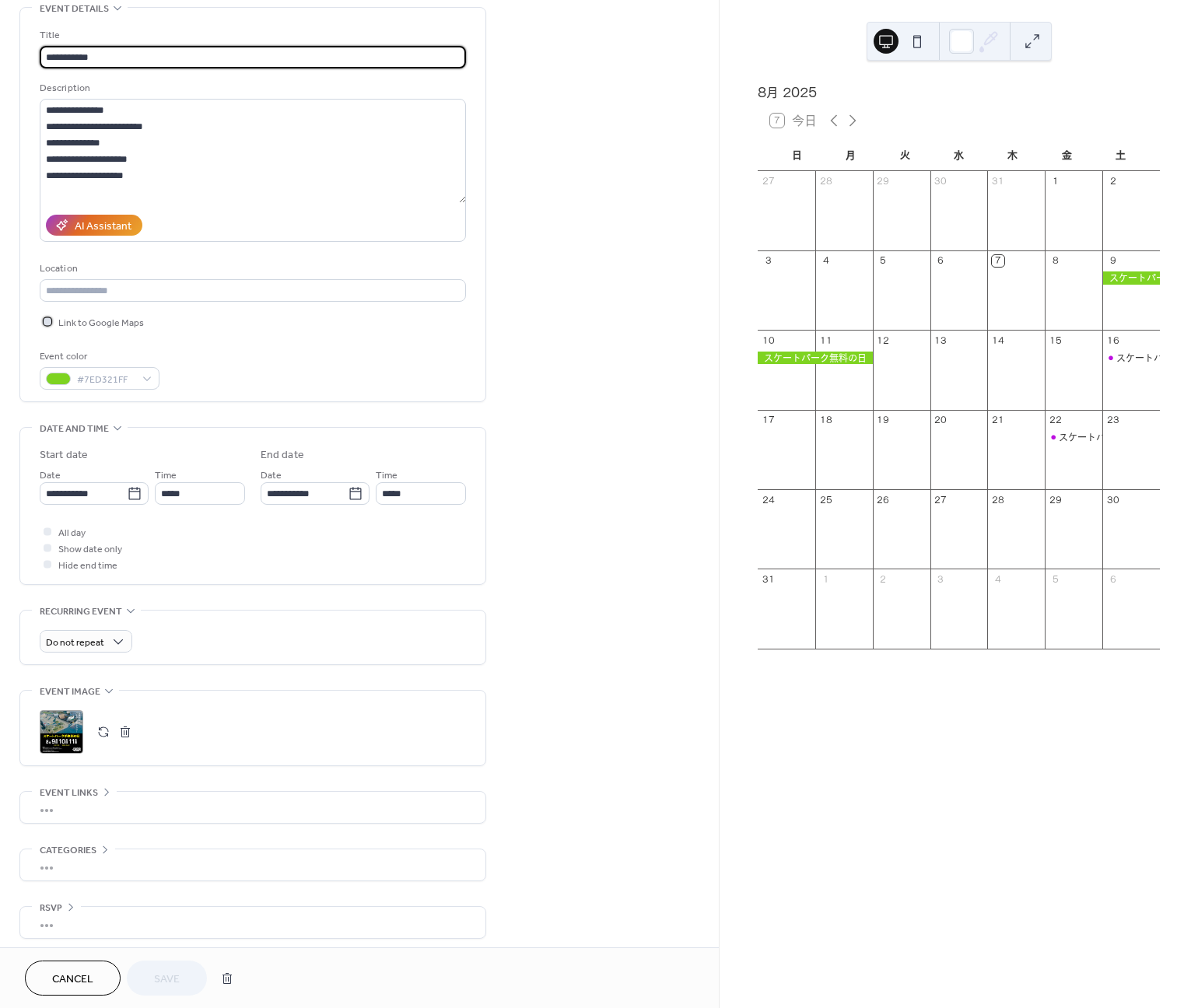 click on "Link to Google Maps" at bounding box center [101, 323] 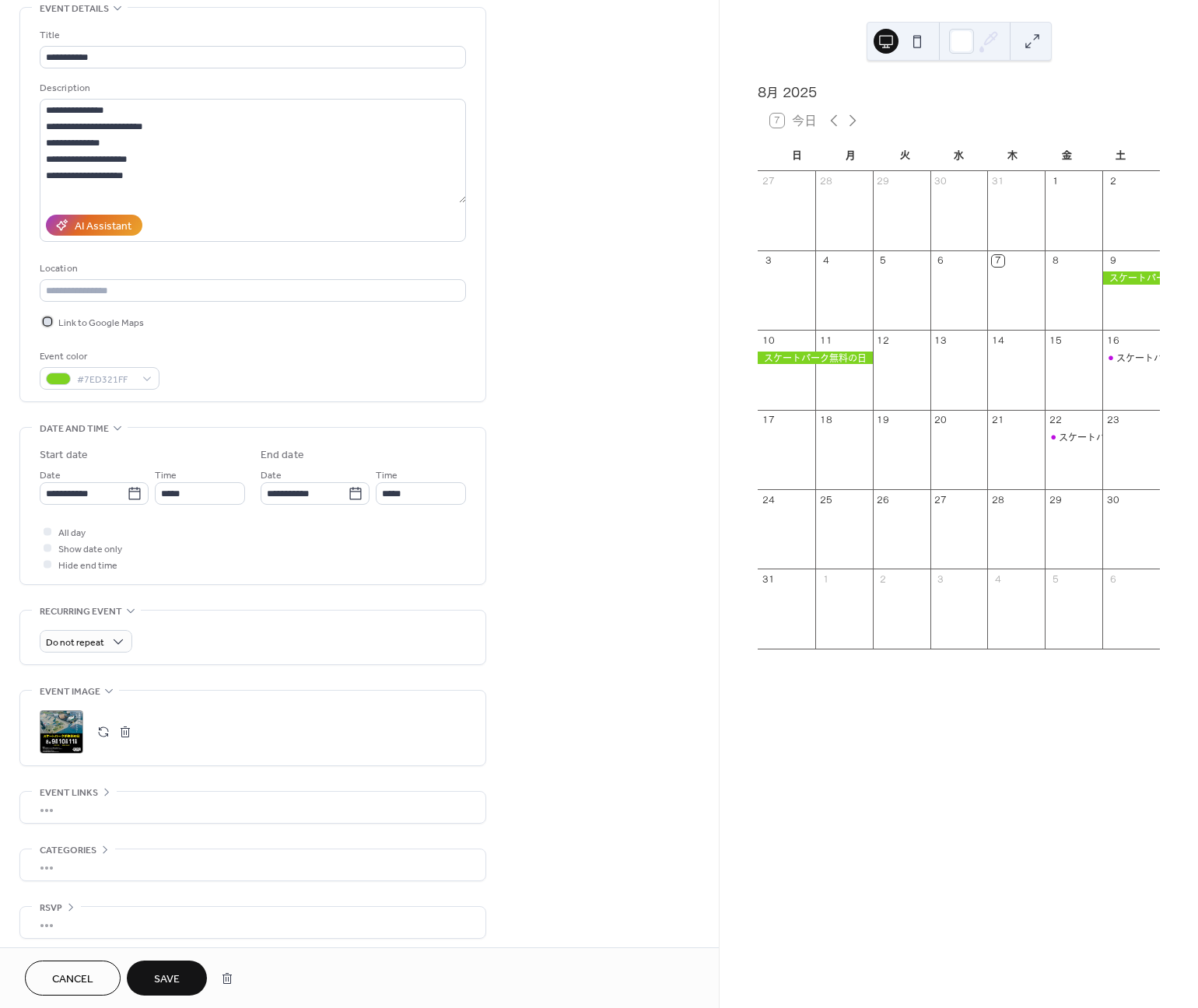 click on "Link to Google Maps" at bounding box center (101, 323) 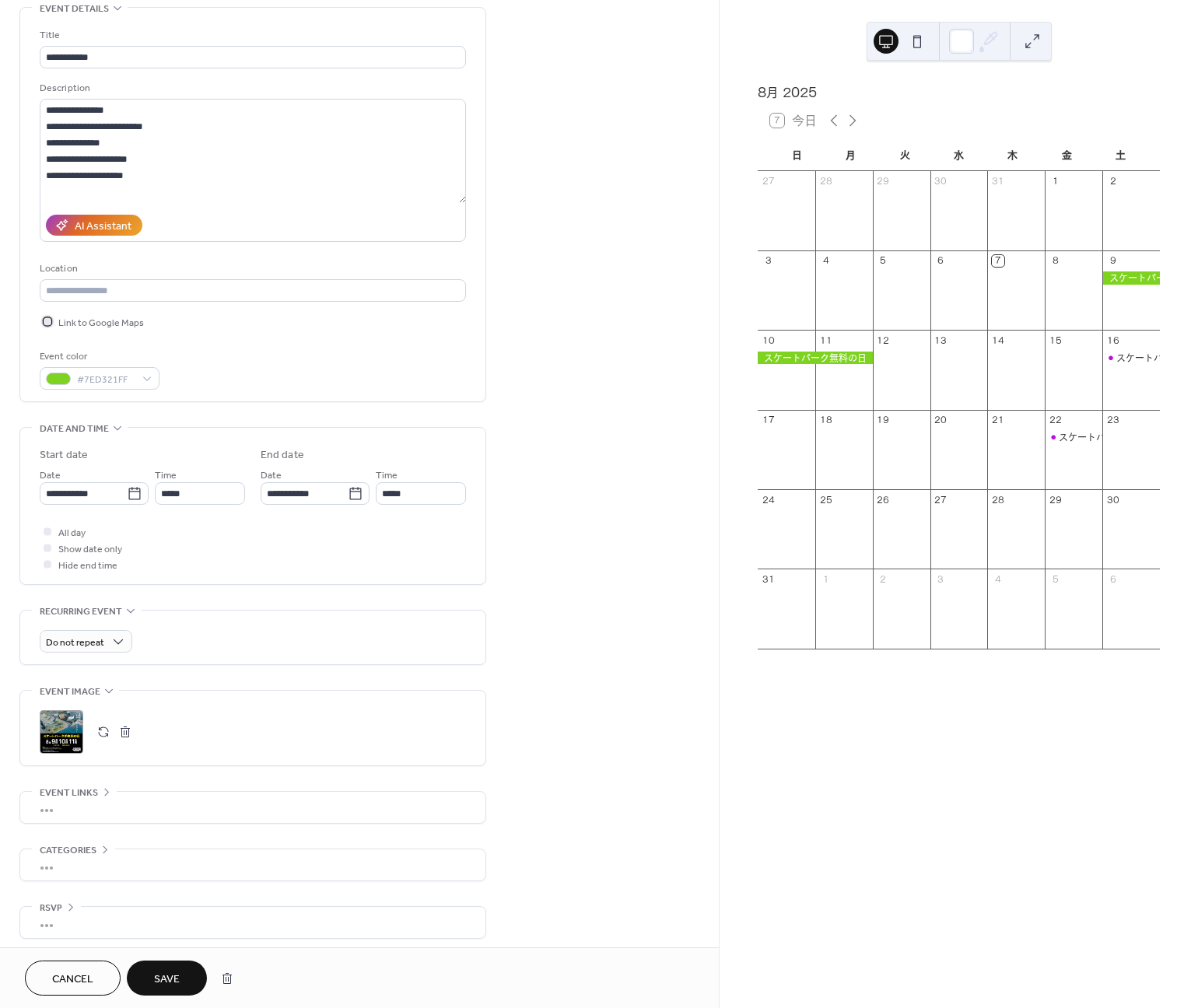 scroll, scrollTop: 76, scrollLeft: 0, axis: vertical 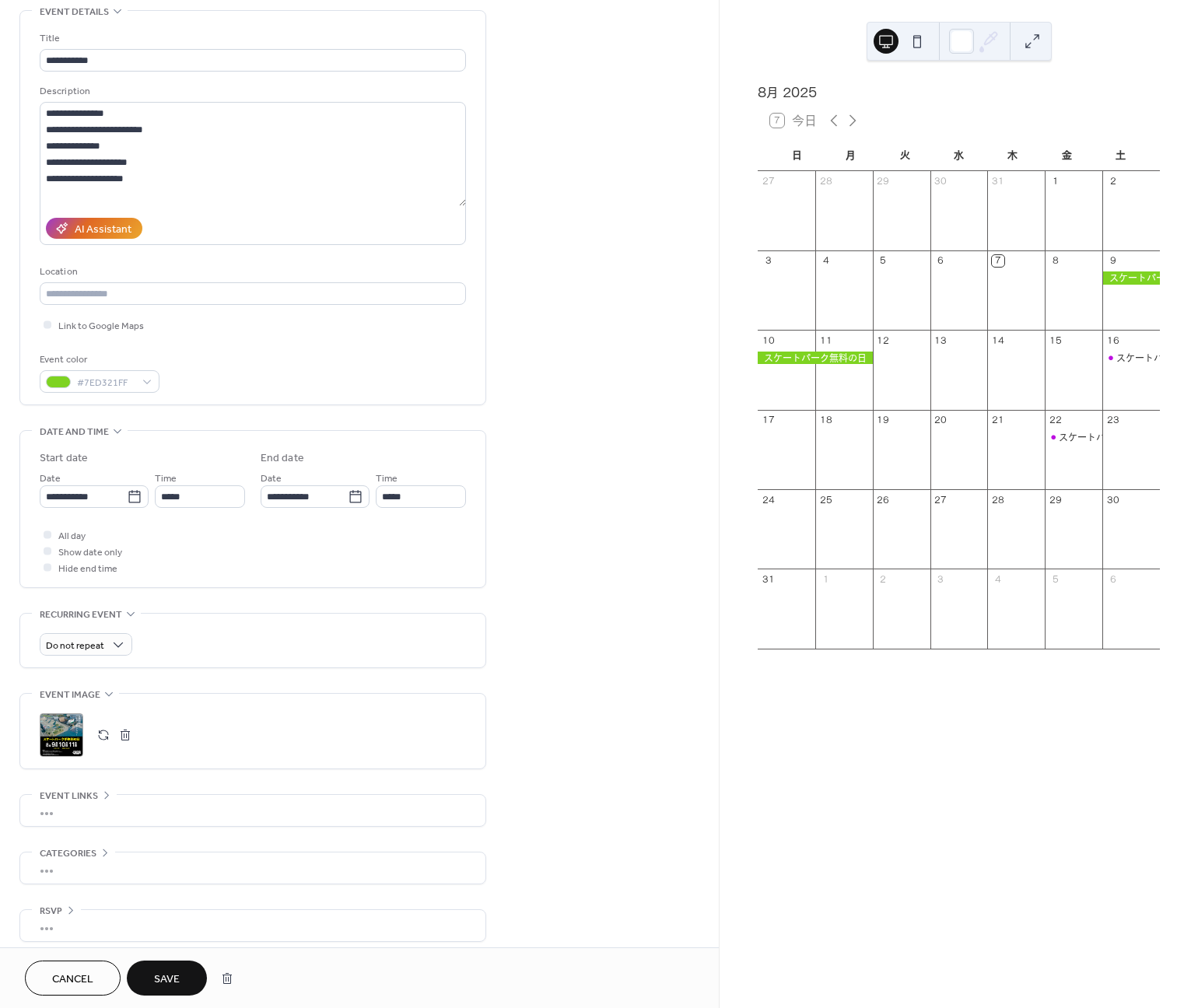 click on ";" at bounding box center (61, 735) 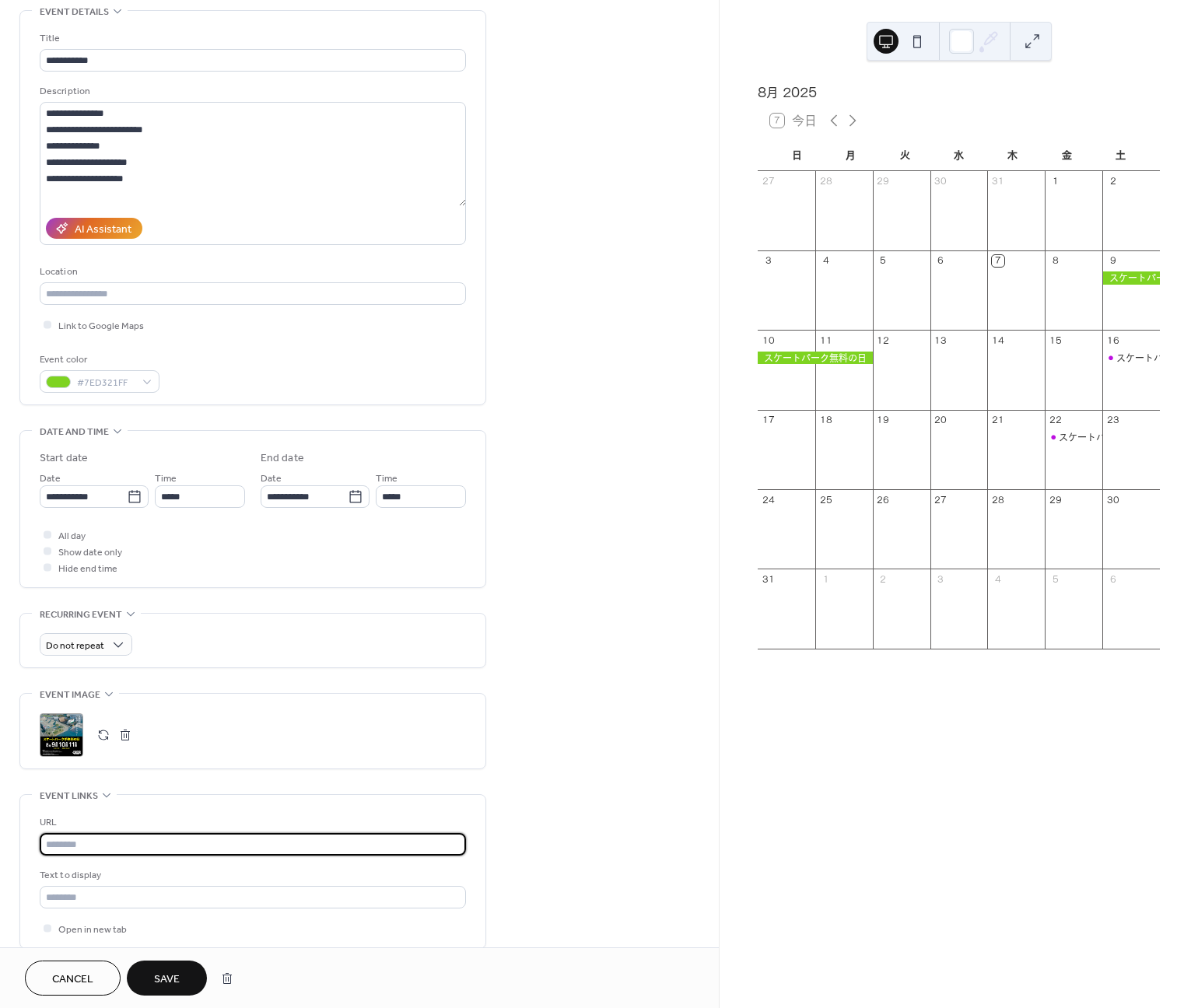click at bounding box center [253, 844] 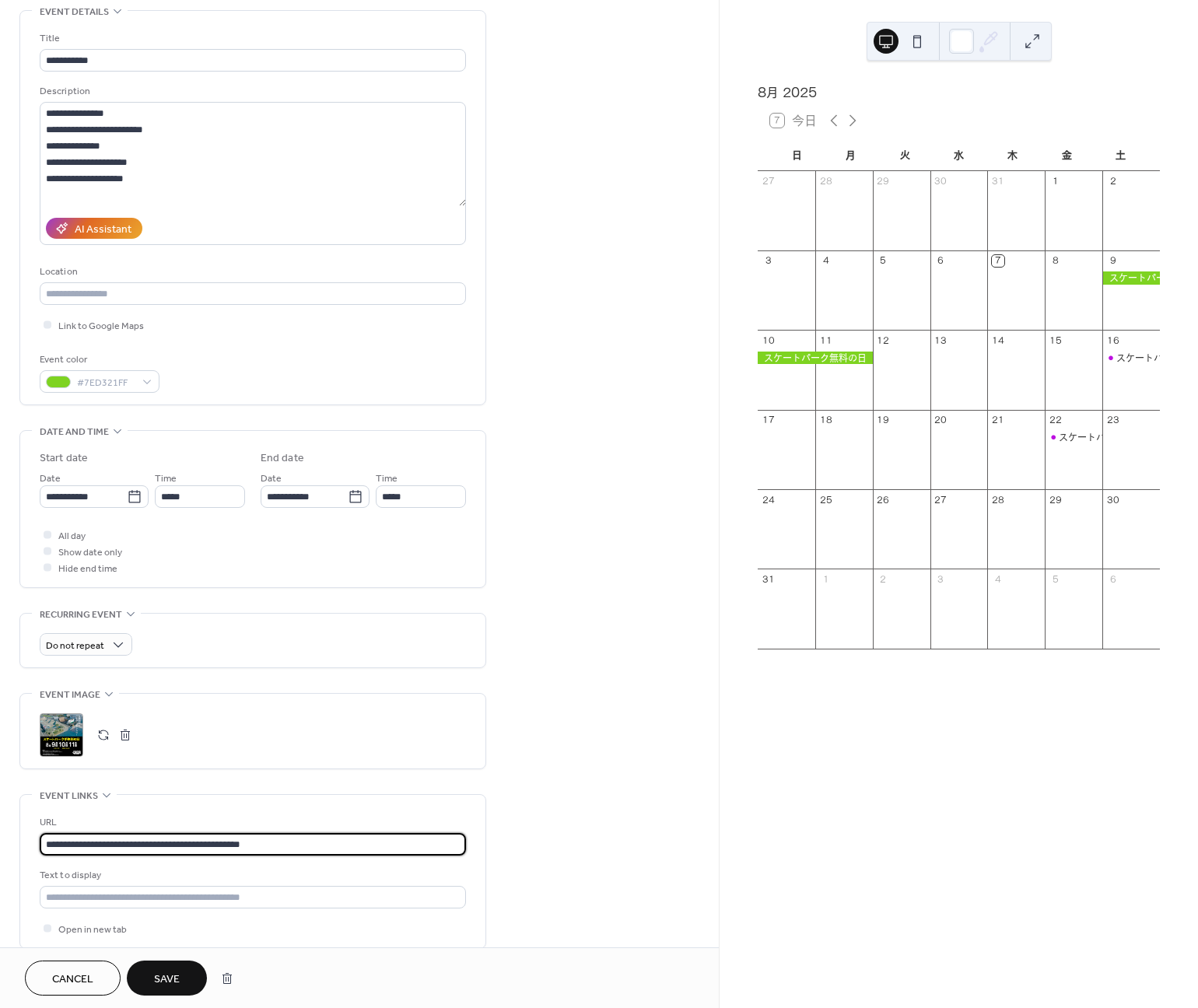type on "**********" 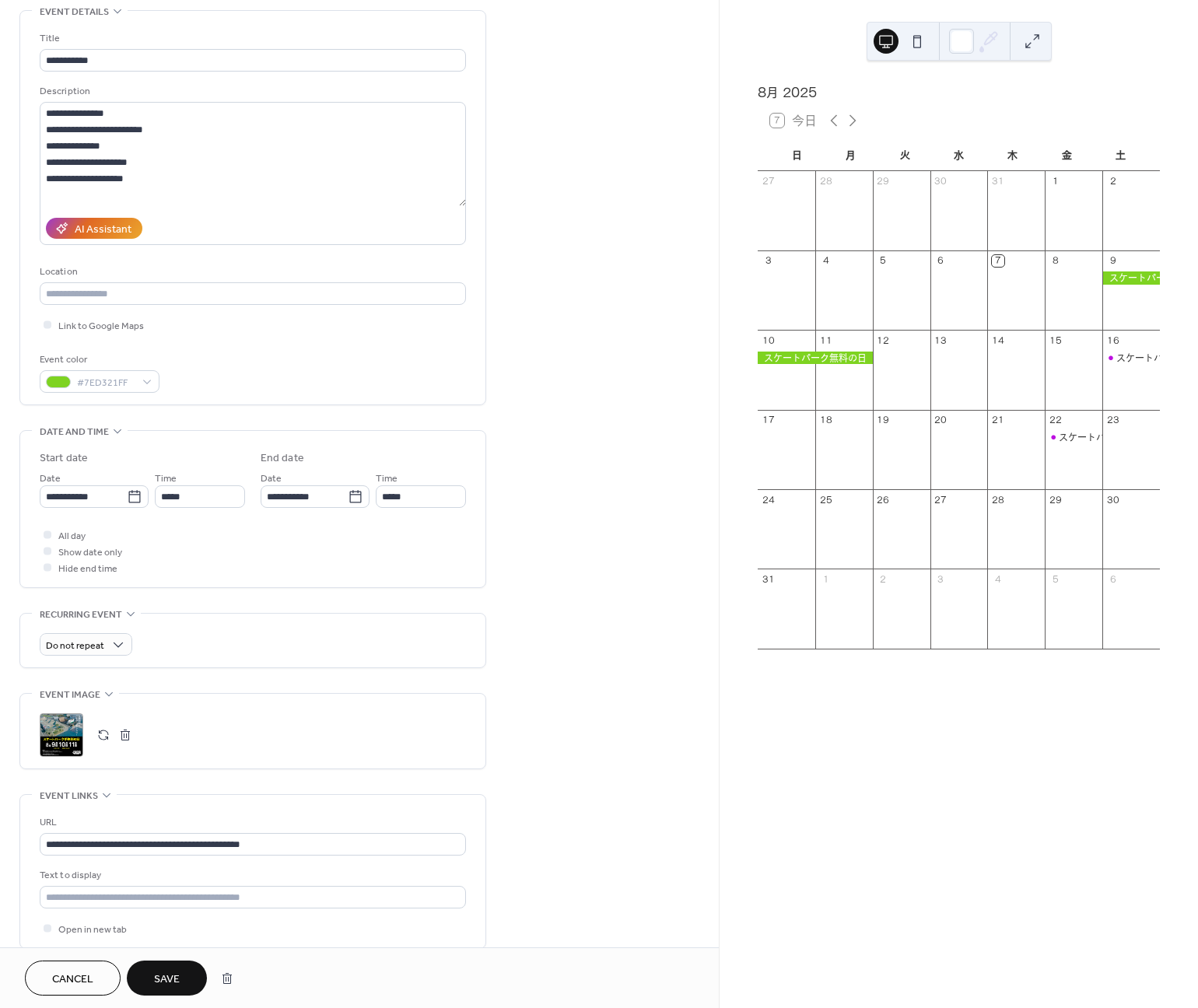 click on "Save" at bounding box center (166, 979) 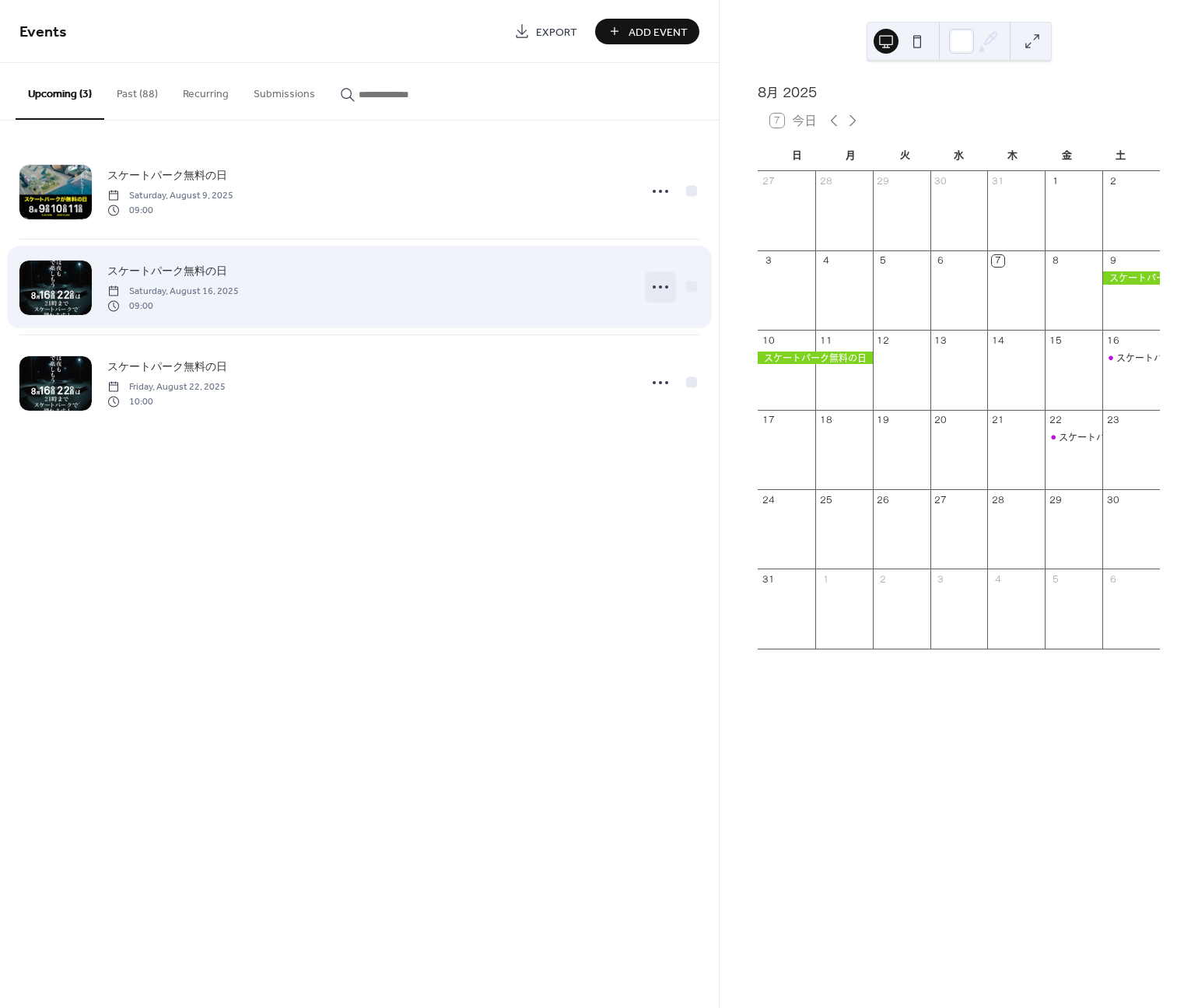 click 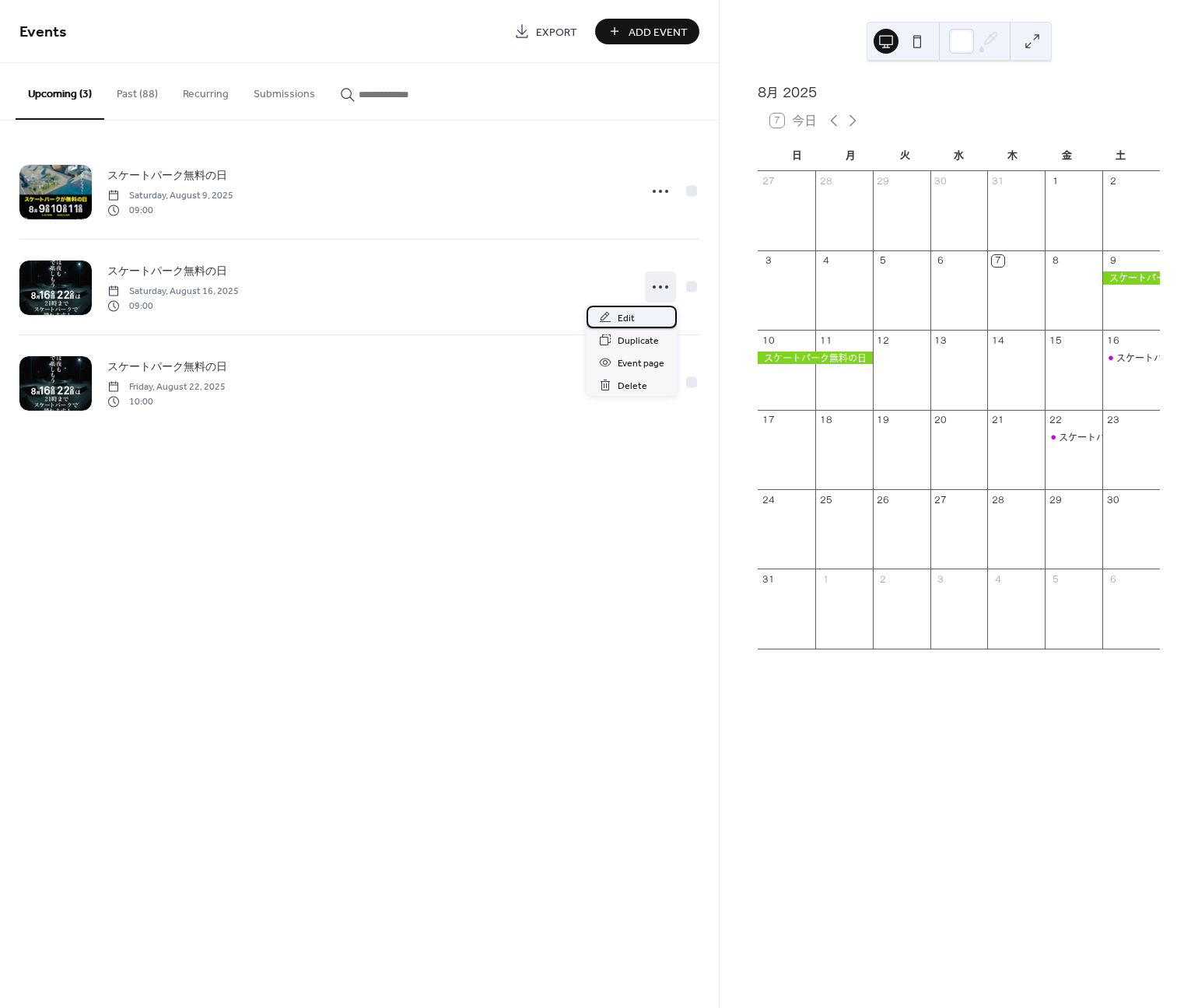 click on "Edit" at bounding box center (632, 317) 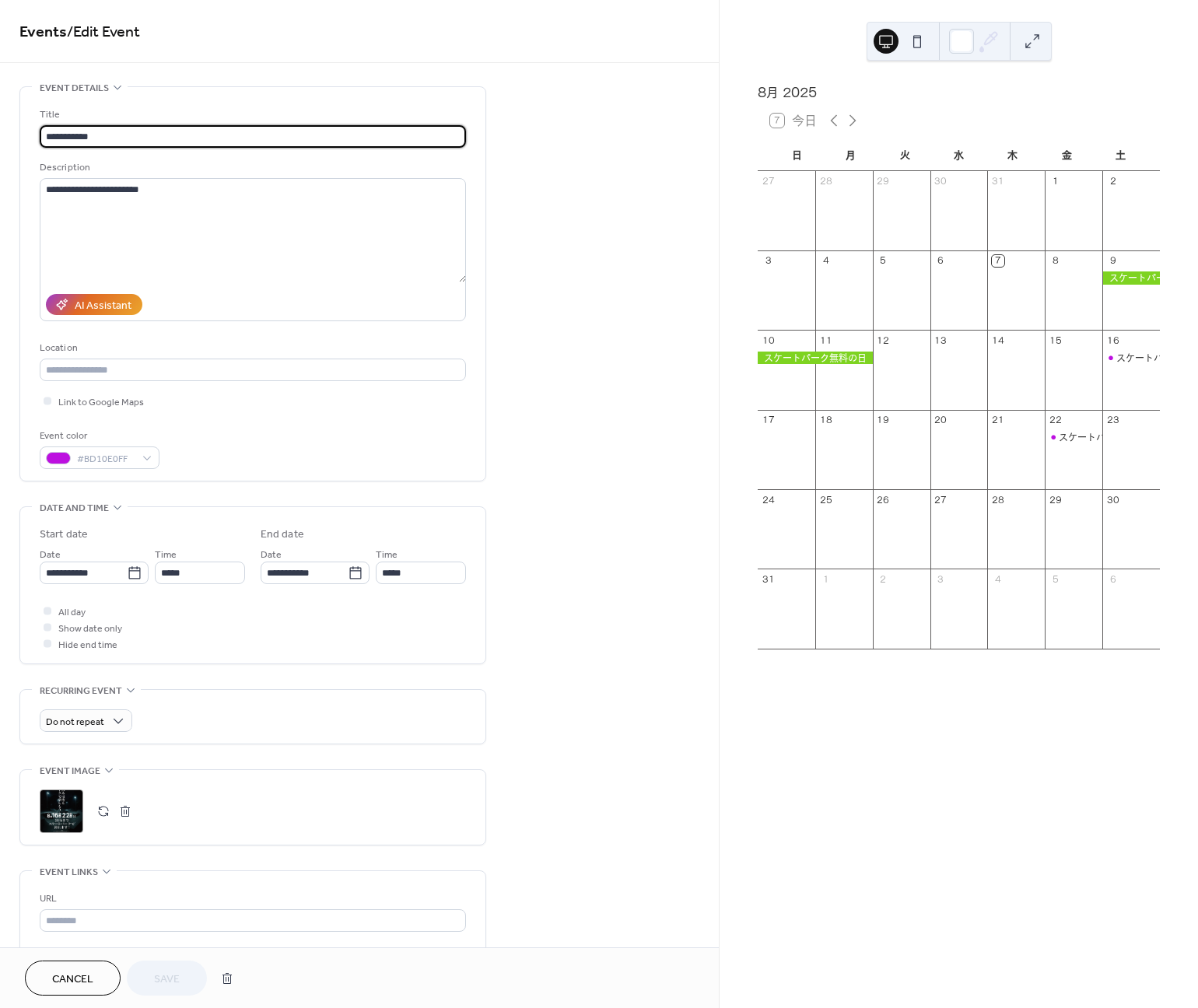 scroll, scrollTop: 1, scrollLeft: 0, axis: vertical 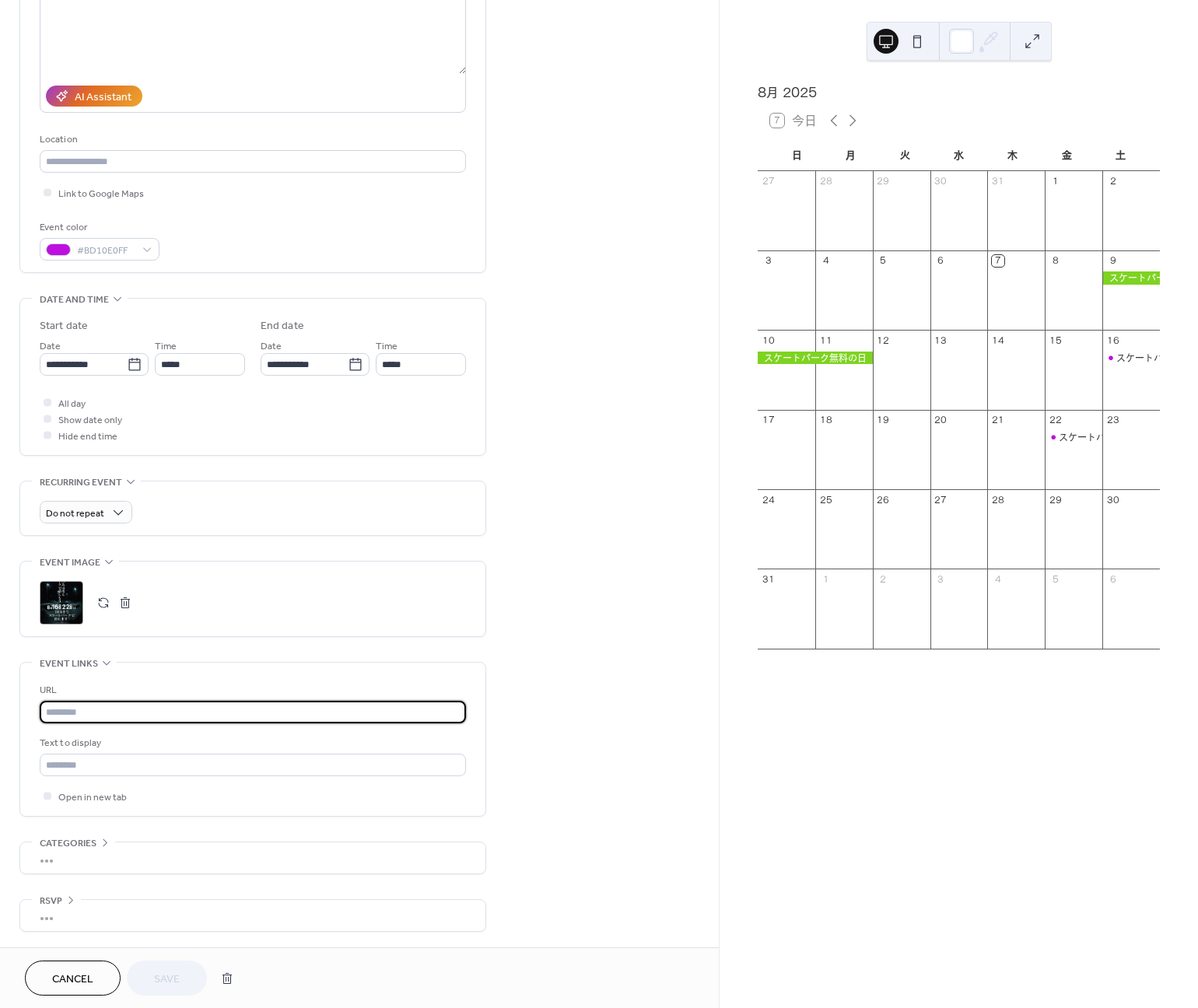 drag, startPoint x: 68, startPoint y: 716, endPoint x: 97, endPoint y: 717, distance: 29.017236 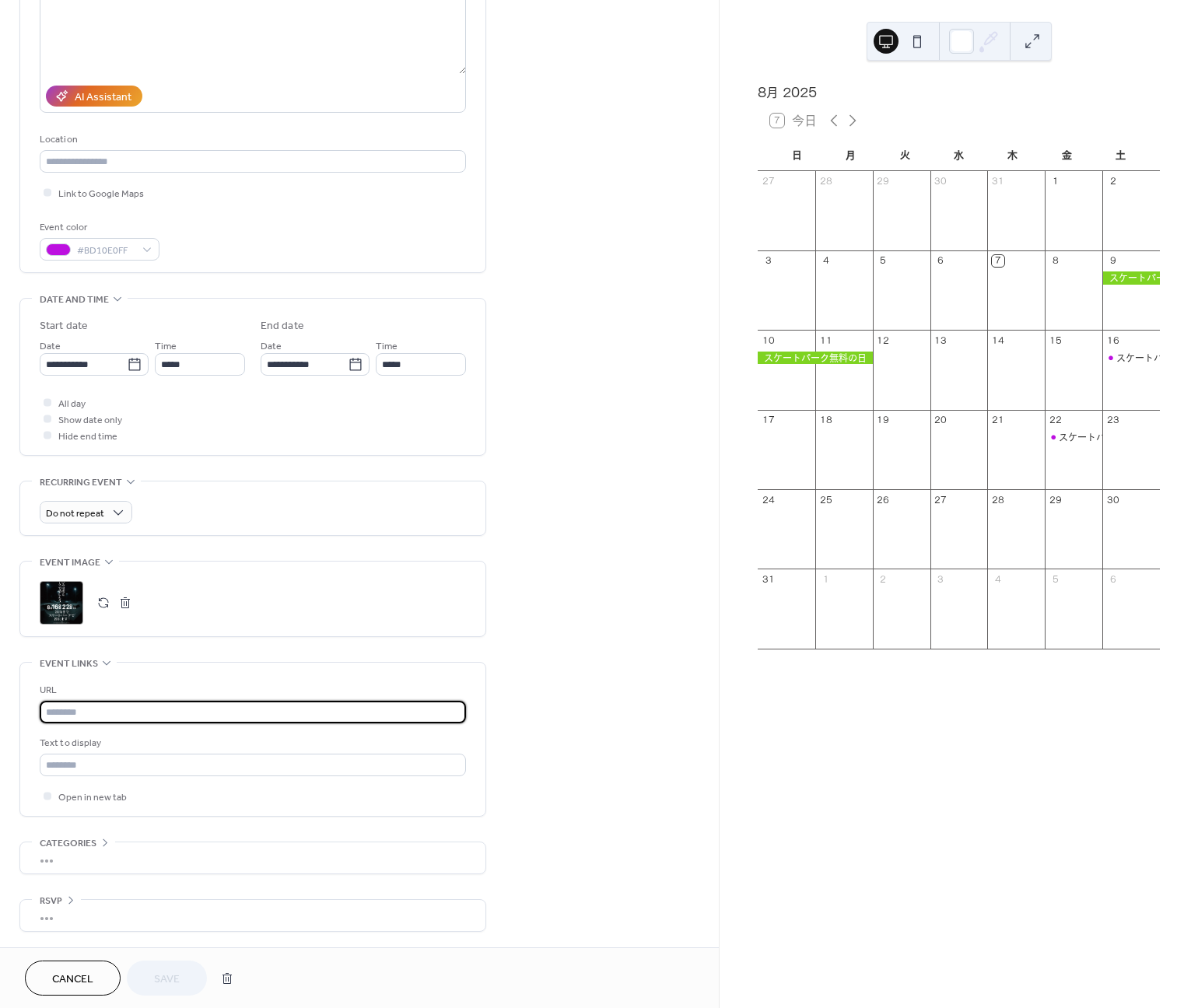 click at bounding box center [253, 712] 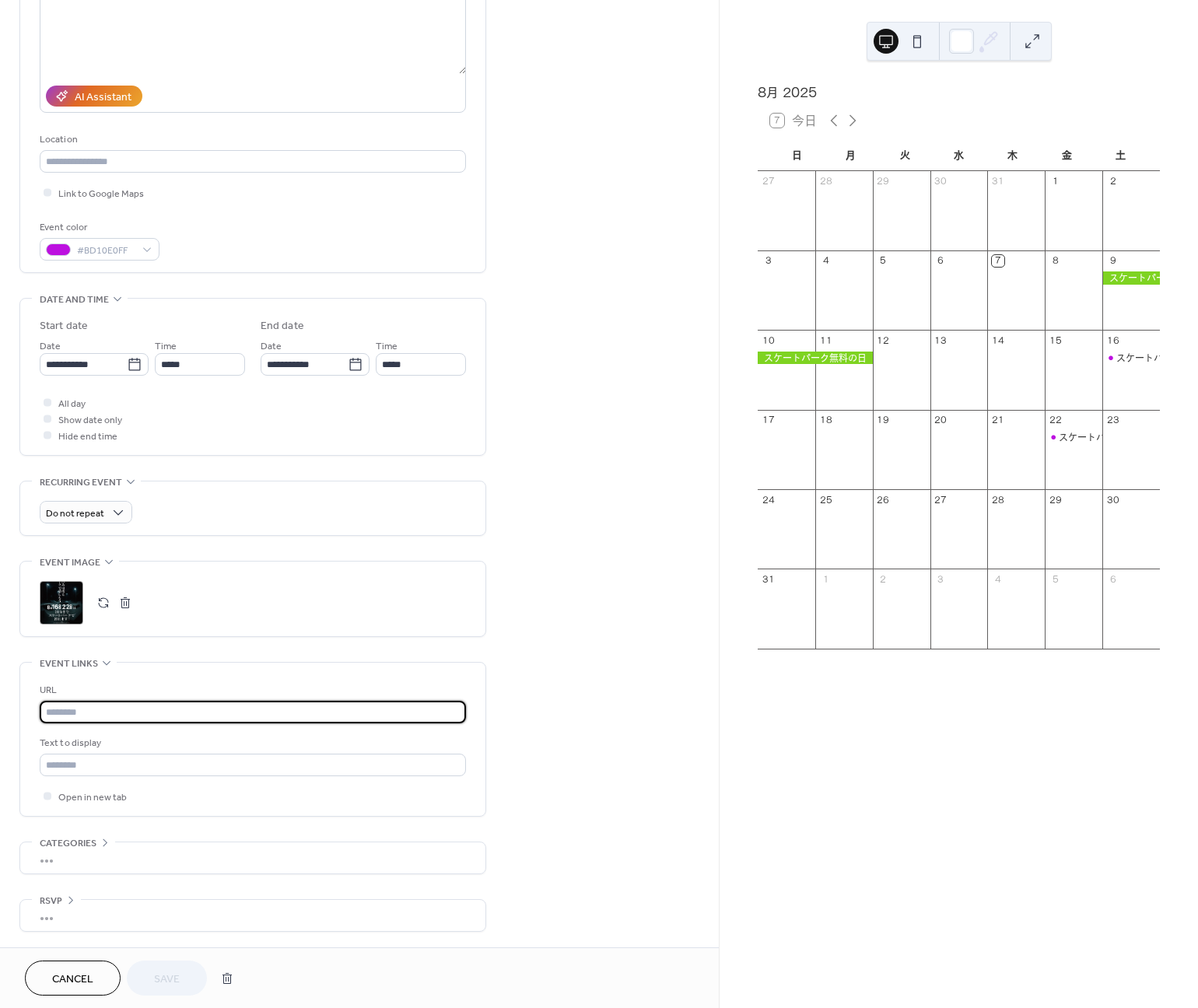 paste on "**********" 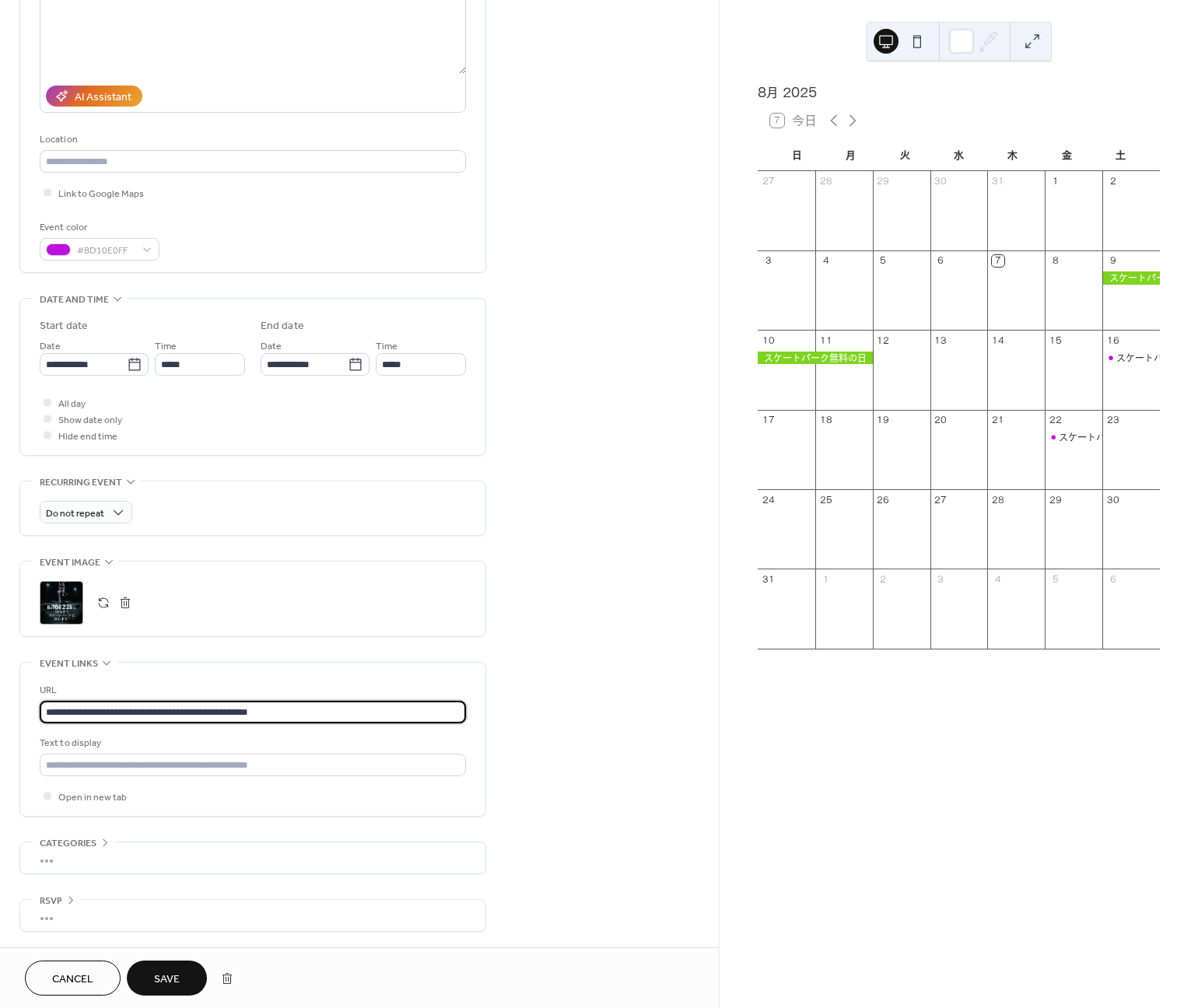 type on "**********" 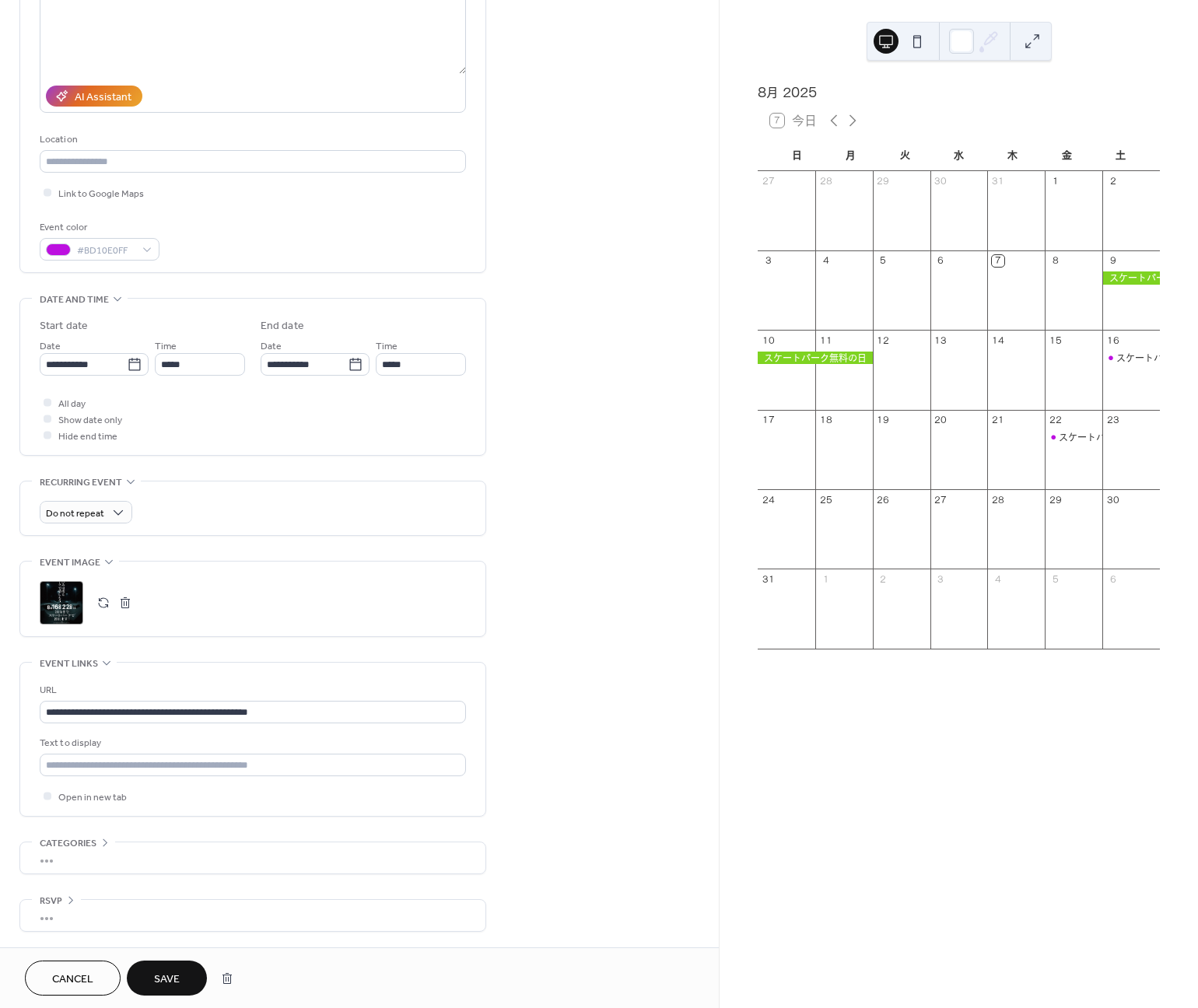 click on "Save" at bounding box center (166, 979) 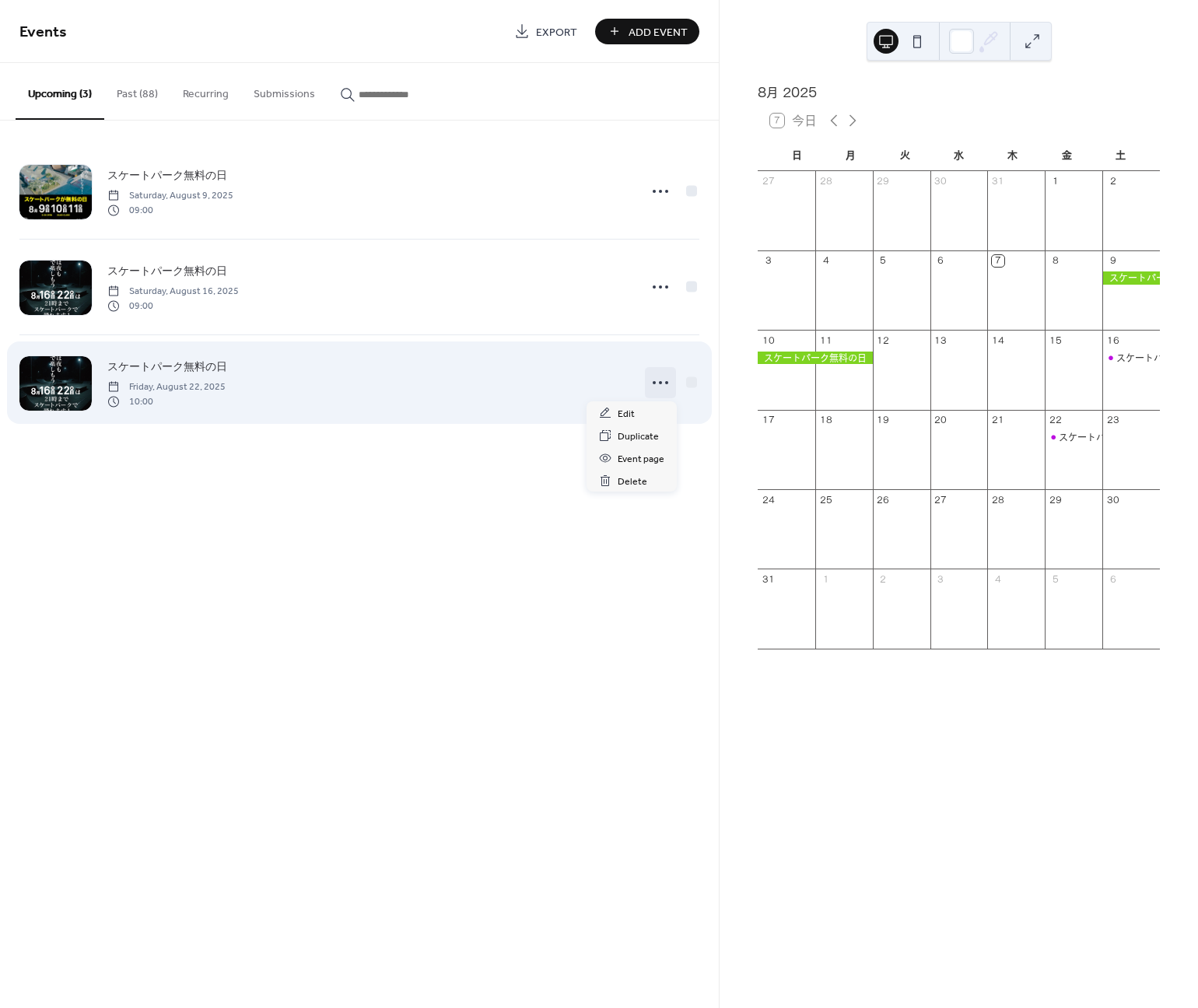 click 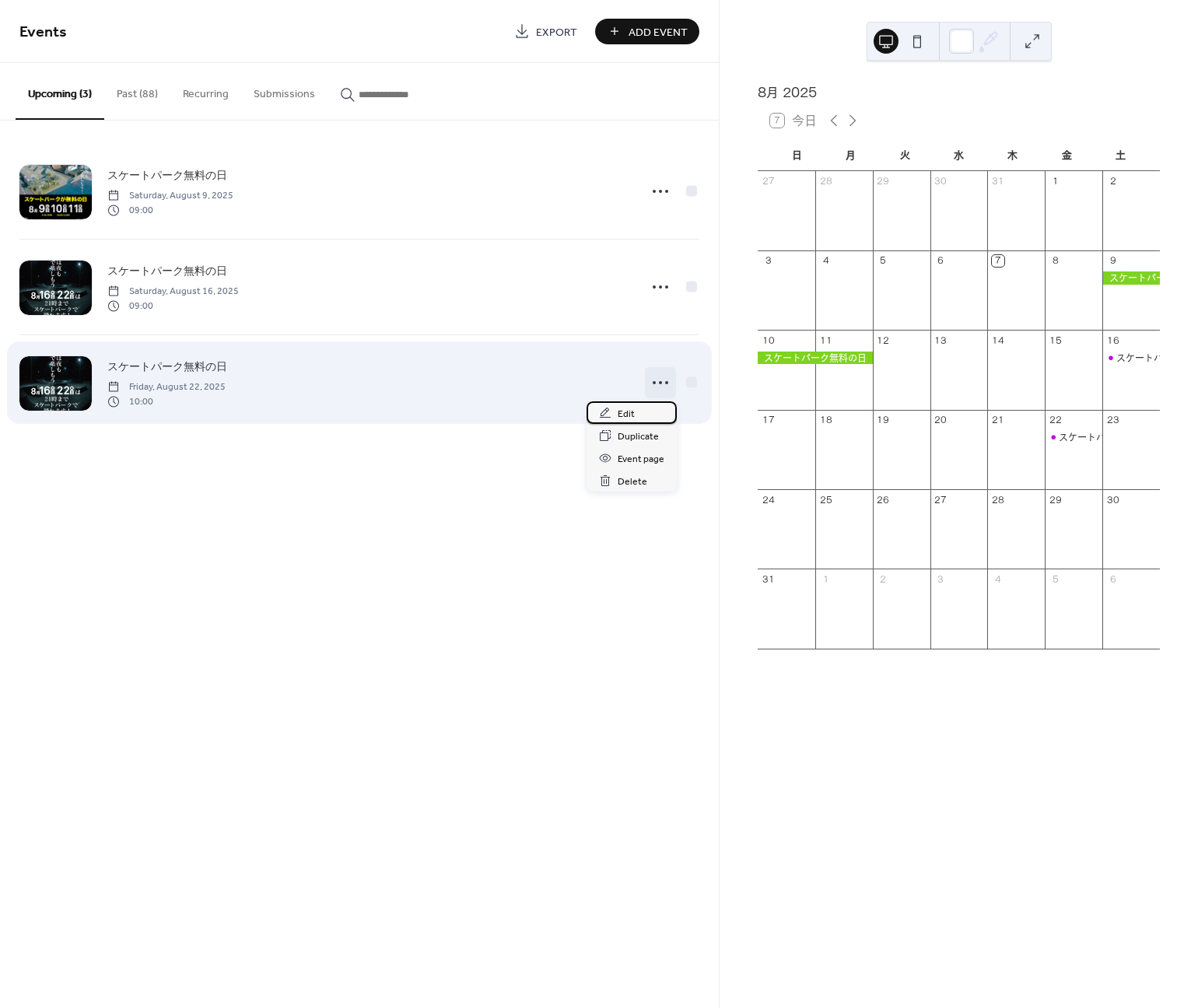 click on "Edit" at bounding box center [632, 412] 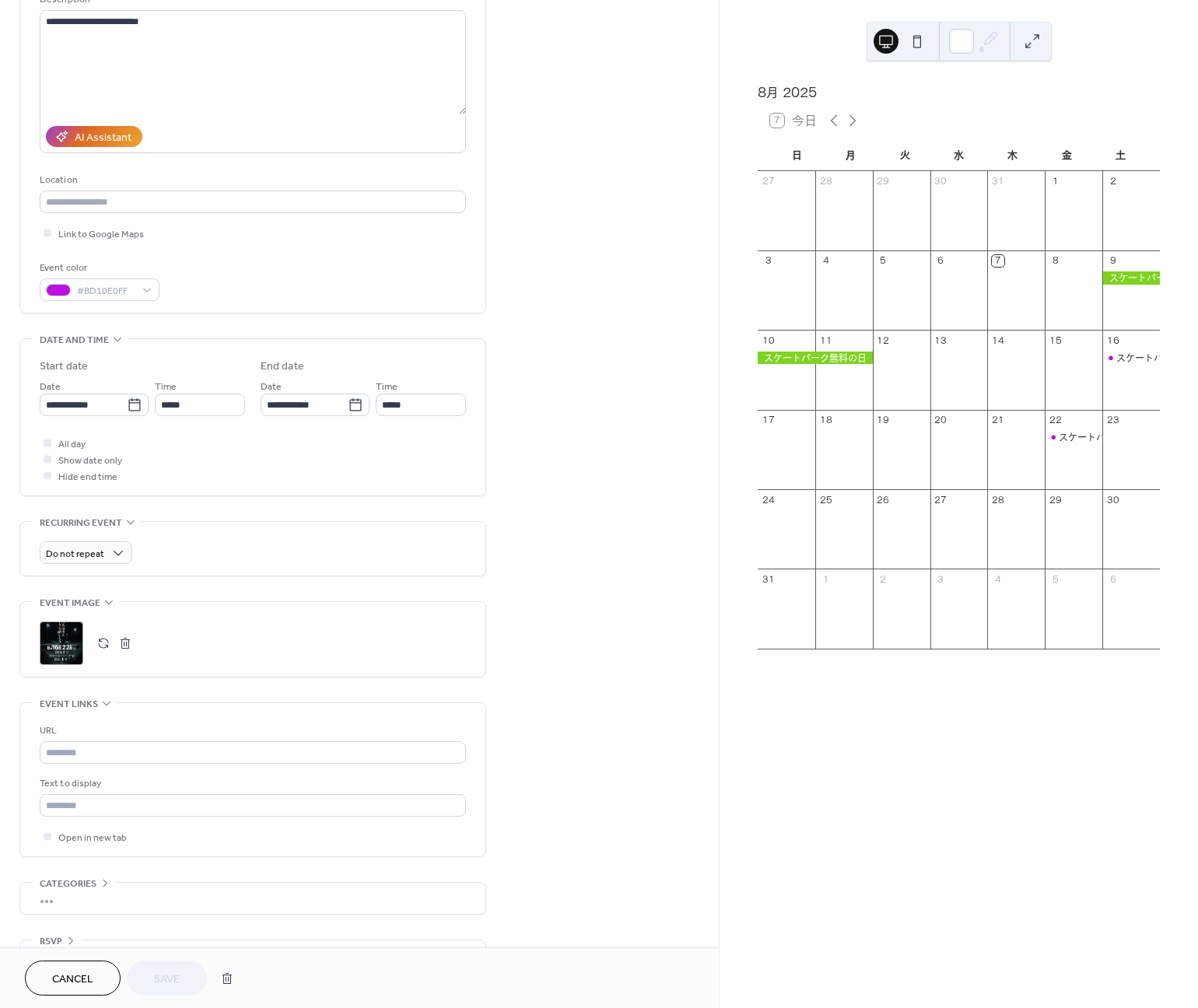 scroll, scrollTop: 198, scrollLeft: 0, axis: vertical 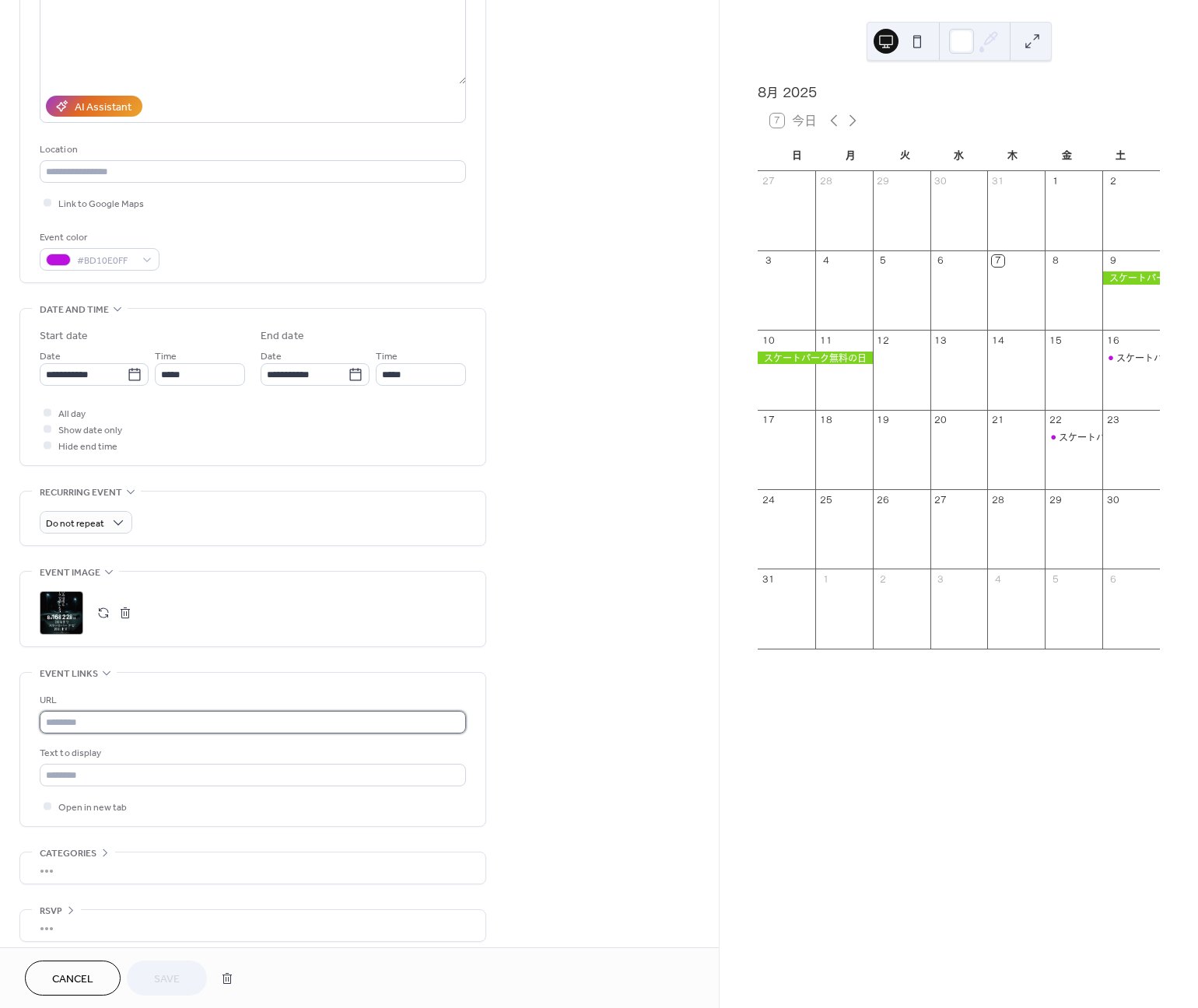 click at bounding box center (253, 722) 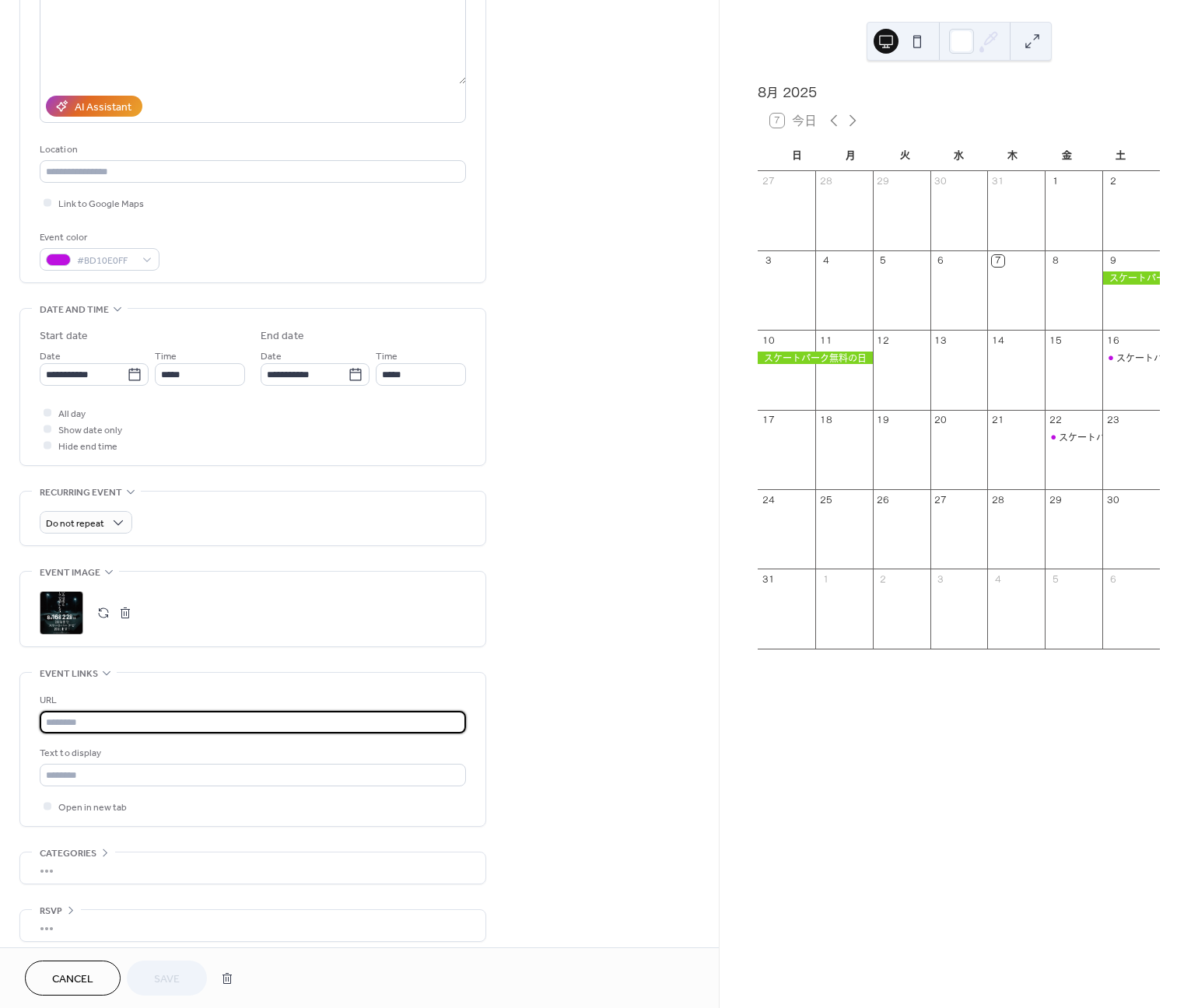 paste on "**********" 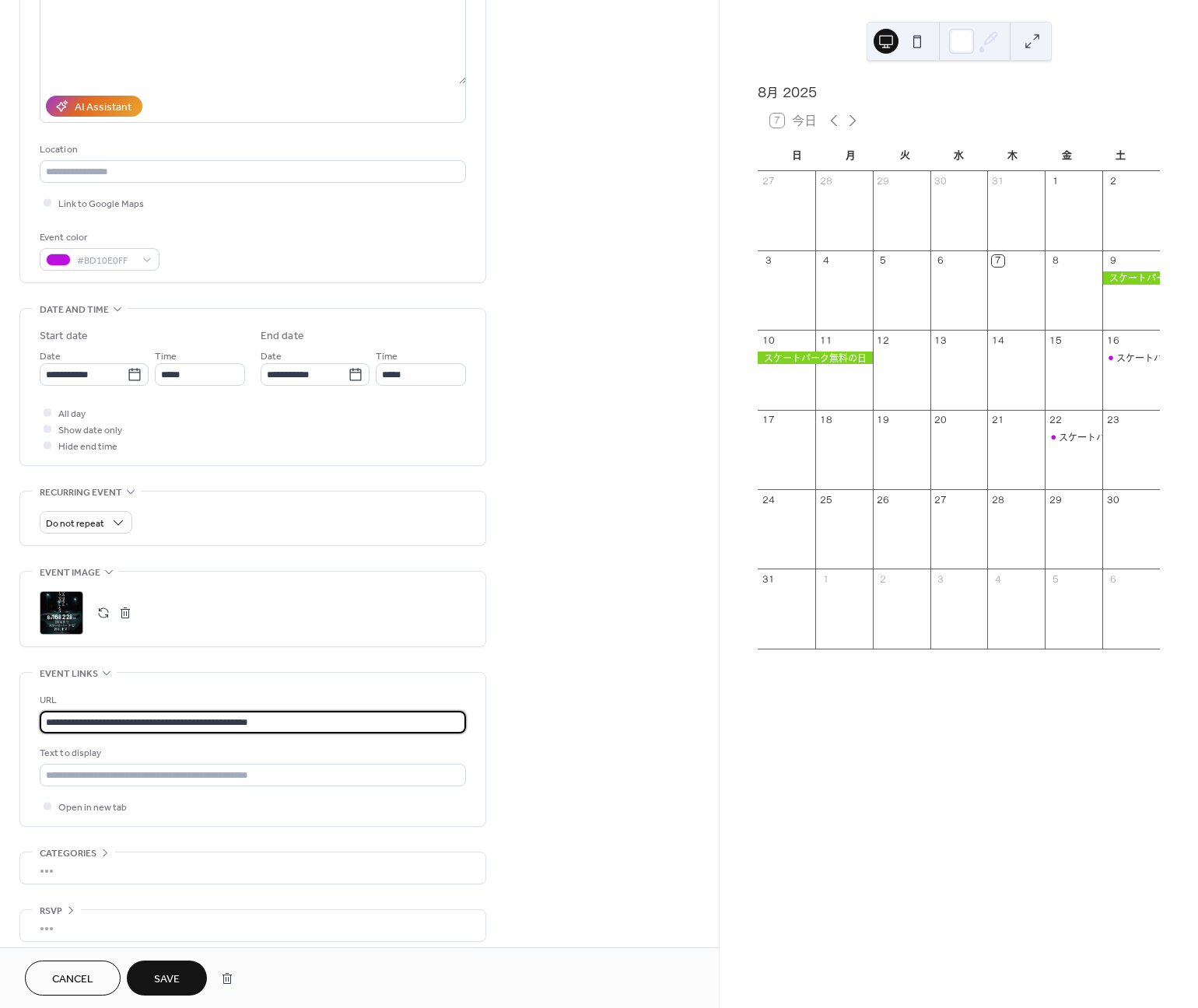 type on "**********" 